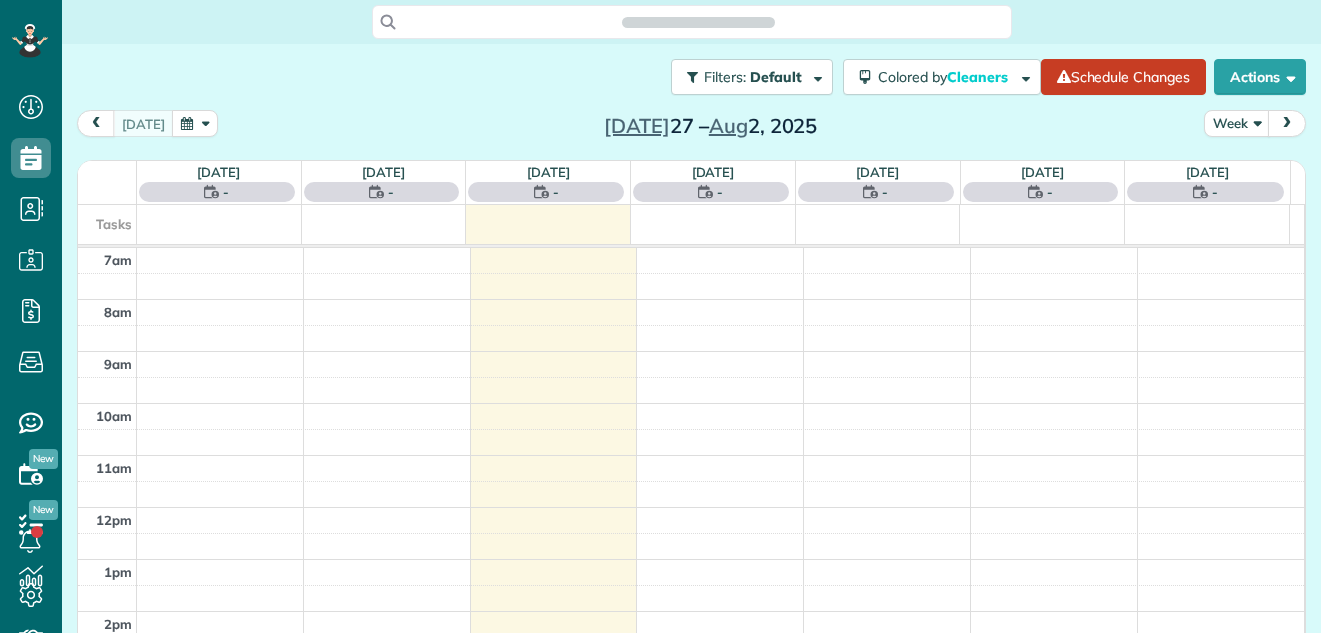scroll, scrollTop: 0, scrollLeft: 0, axis: both 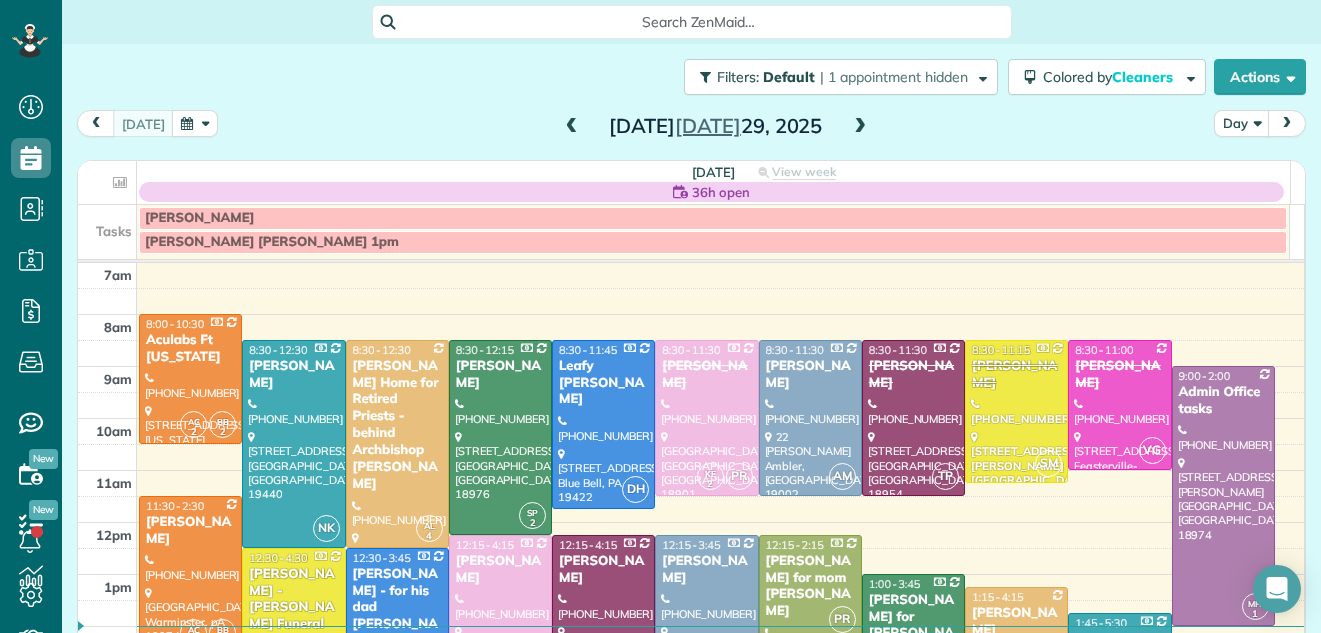 click at bounding box center [860, 127] 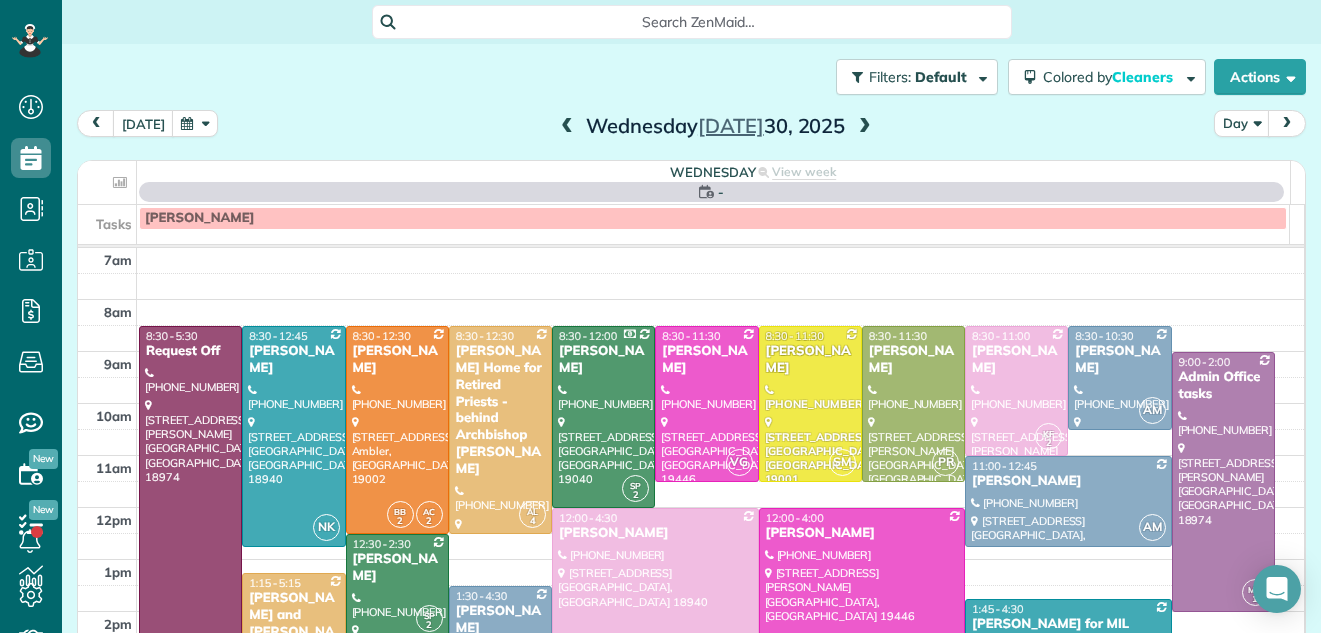 click at bounding box center [865, 127] 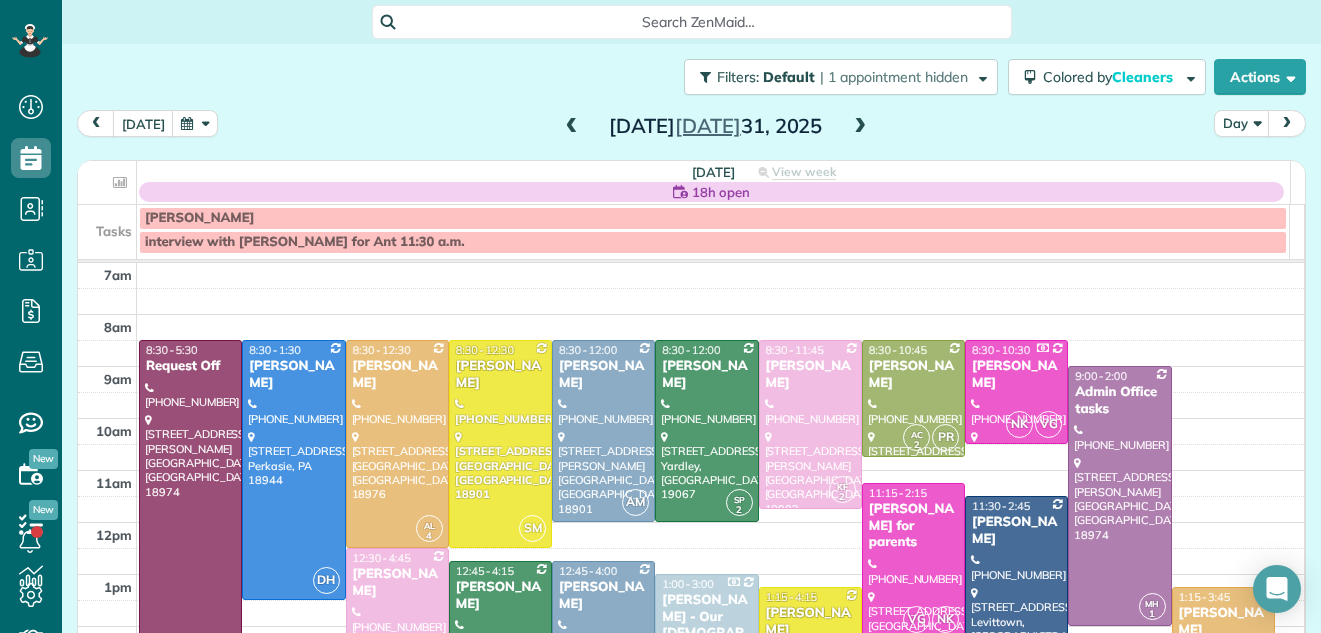 click at bounding box center (860, 127) 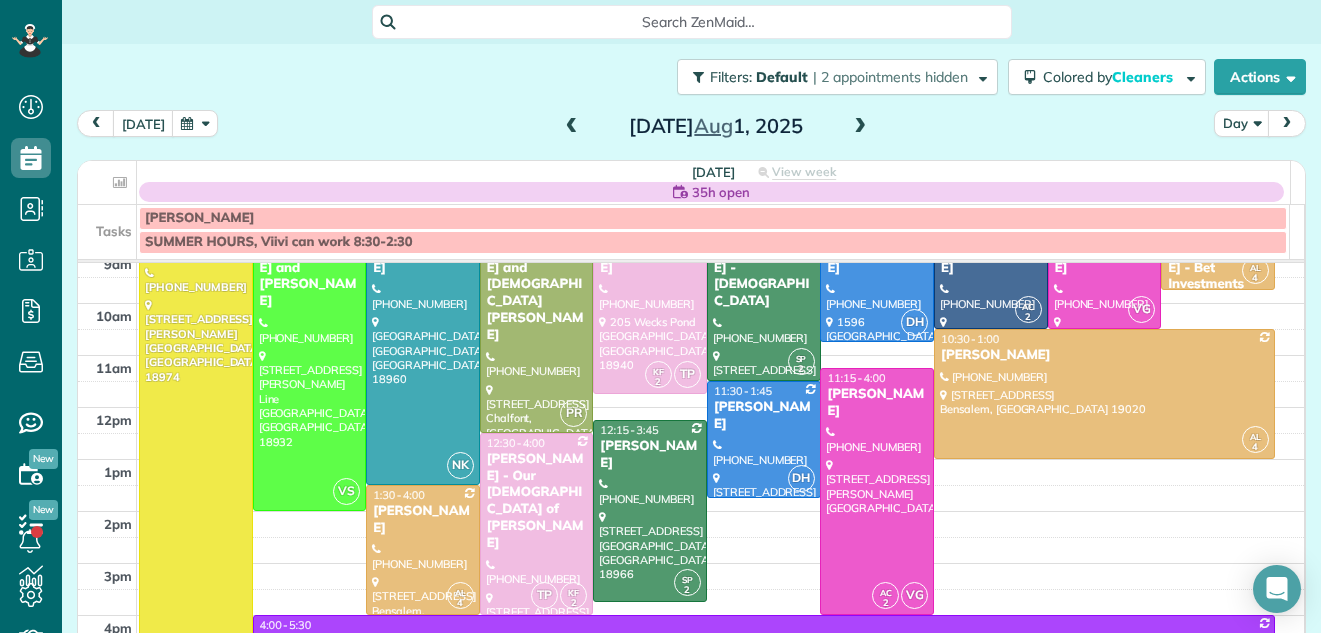scroll, scrollTop: 93, scrollLeft: 0, axis: vertical 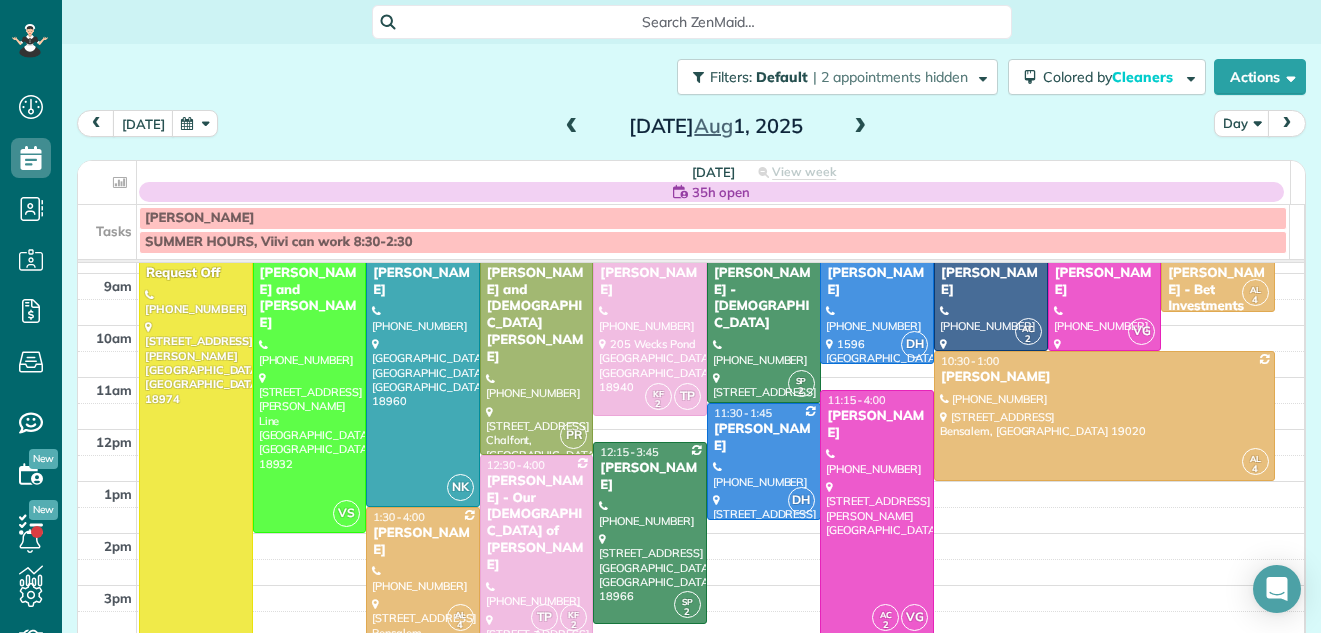 click on "Anthony Mantellino - Our Lady of Guadalupe" at bounding box center (537, 523) 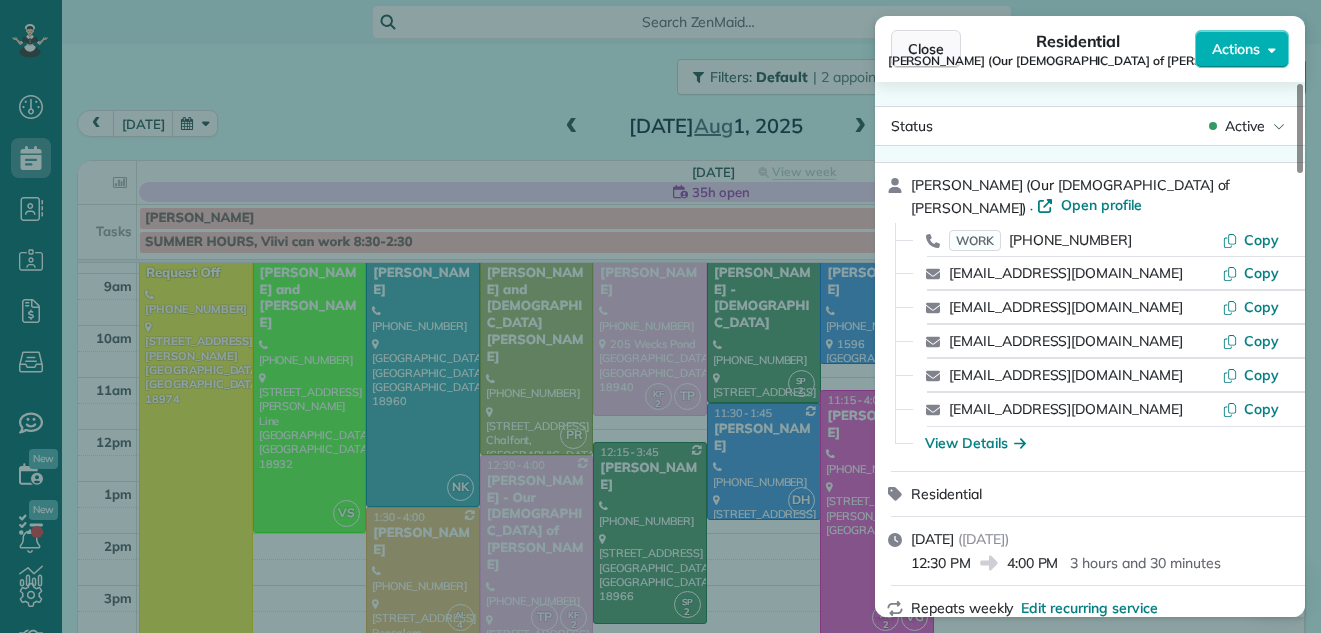 click on "Close" at bounding box center [926, 49] 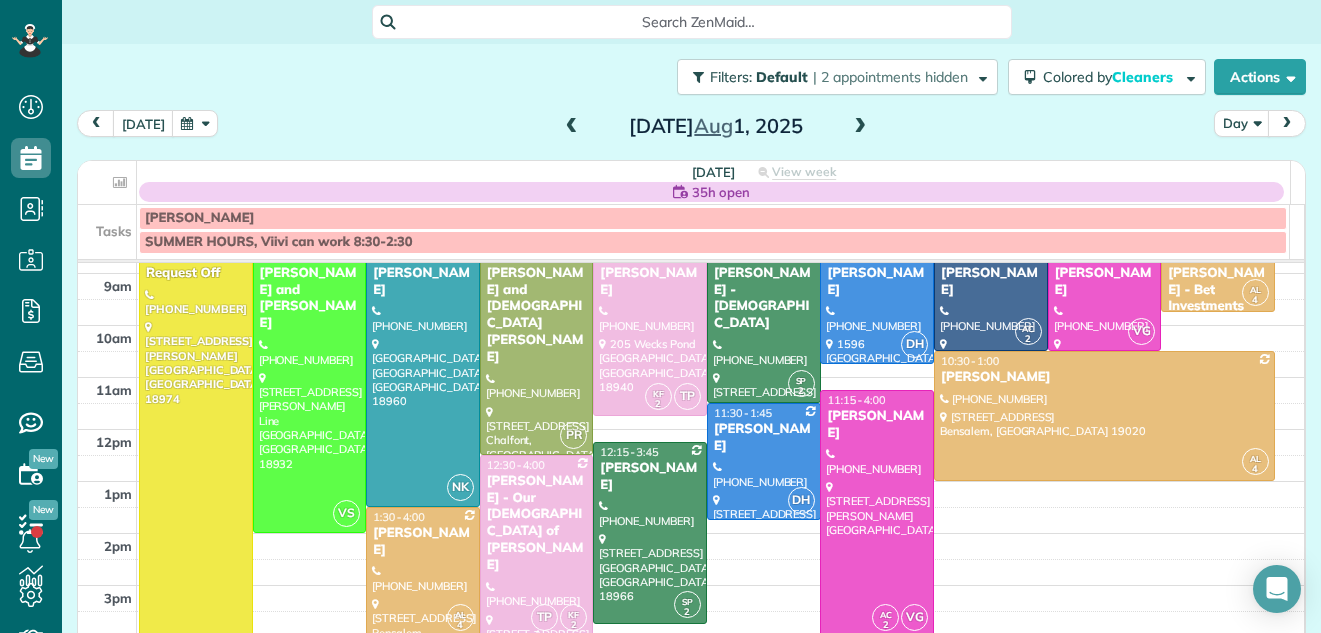 click on "[PERSON_NAME] - Our [DEMOGRAPHIC_DATA] of [PERSON_NAME]" at bounding box center [537, 523] 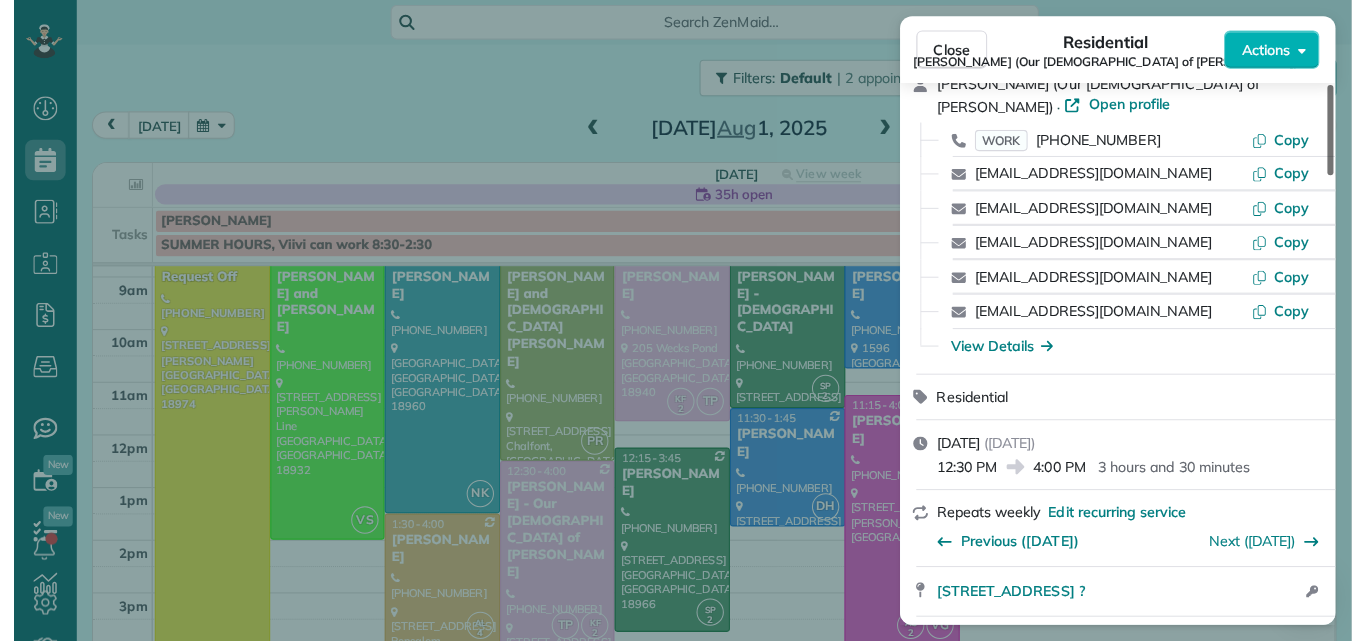 scroll, scrollTop: 0, scrollLeft: 0, axis: both 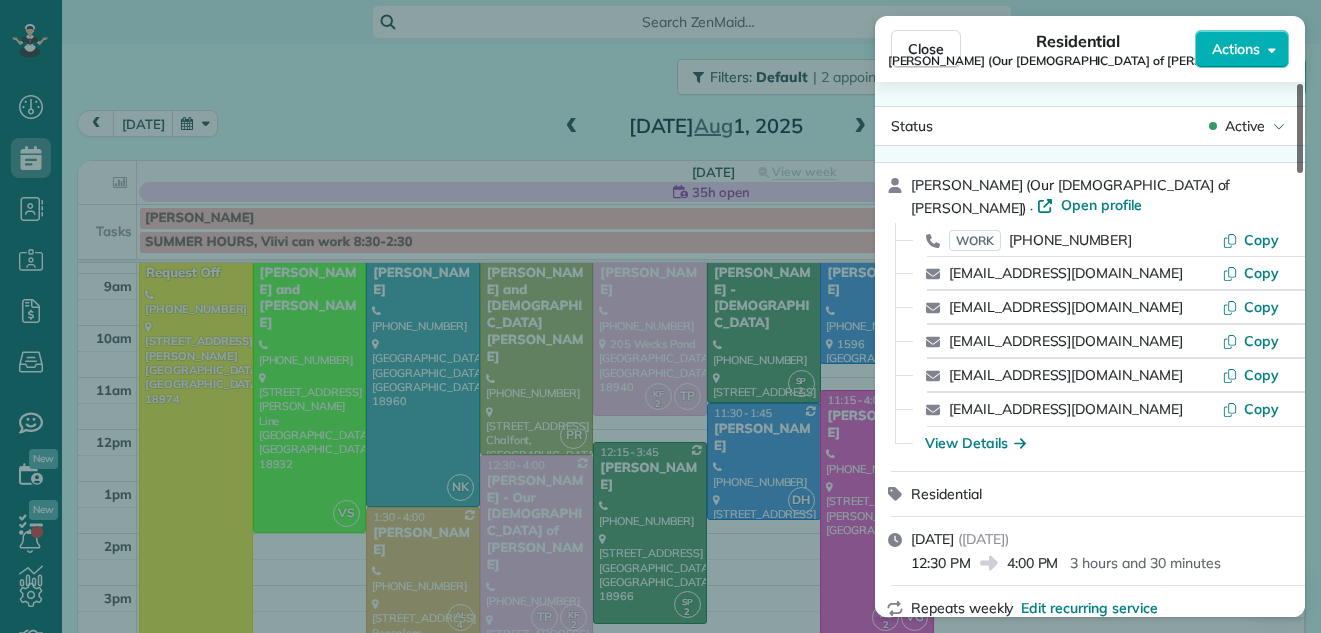 drag, startPoint x: 1298, startPoint y: 105, endPoint x: 1283, endPoint y: 90, distance: 21.213203 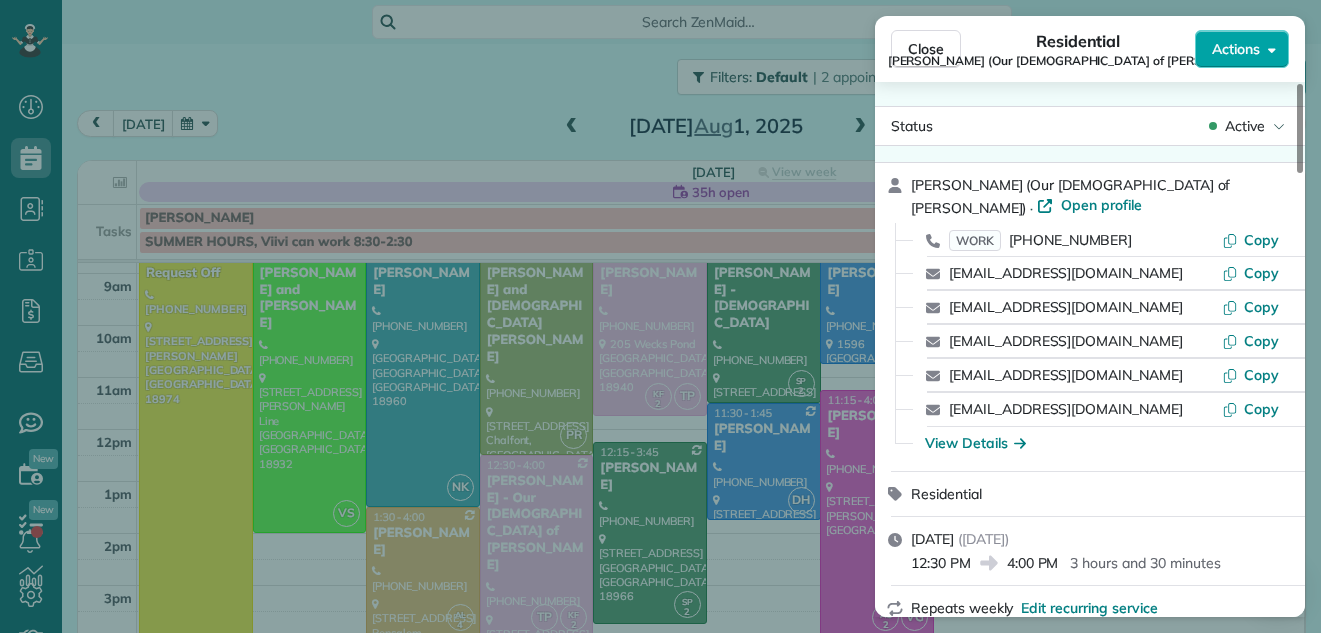 click on "Actions" at bounding box center (1242, 49) 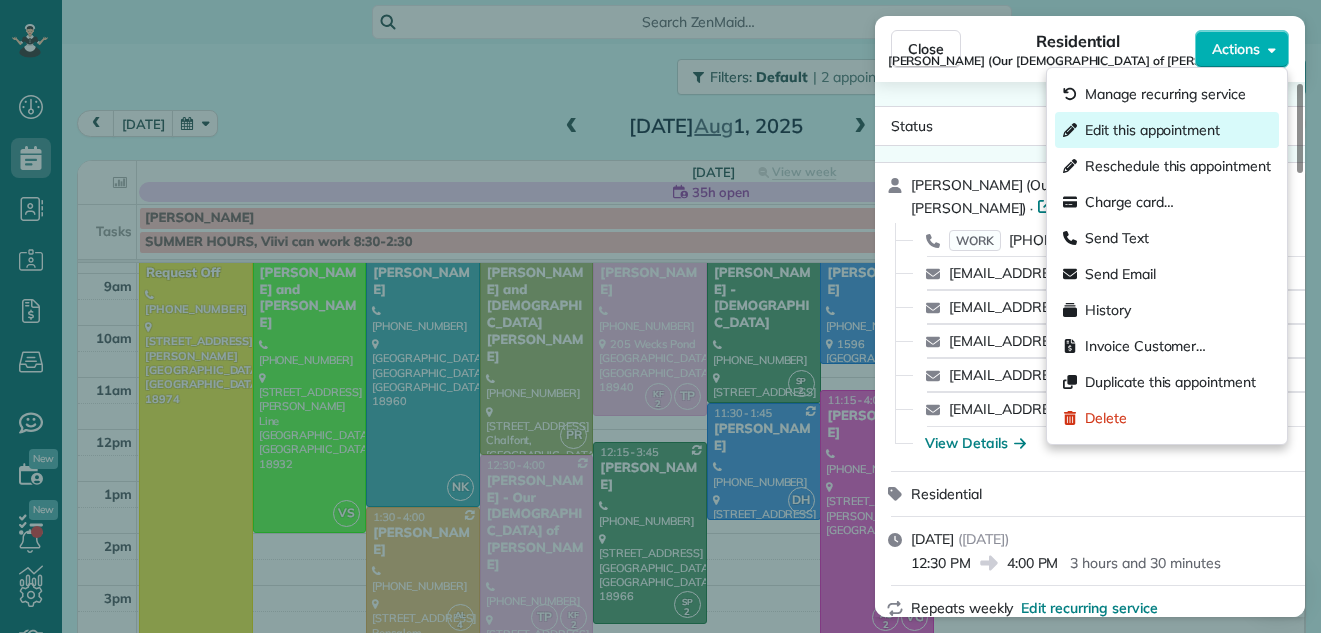 click on "Edit this appointment" at bounding box center (1152, 130) 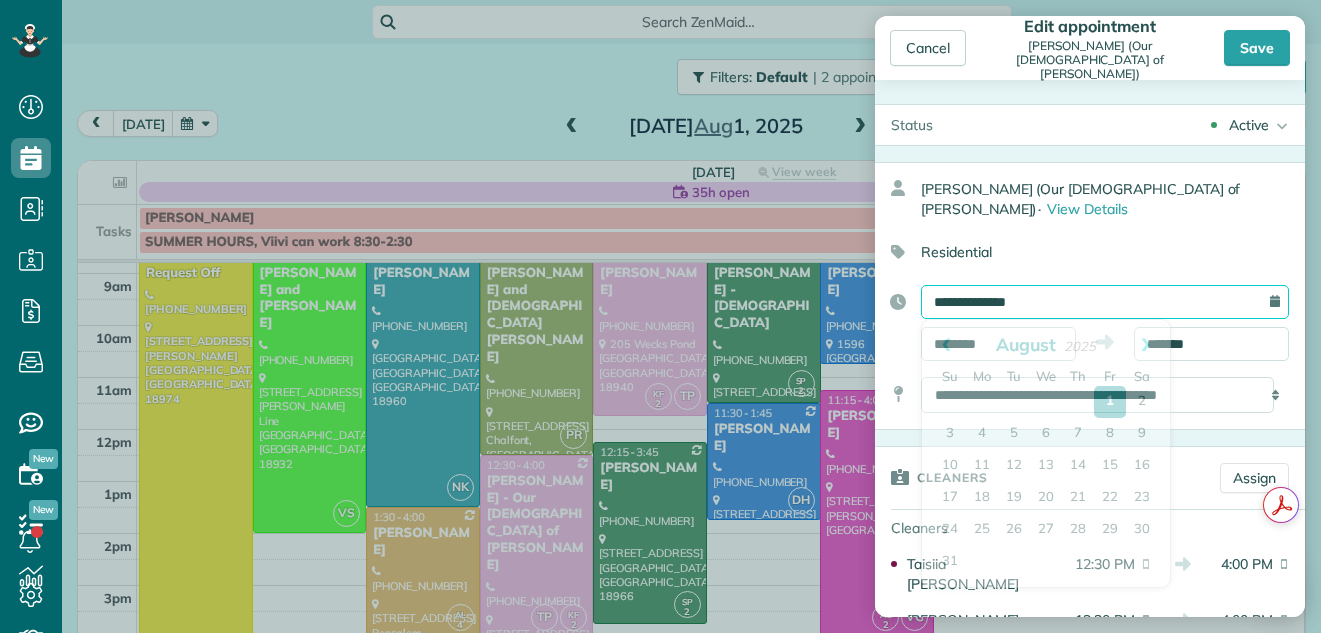 click on "**********" at bounding box center [1105, 302] 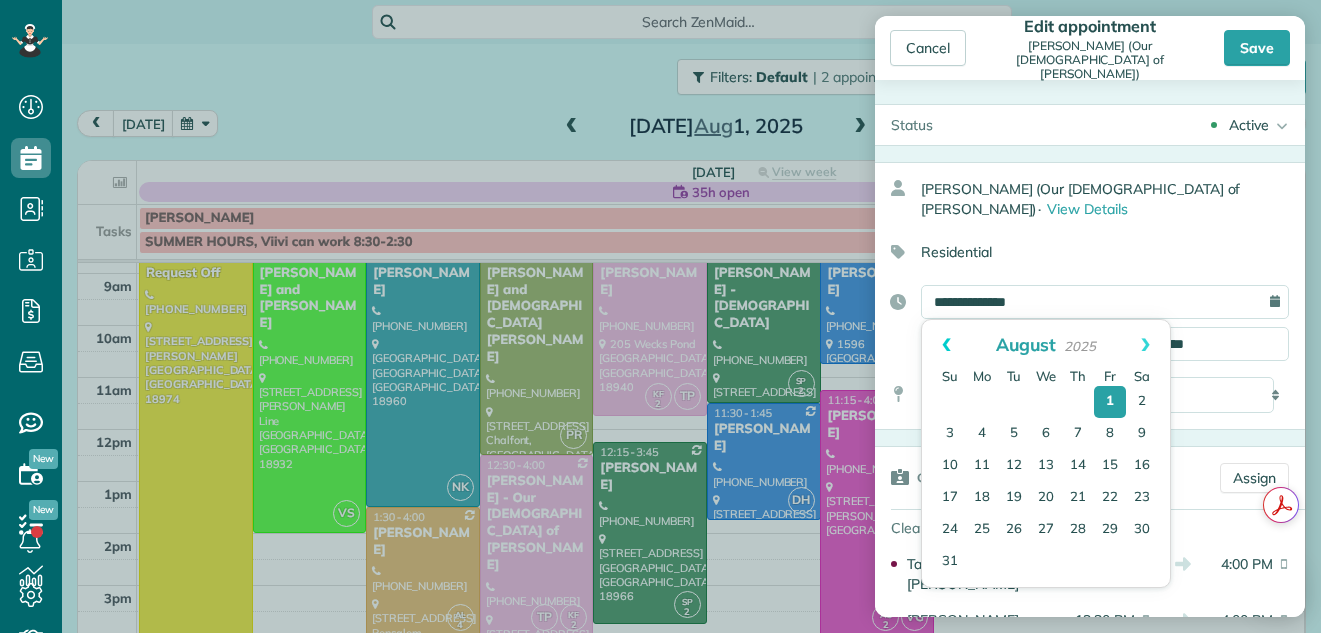 click on "Prev" at bounding box center (946, 345) 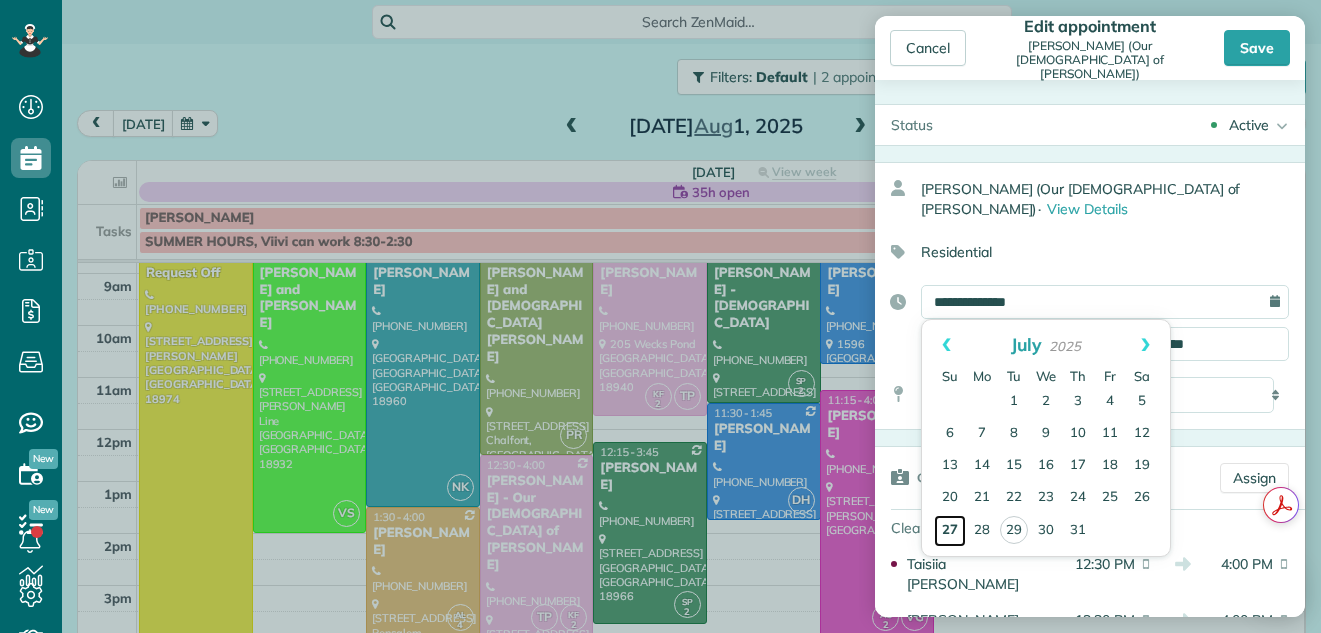 click on "27" at bounding box center [950, 531] 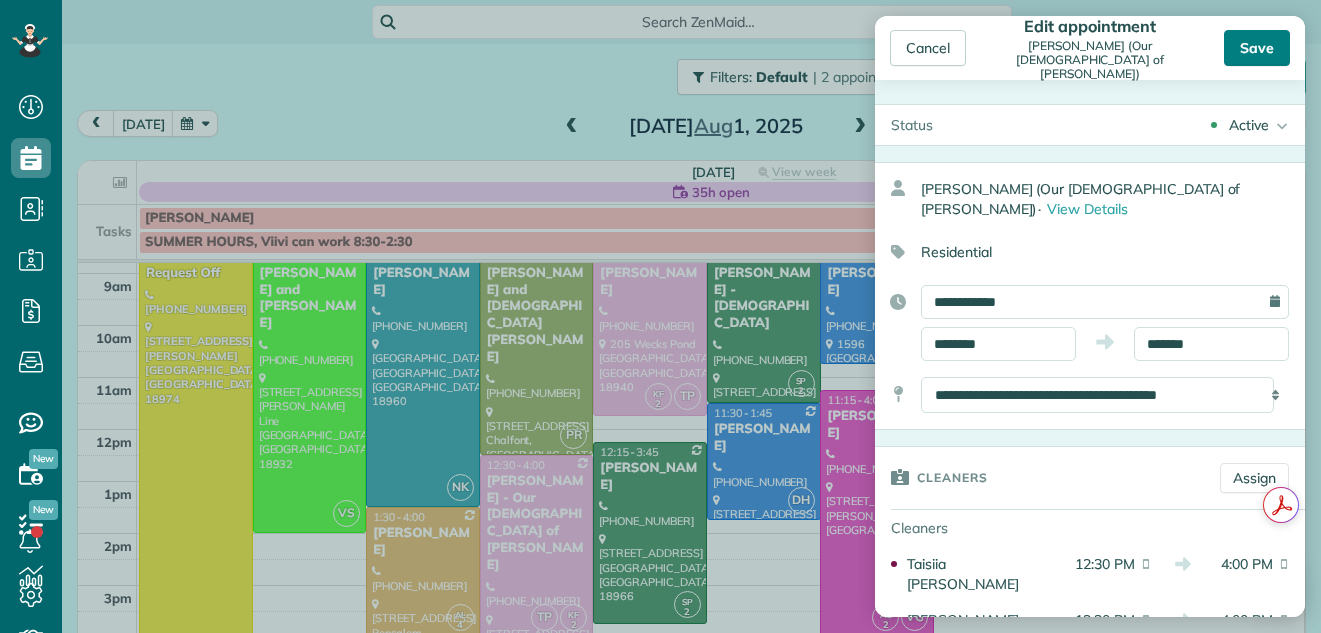 click on "Save" at bounding box center (1257, 48) 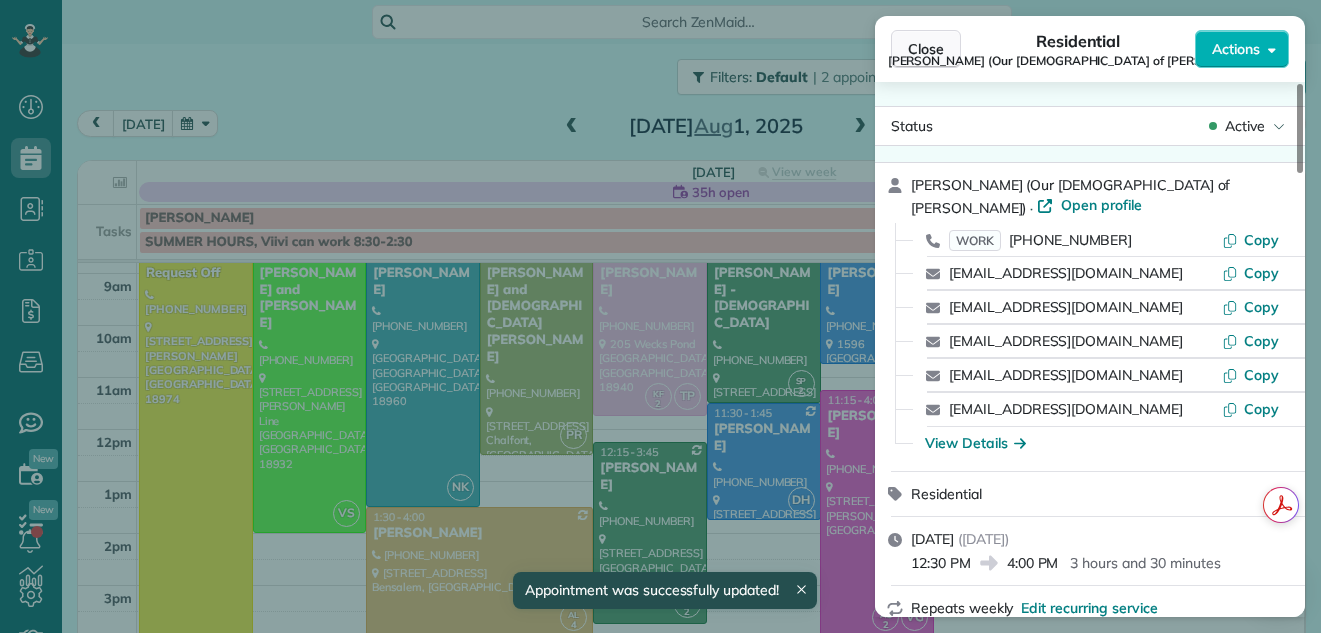 click on "Close" at bounding box center [926, 49] 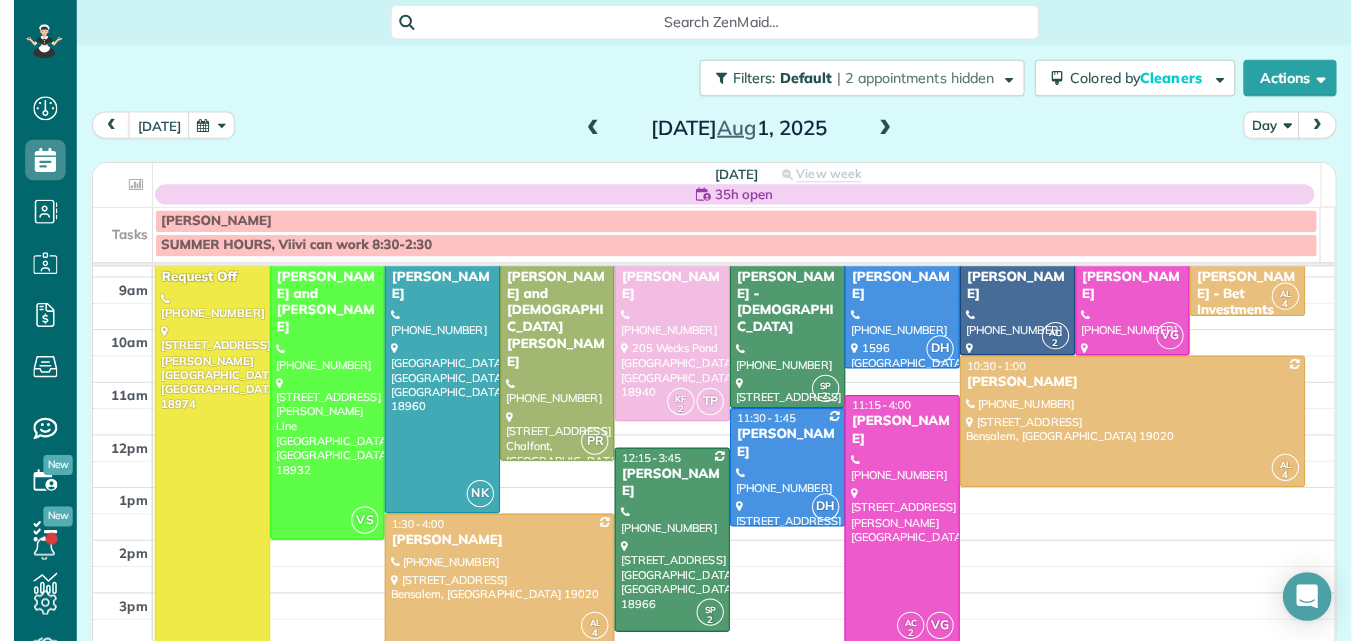 scroll, scrollTop: 641, scrollLeft: 62, axis: both 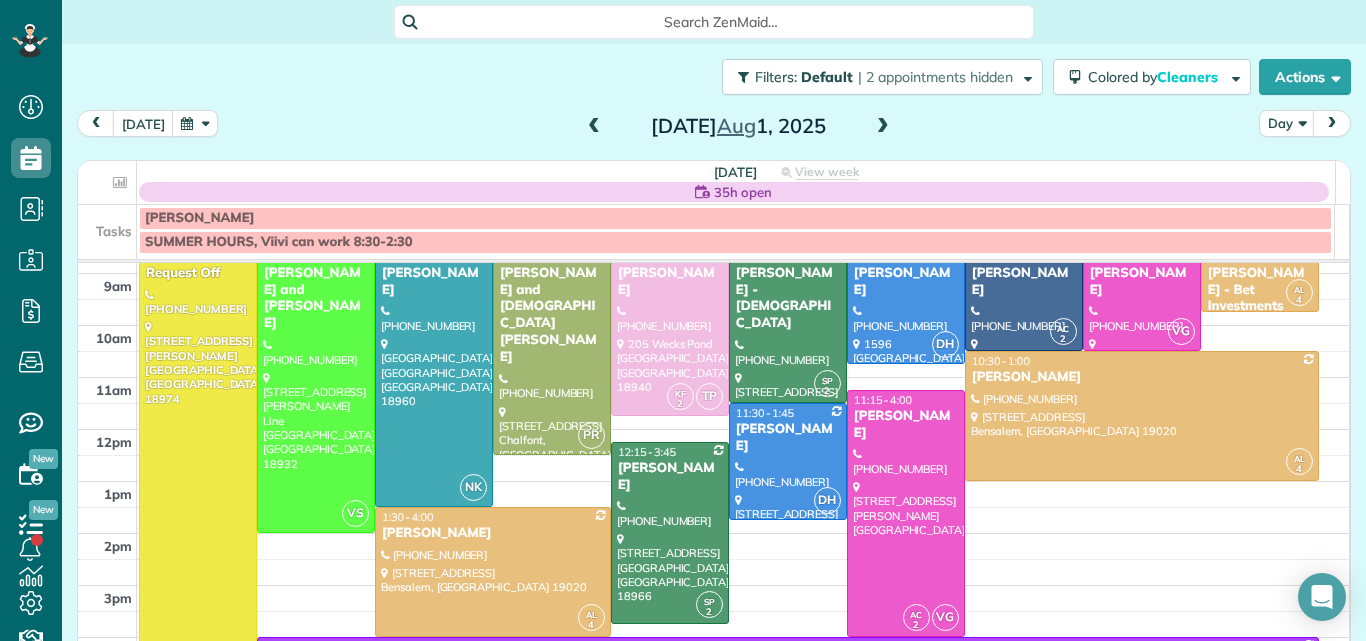 click at bounding box center [594, 127] 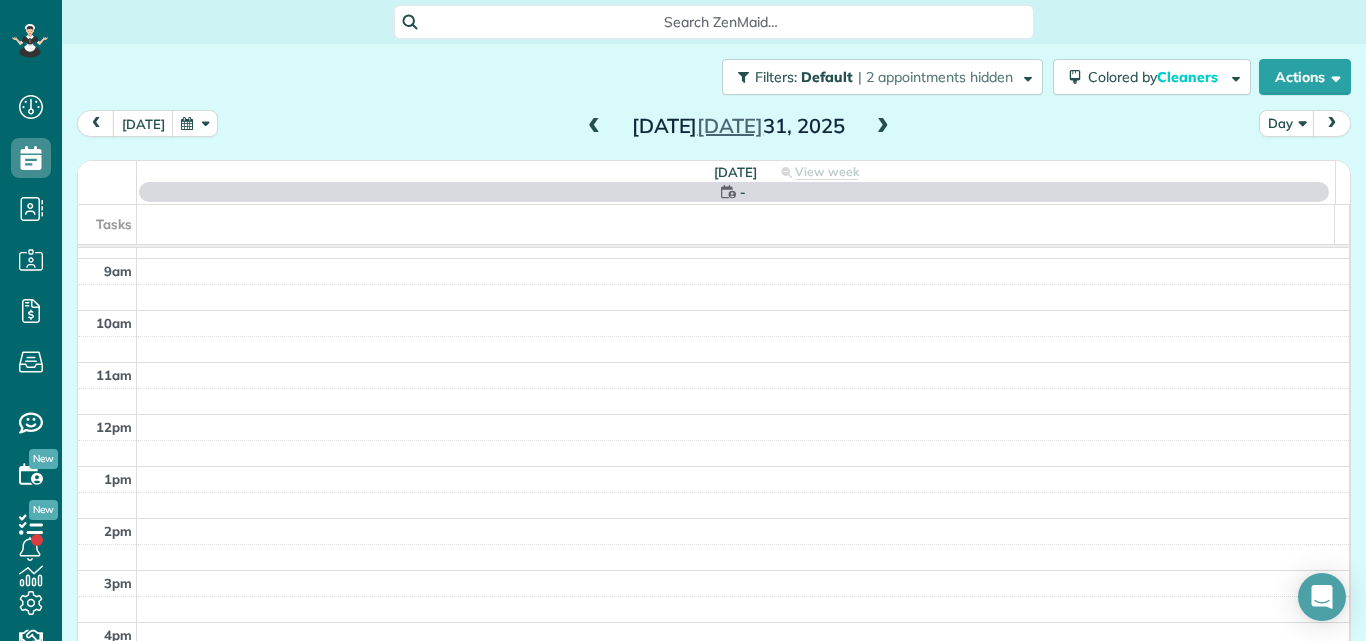 scroll, scrollTop: 0, scrollLeft: 0, axis: both 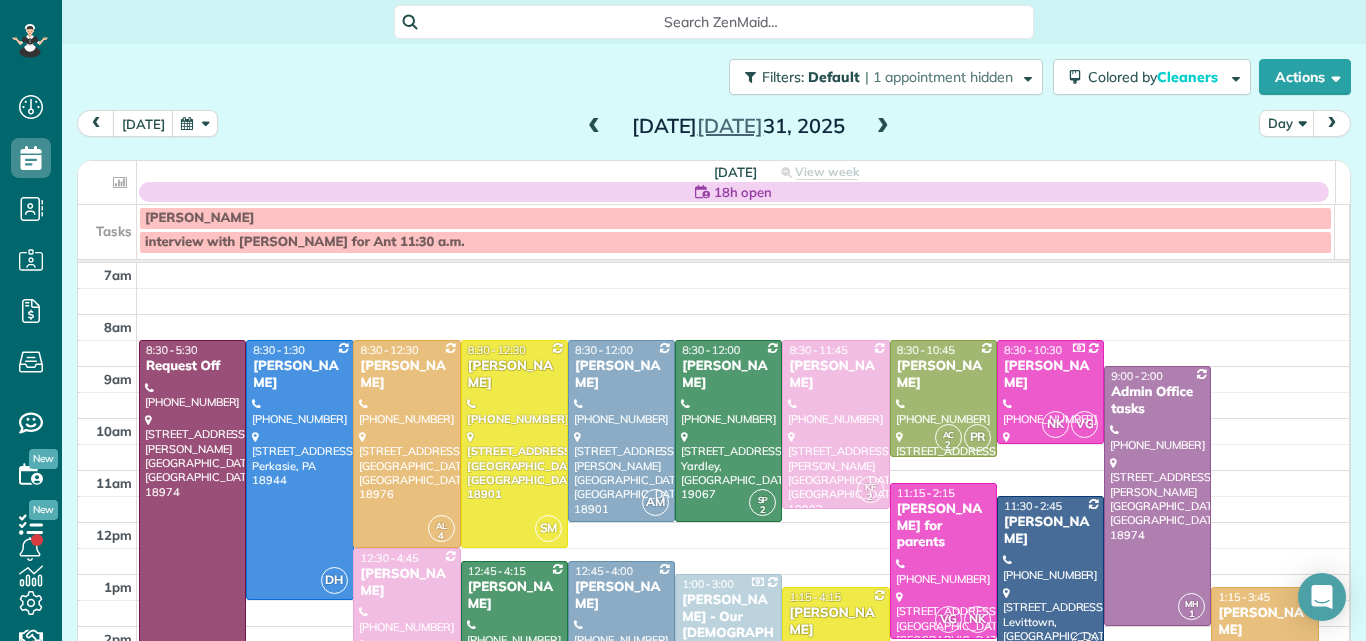click at bounding box center (594, 127) 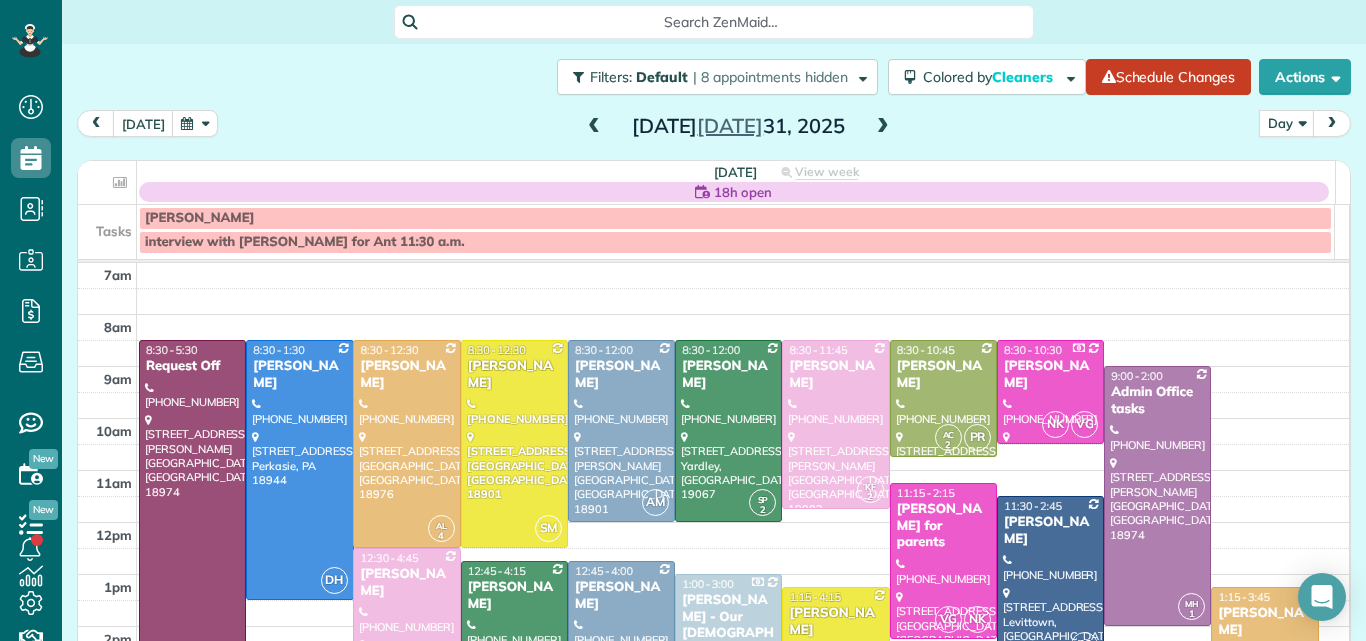scroll, scrollTop: 0, scrollLeft: 0, axis: both 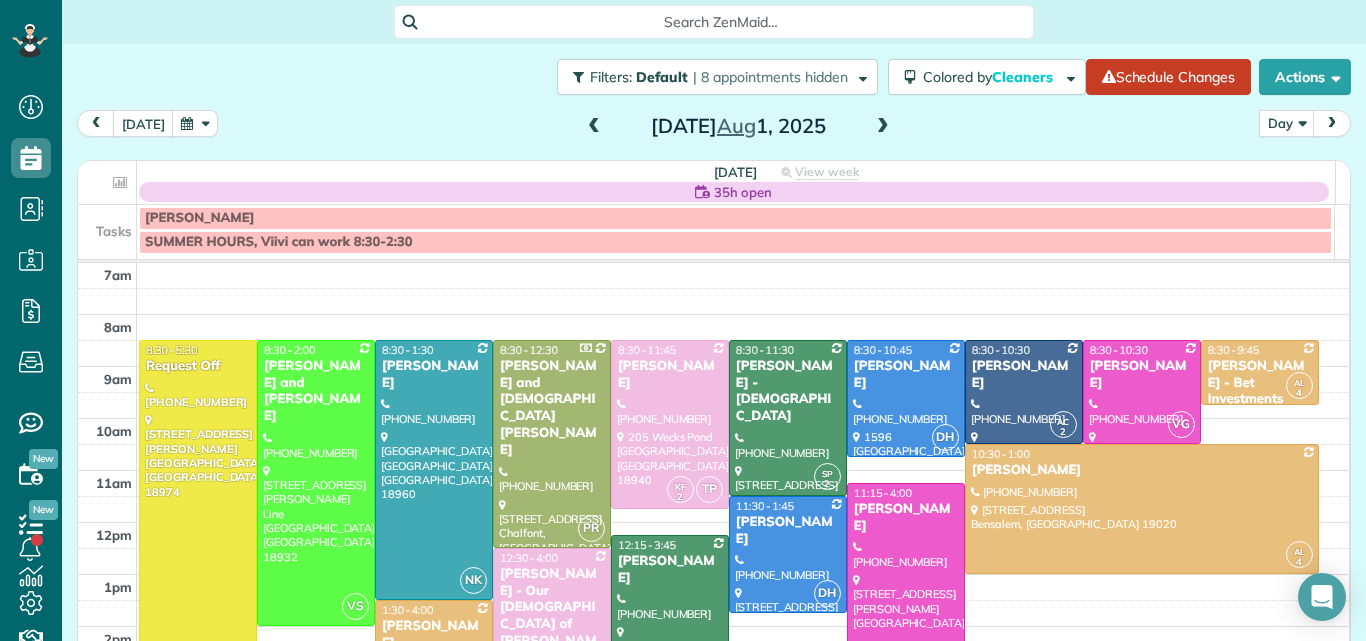click at bounding box center (594, 127) 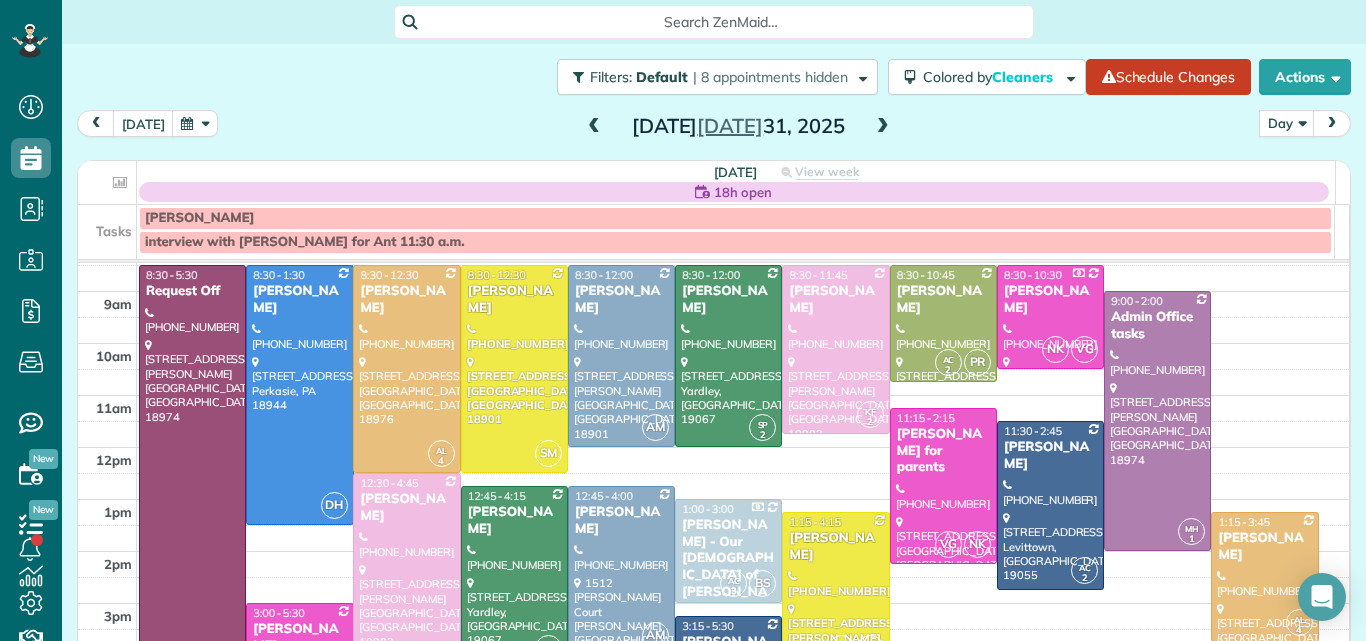 scroll, scrollTop: 59, scrollLeft: 0, axis: vertical 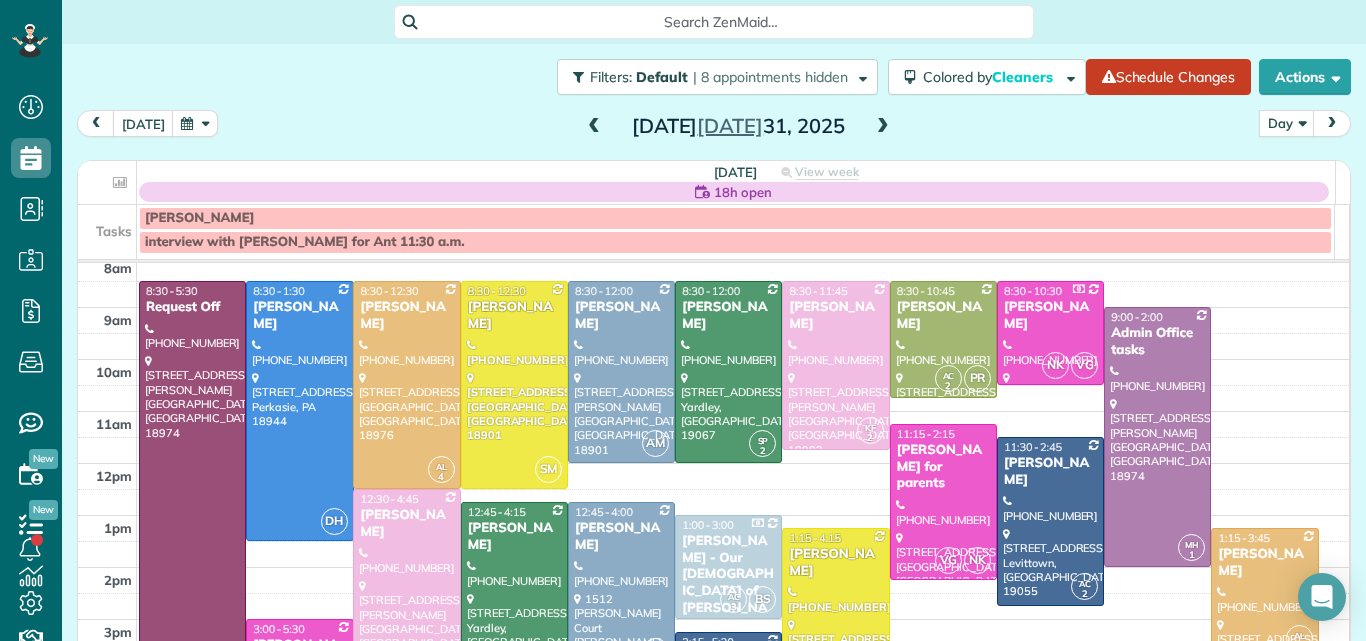 click at bounding box center [883, 127] 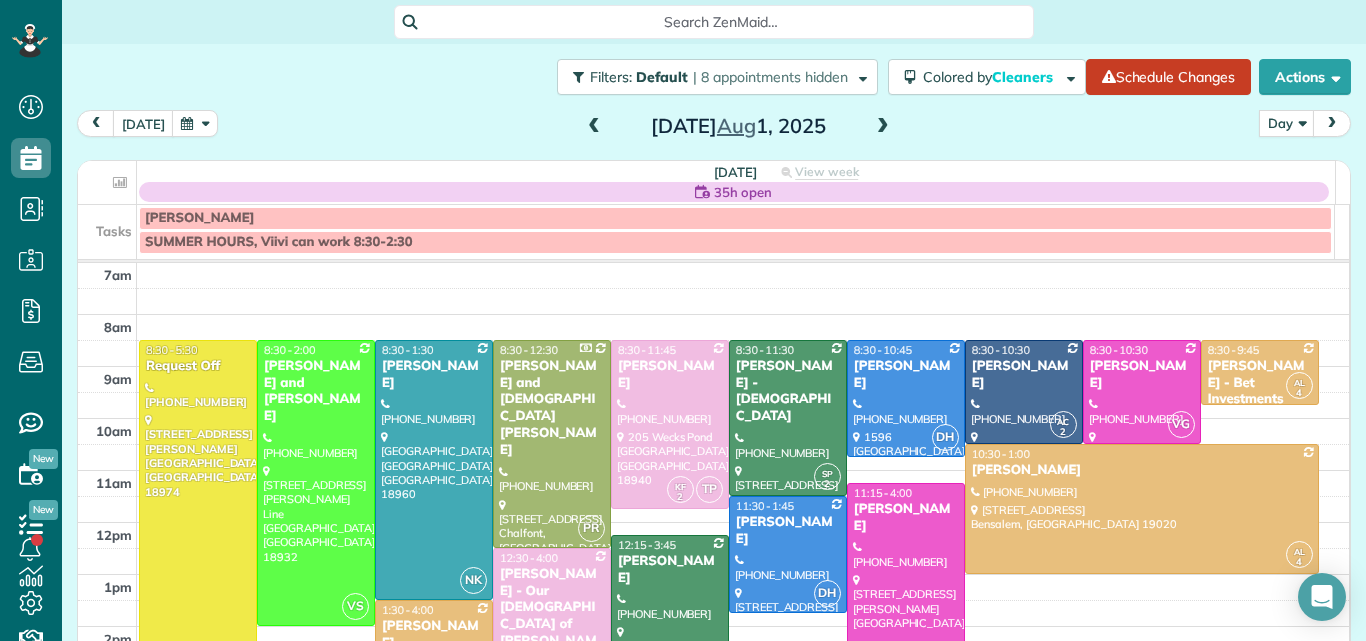 click at bounding box center [883, 127] 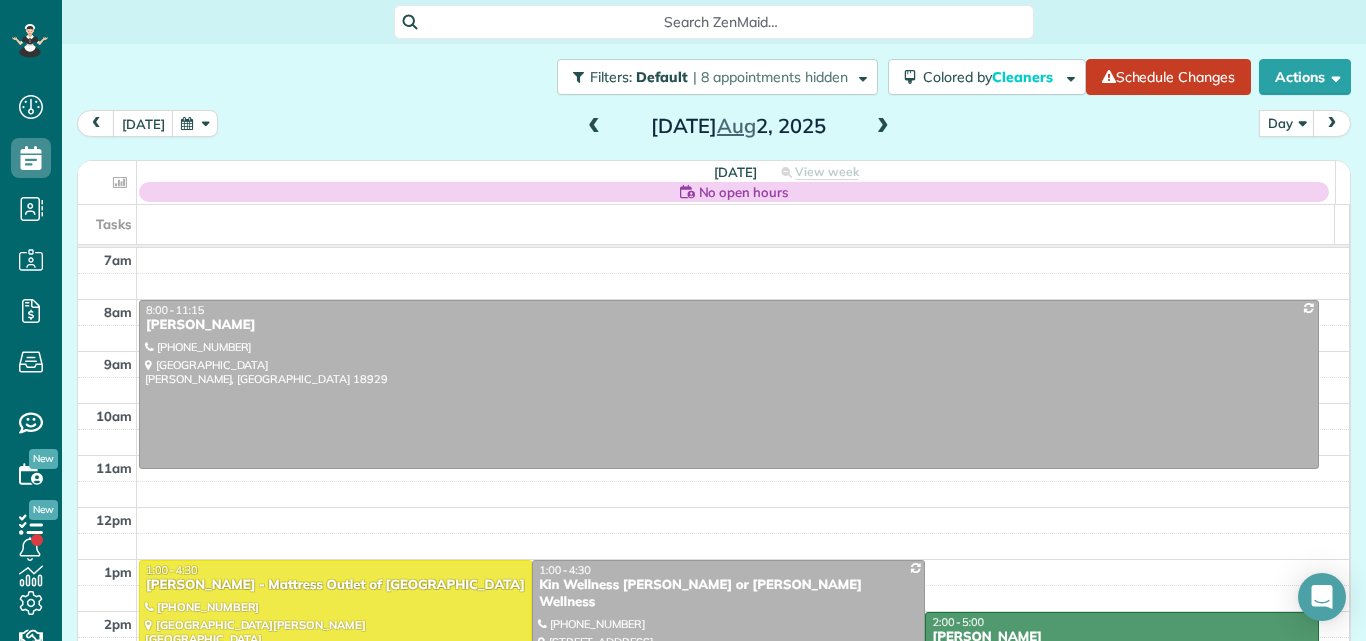 click at bounding box center [883, 127] 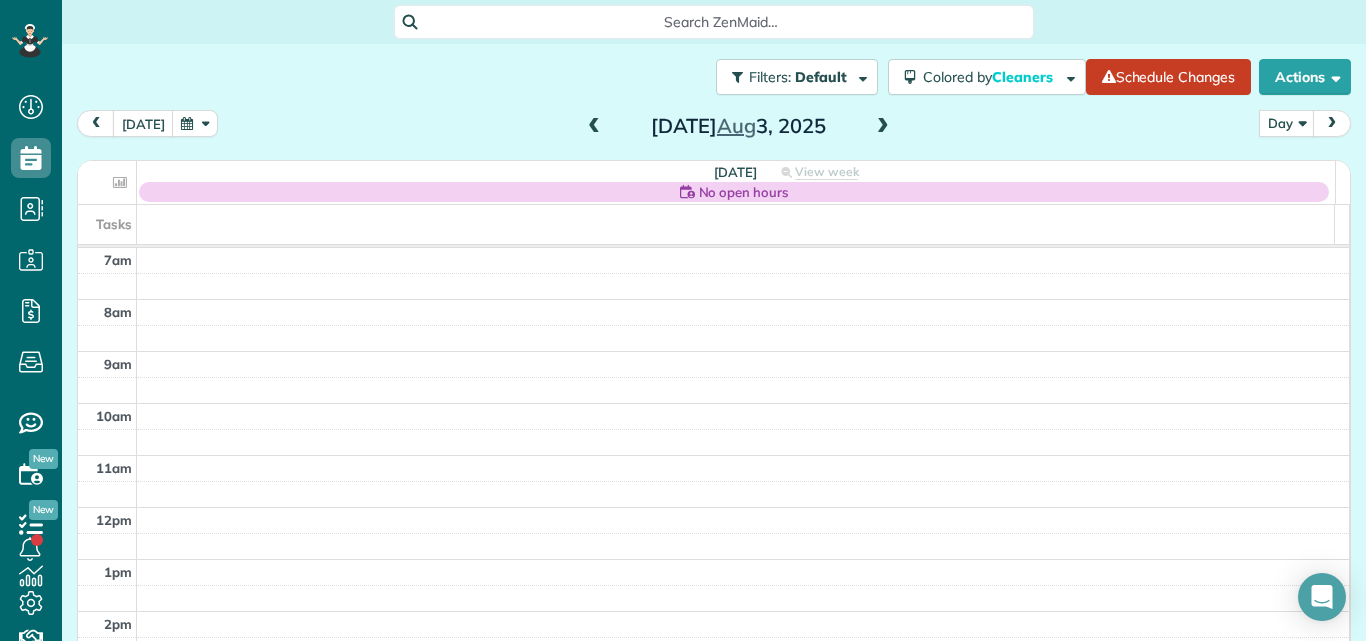 click at bounding box center [883, 127] 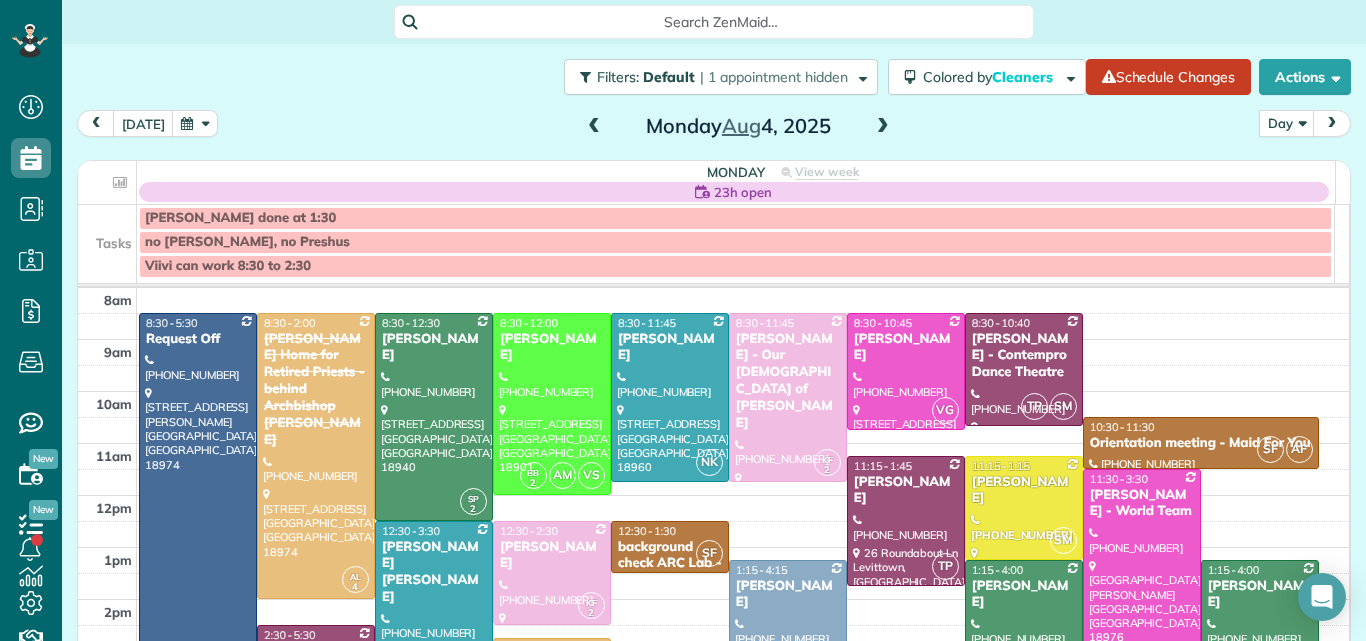 scroll, scrollTop: 49, scrollLeft: 0, axis: vertical 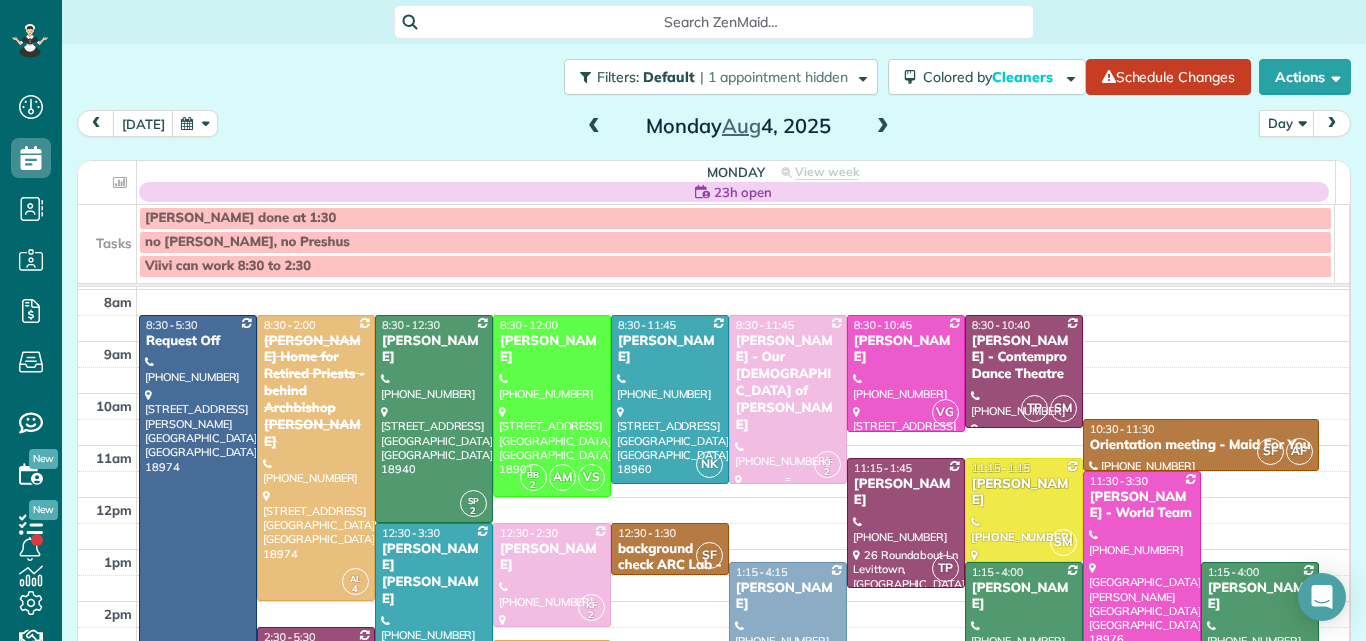 click on "Anthony Mantellino - Our Lady of Guadalupe" at bounding box center (788, 383) 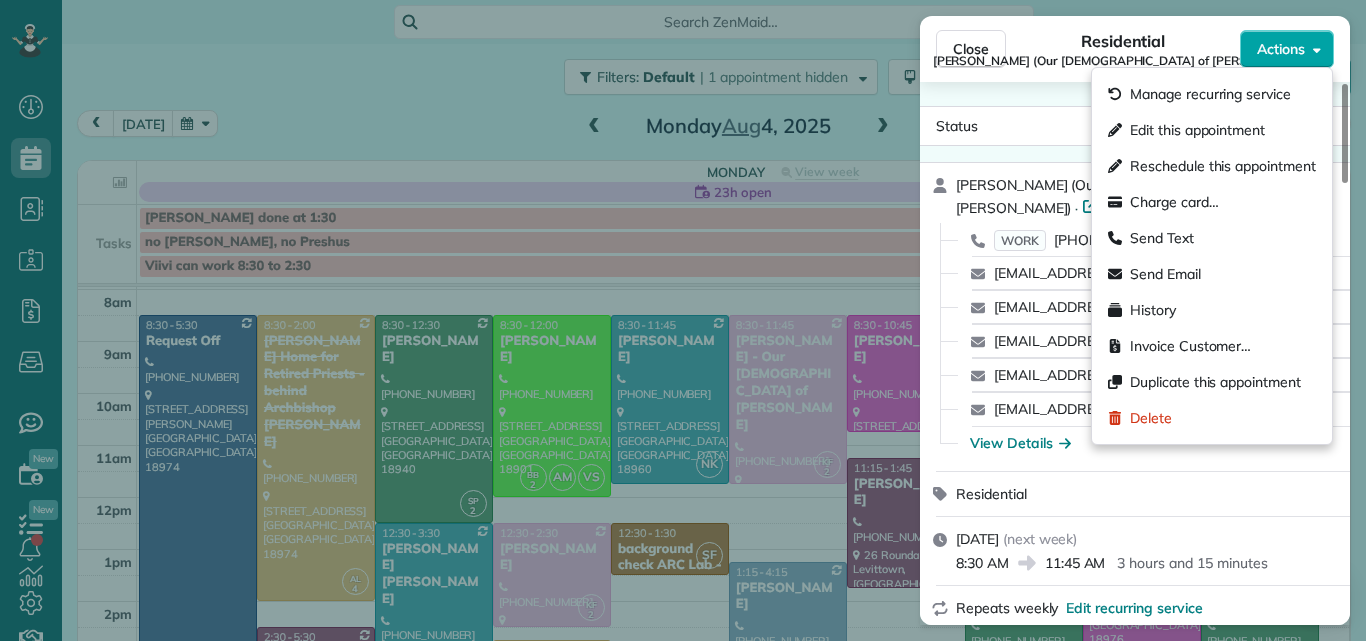 click on "Actions" at bounding box center [1281, 49] 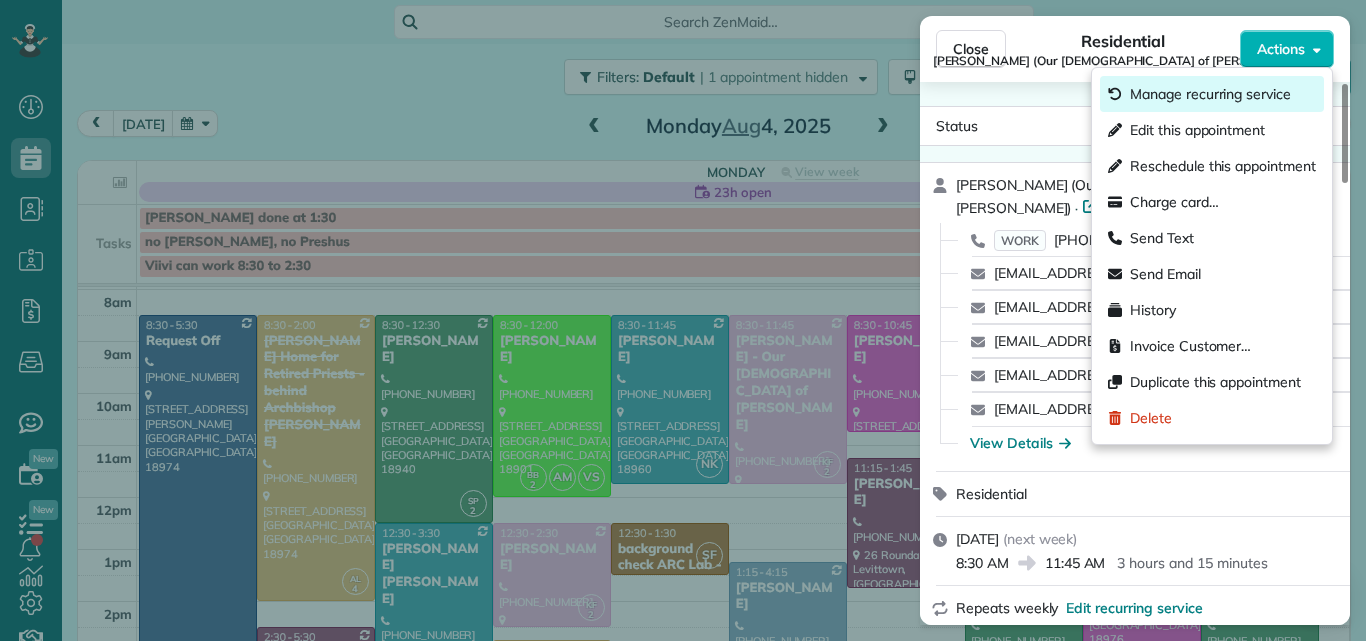 click on "Manage recurring service" at bounding box center (1210, 94) 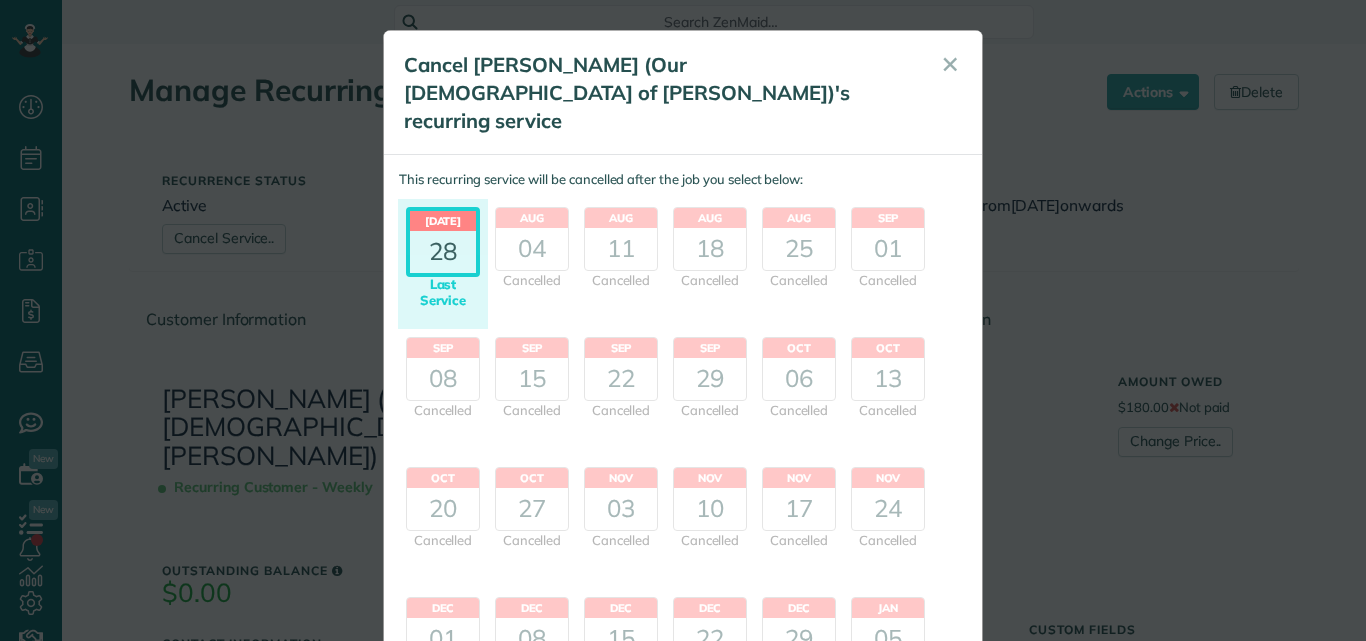 scroll, scrollTop: 0, scrollLeft: 0, axis: both 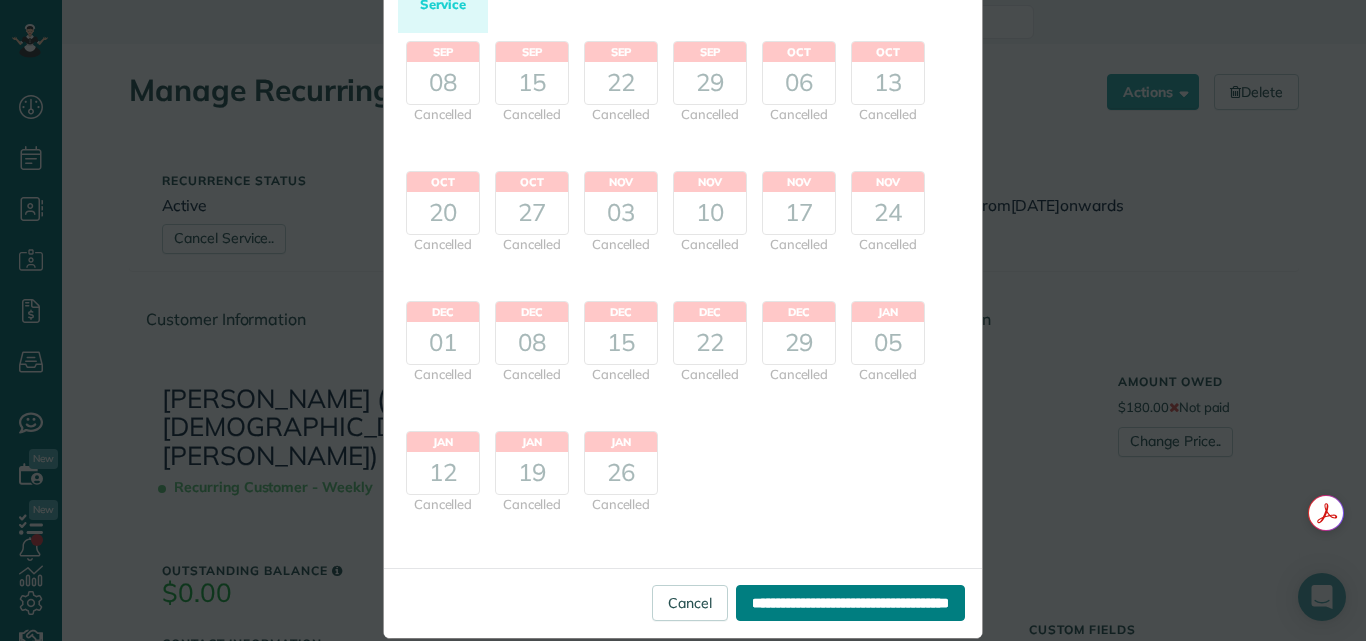 click on "**********" at bounding box center [850, 603] 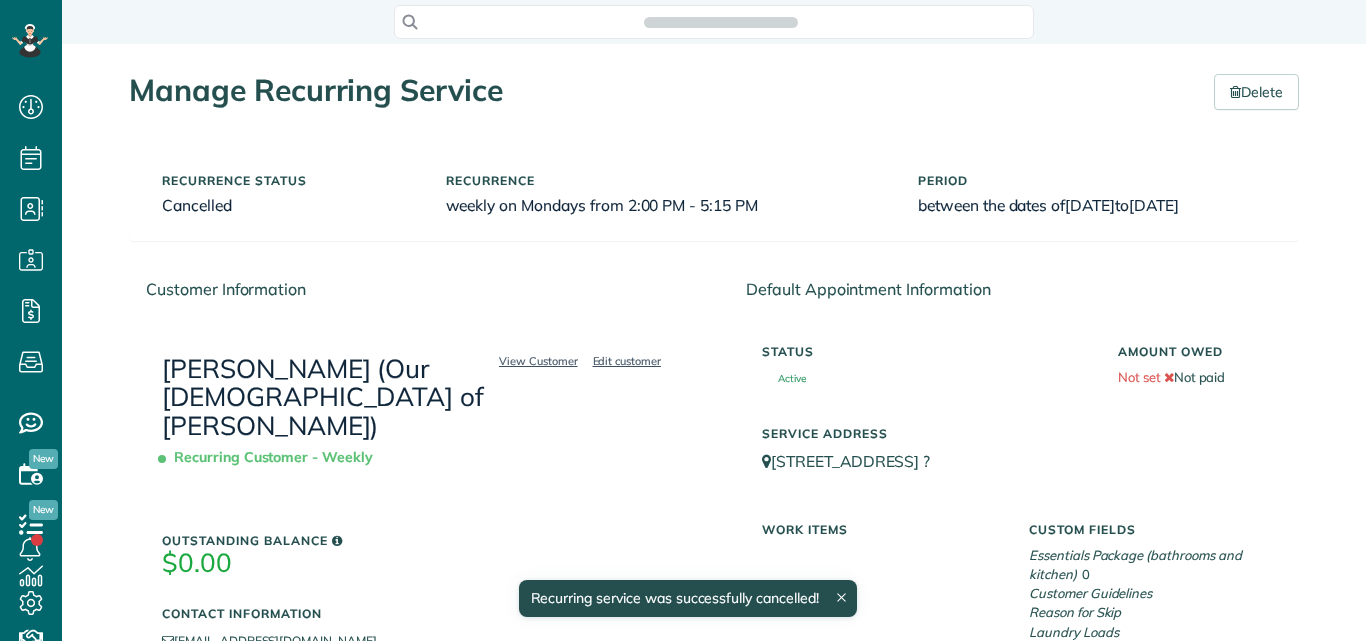 scroll, scrollTop: 0, scrollLeft: 0, axis: both 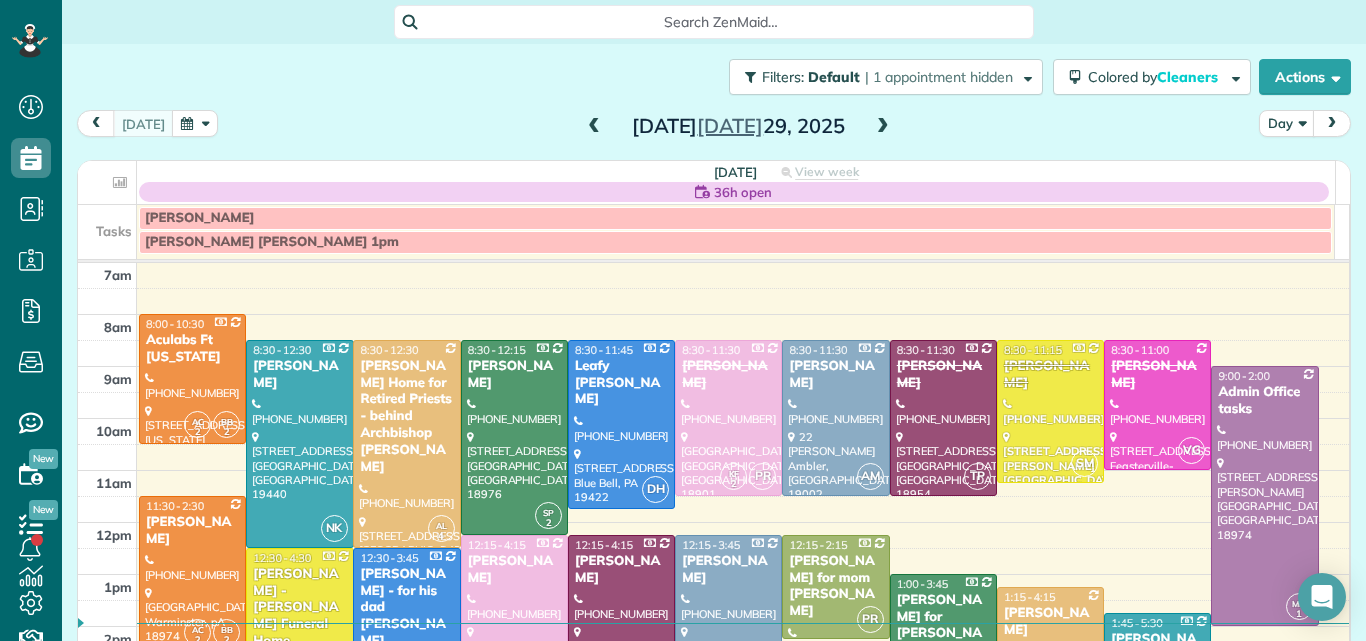 click at bounding box center (594, 127) 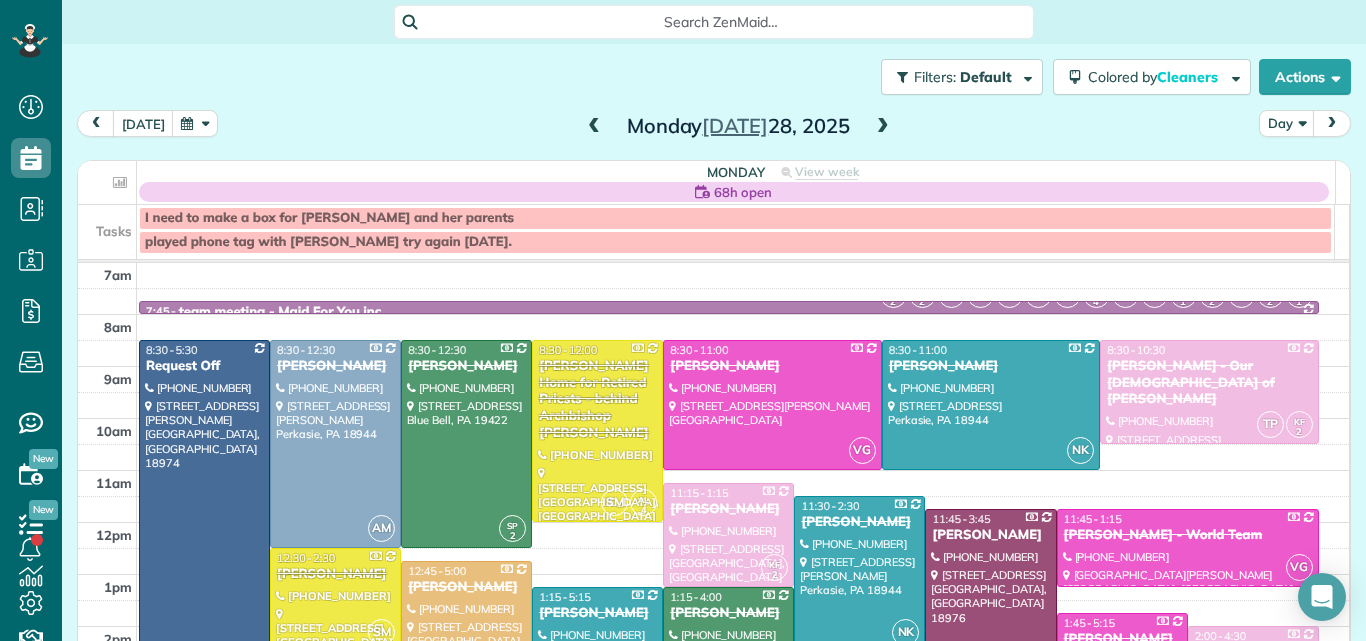 click at bounding box center [883, 127] 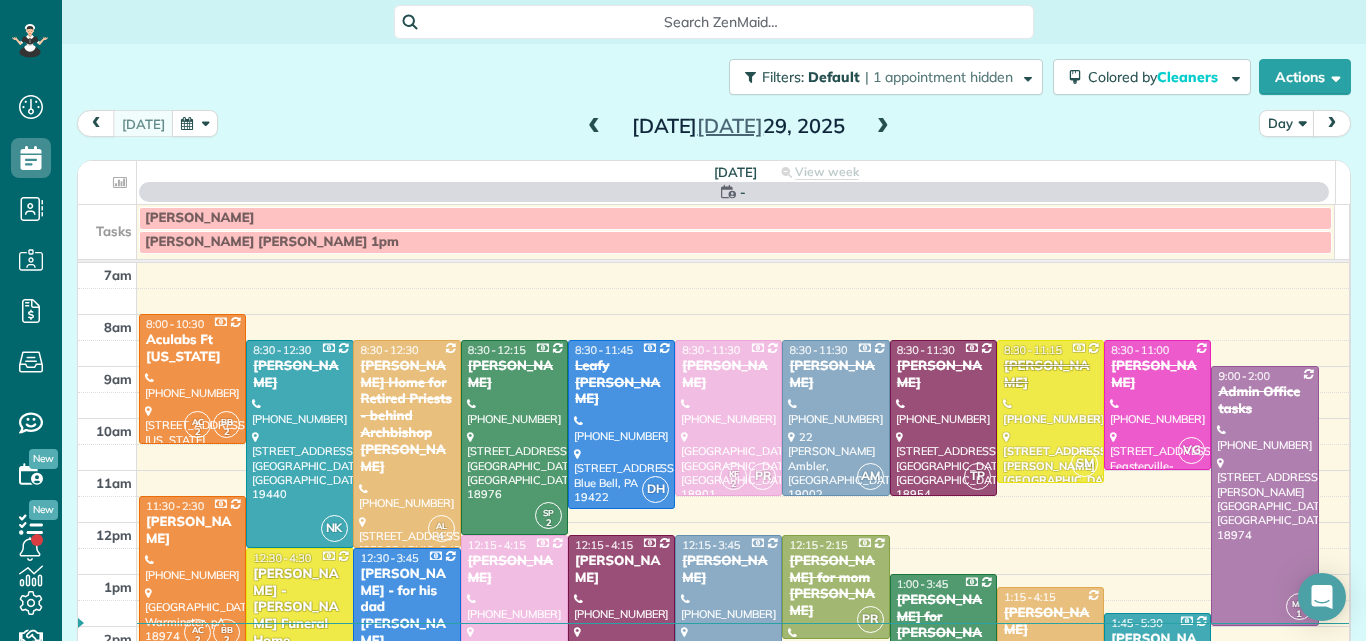 click at bounding box center (883, 127) 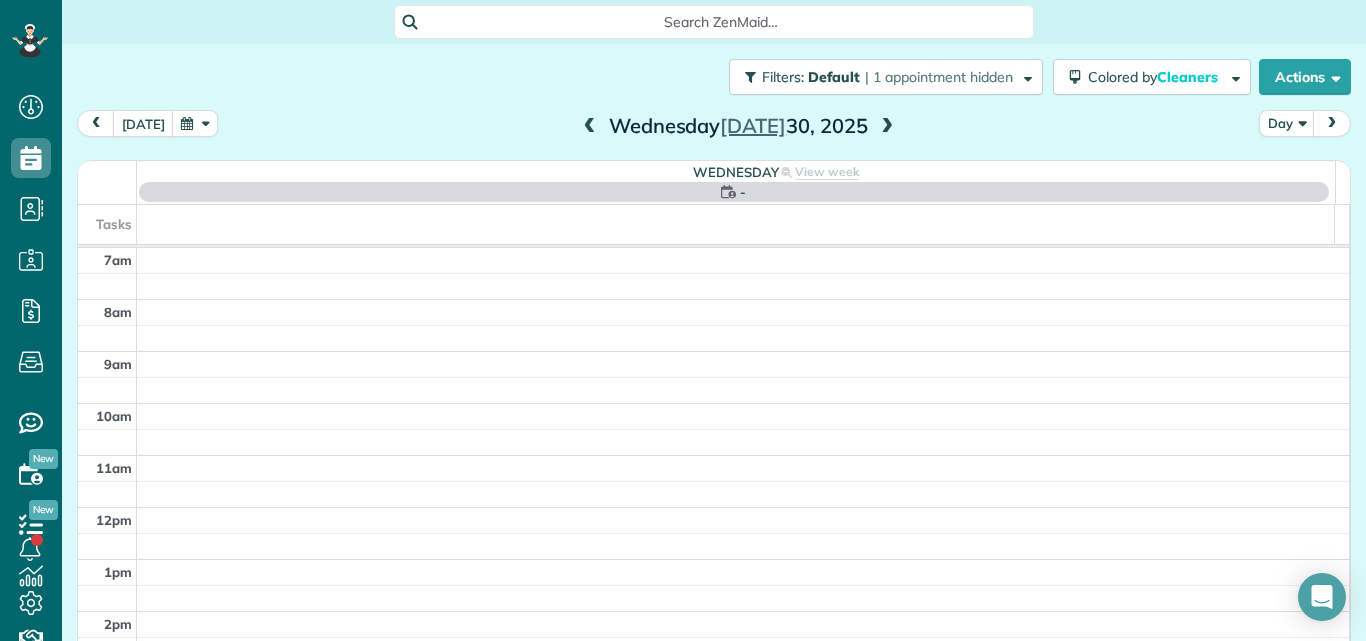 click at bounding box center [887, 127] 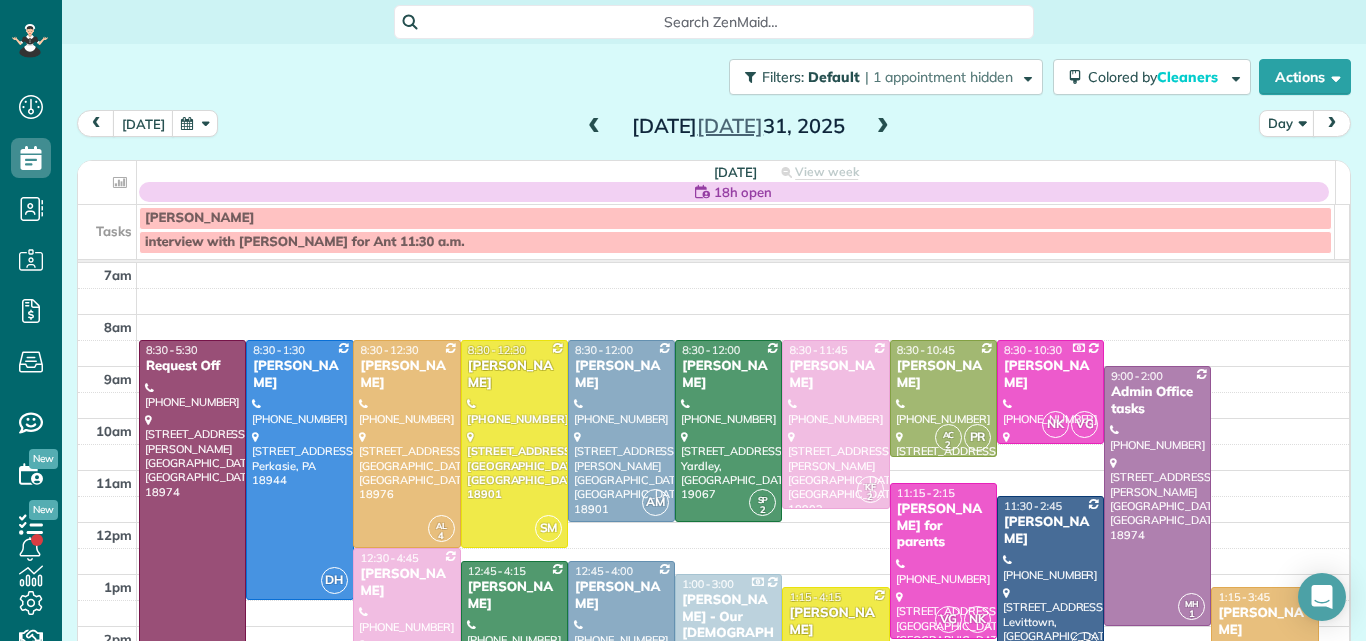 click at bounding box center [883, 127] 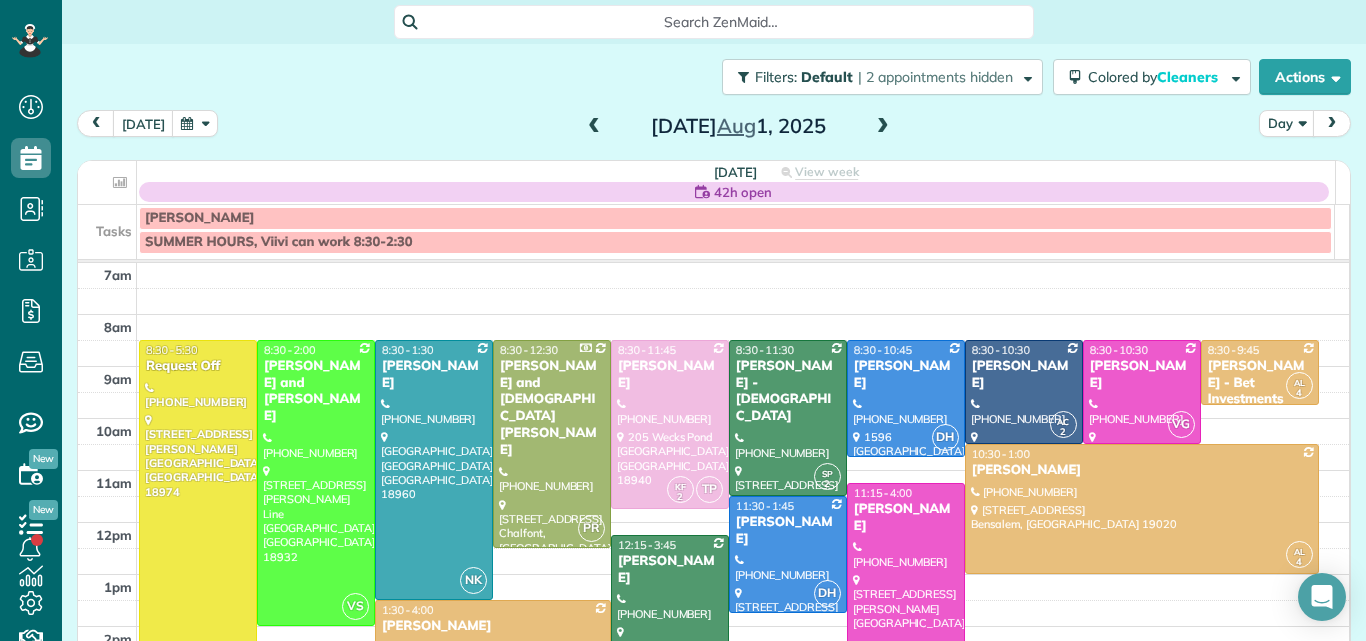 click at bounding box center (883, 127) 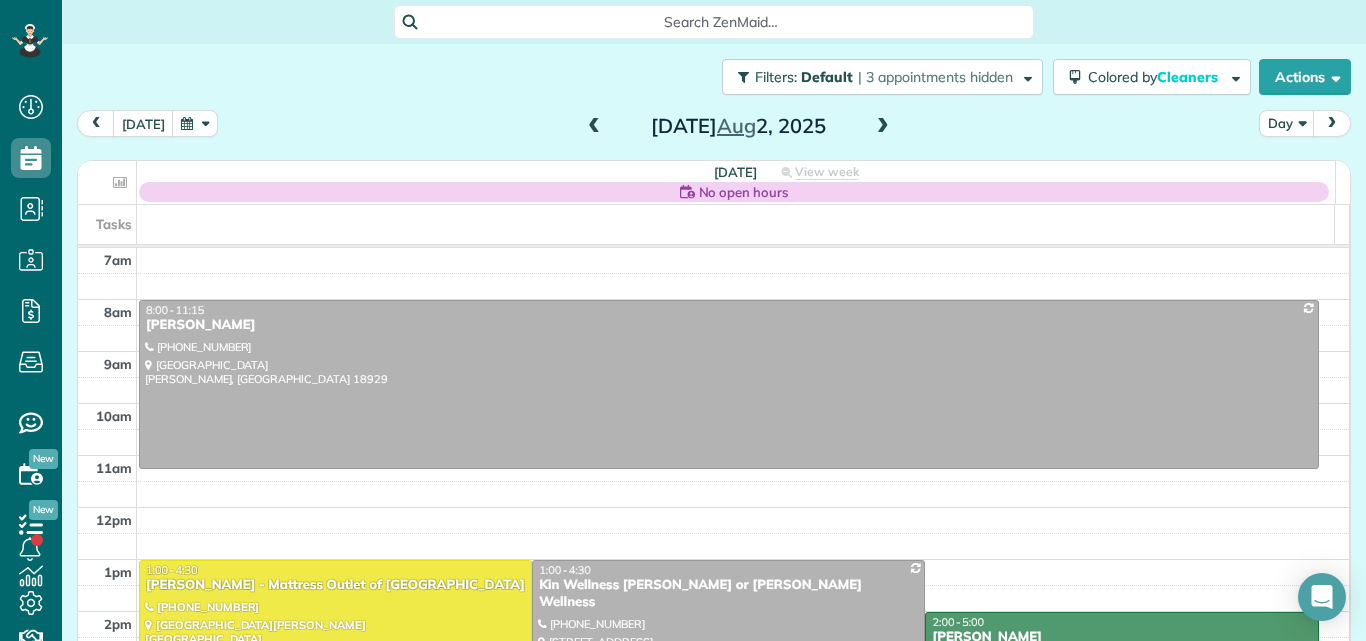 click at bounding box center [883, 127] 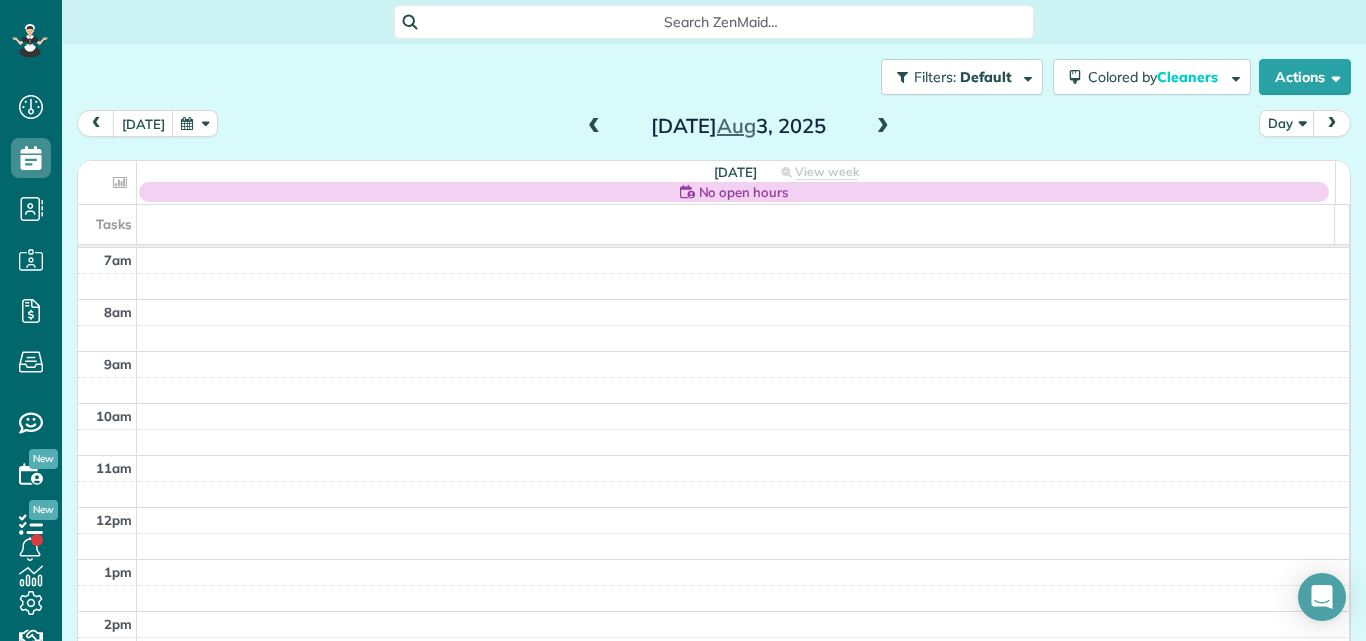 click at bounding box center [883, 127] 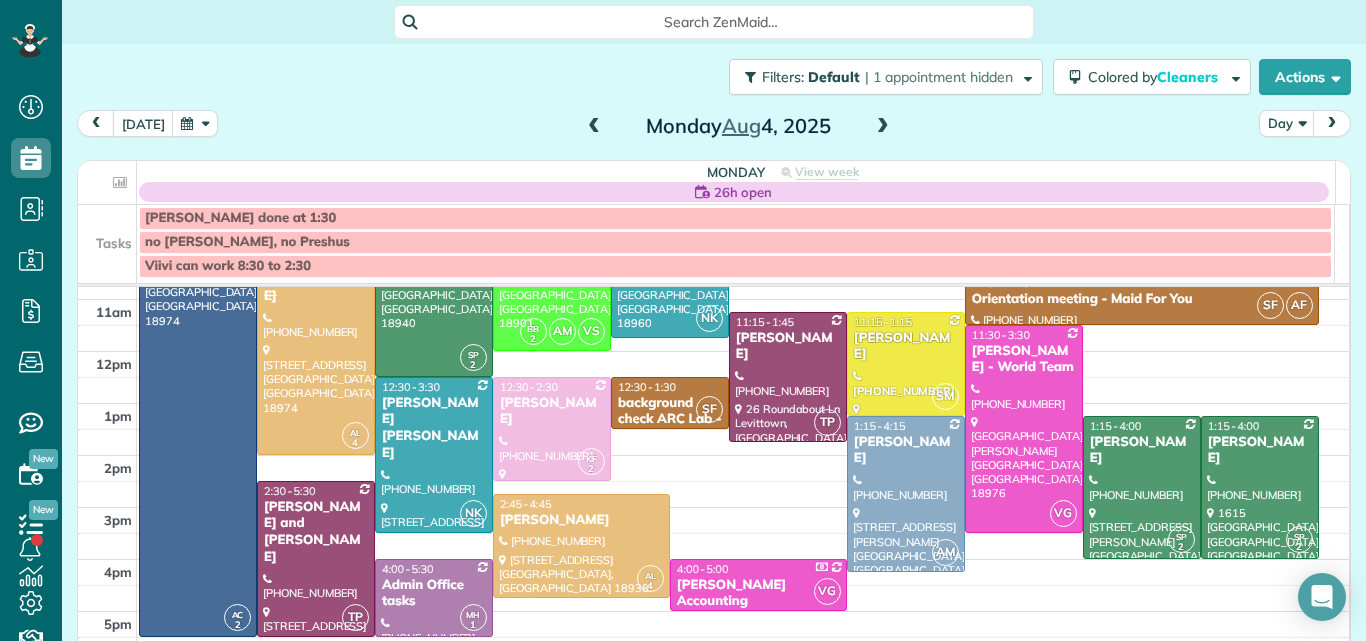 scroll, scrollTop: 212, scrollLeft: 0, axis: vertical 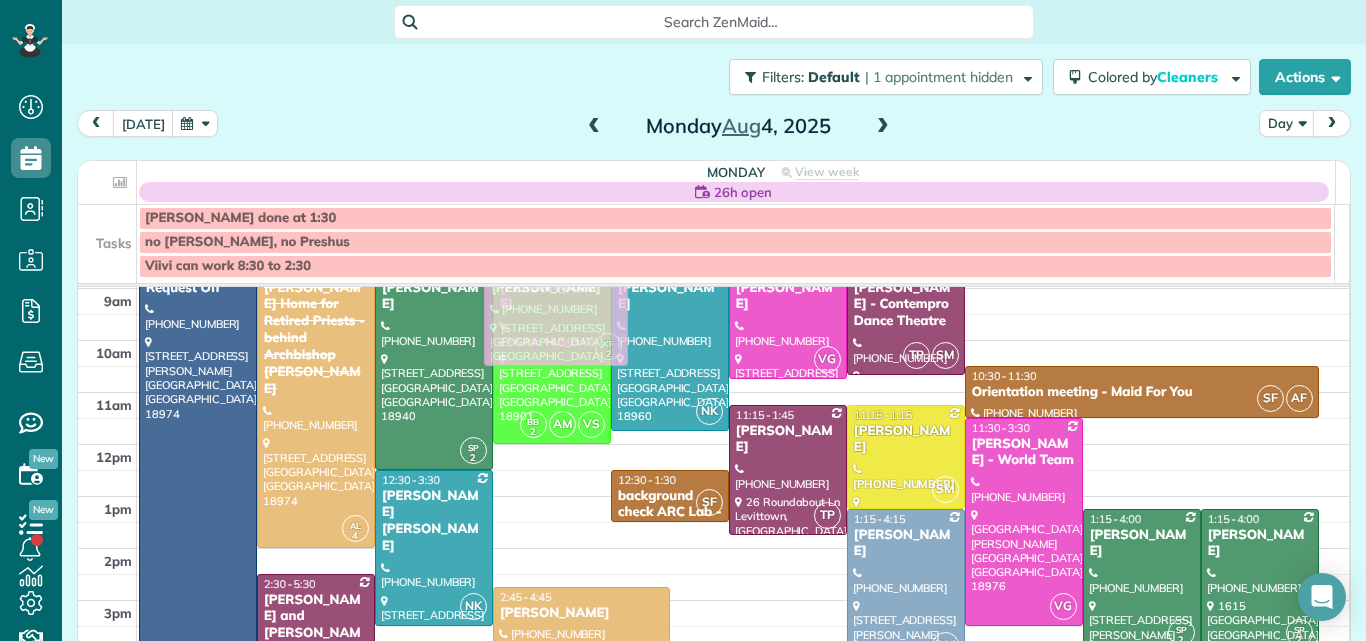 drag, startPoint x: 536, startPoint y: 525, endPoint x: 511, endPoint y: 314, distance: 212.47588 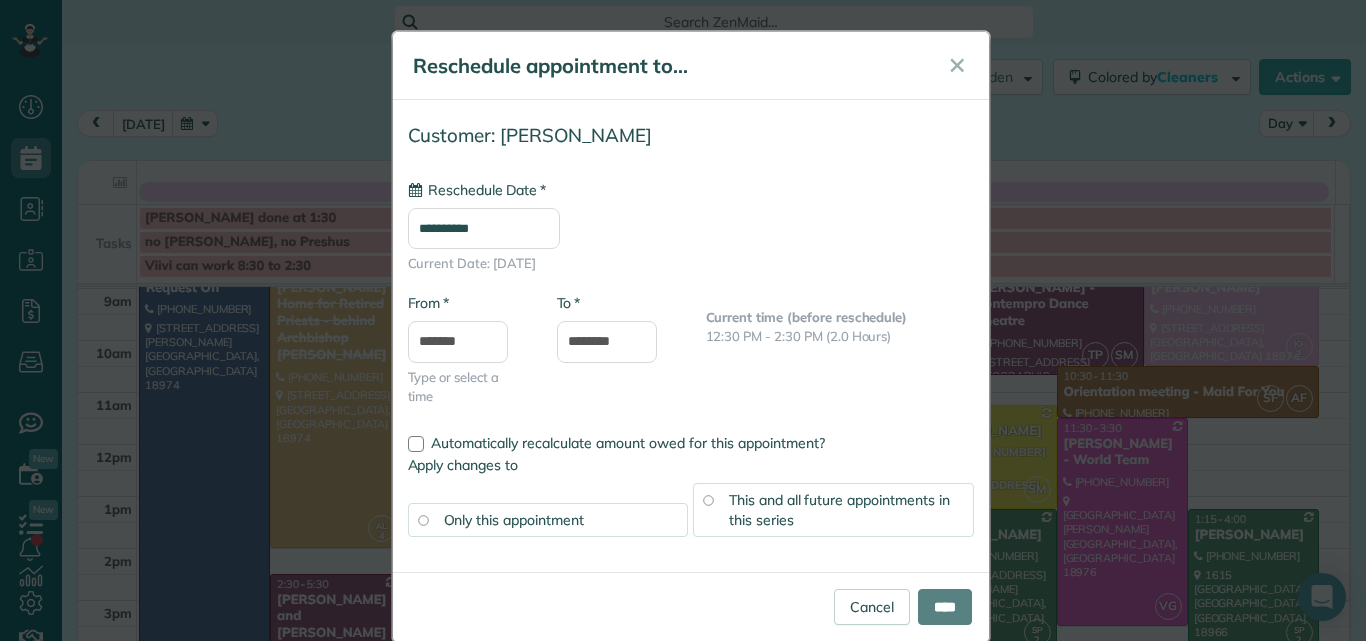 type on "**********" 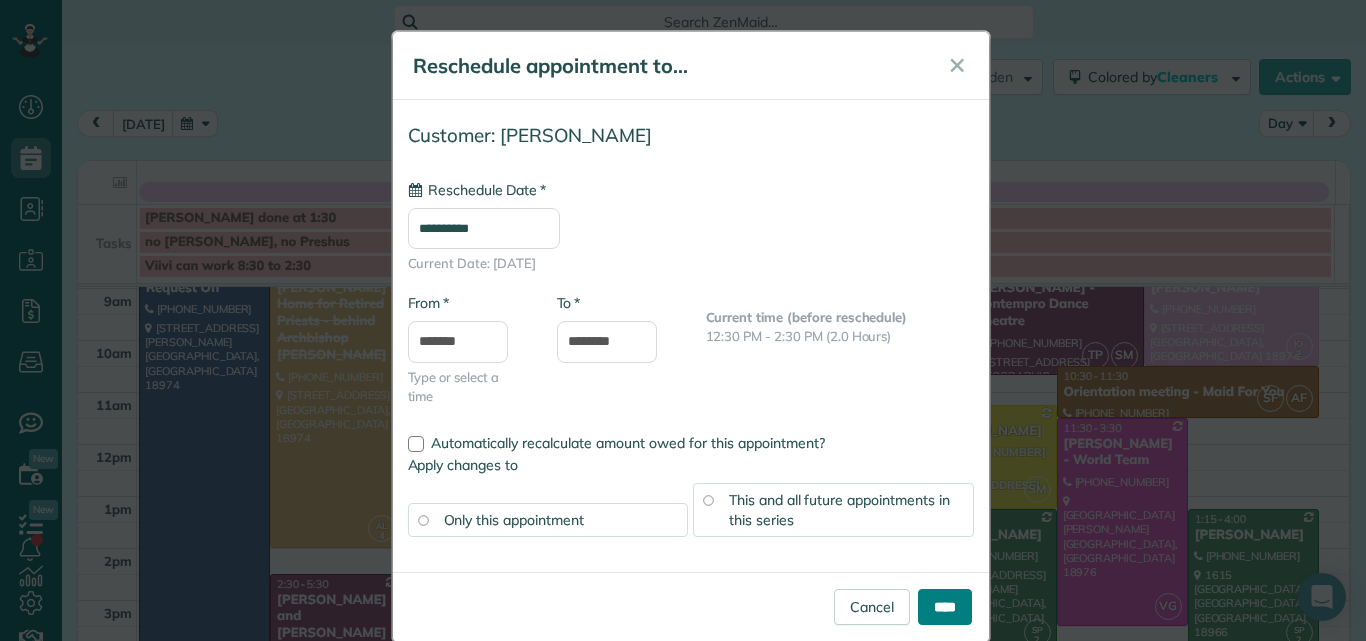 click on "****" at bounding box center [945, 607] 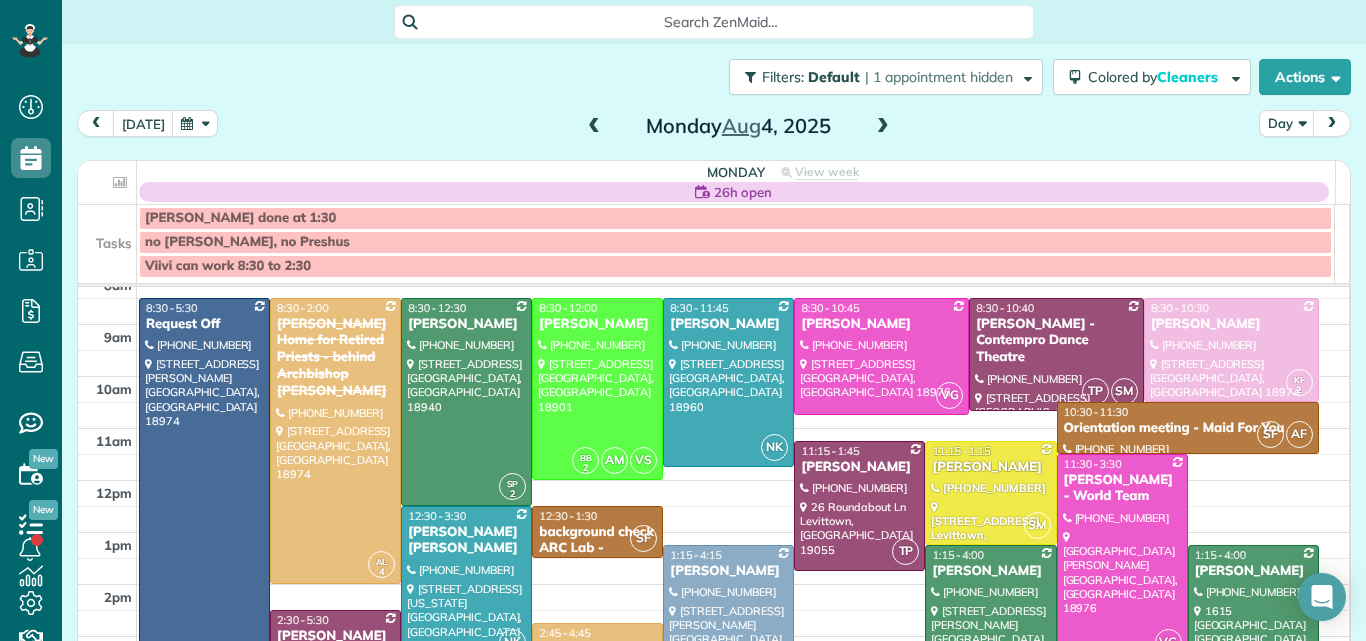 scroll, scrollTop: 62, scrollLeft: 0, axis: vertical 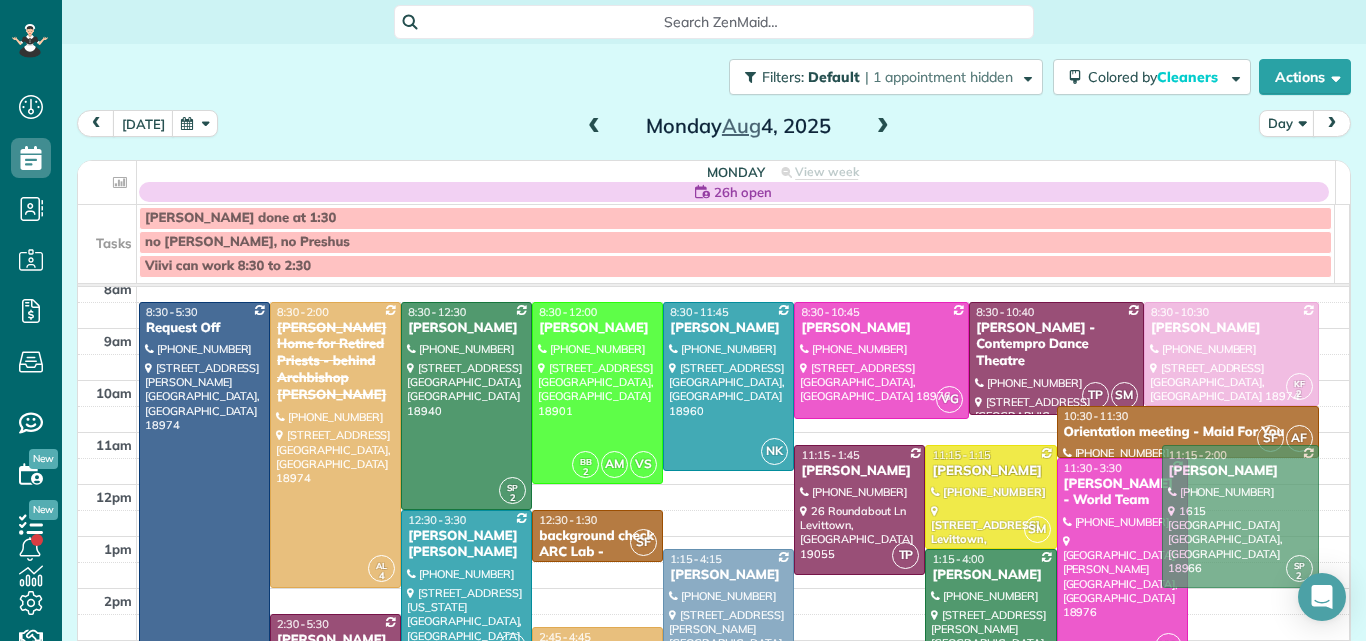 drag, startPoint x: 1242, startPoint y: 567, endPoint x: 1226, endPoint y: 467, distance: 101.27191 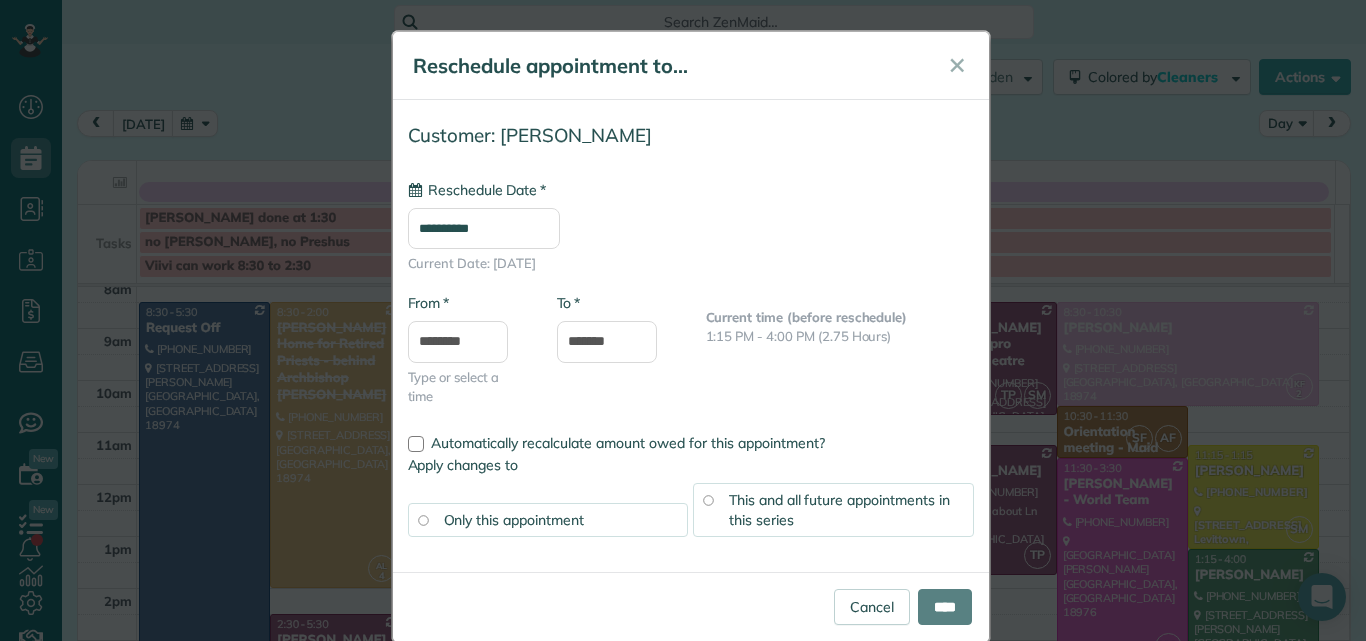 type on "**********" 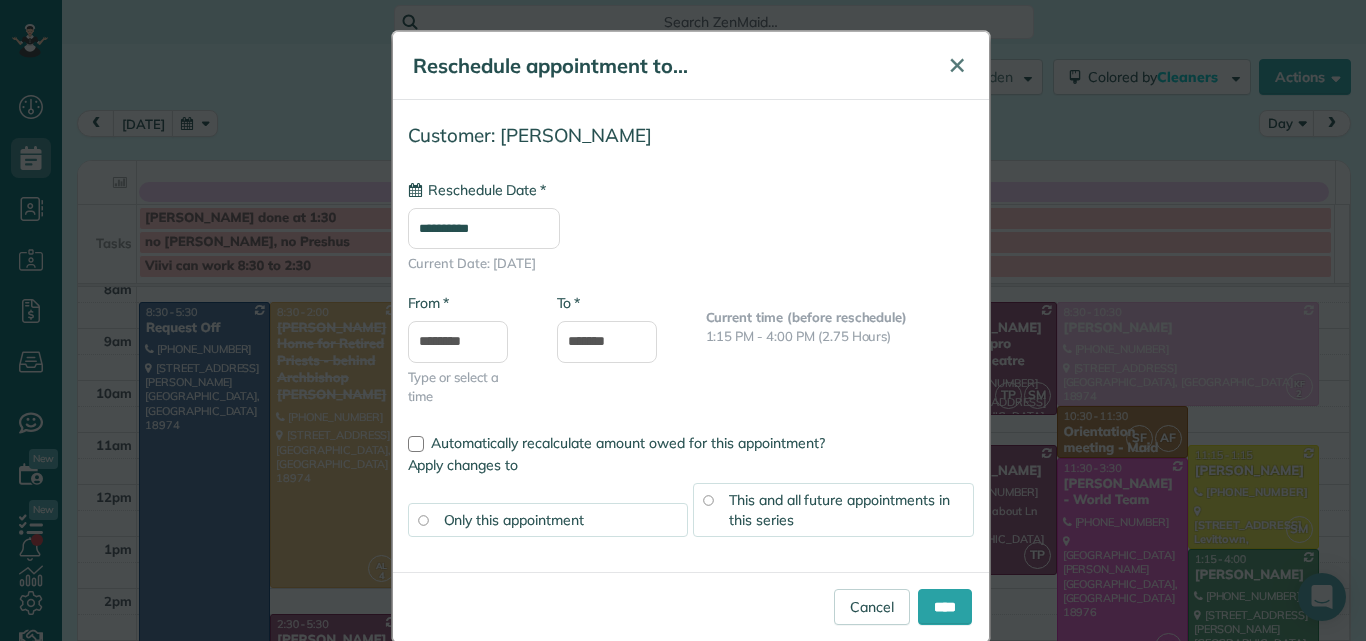click on "✕" at bounding box center (957, 65) 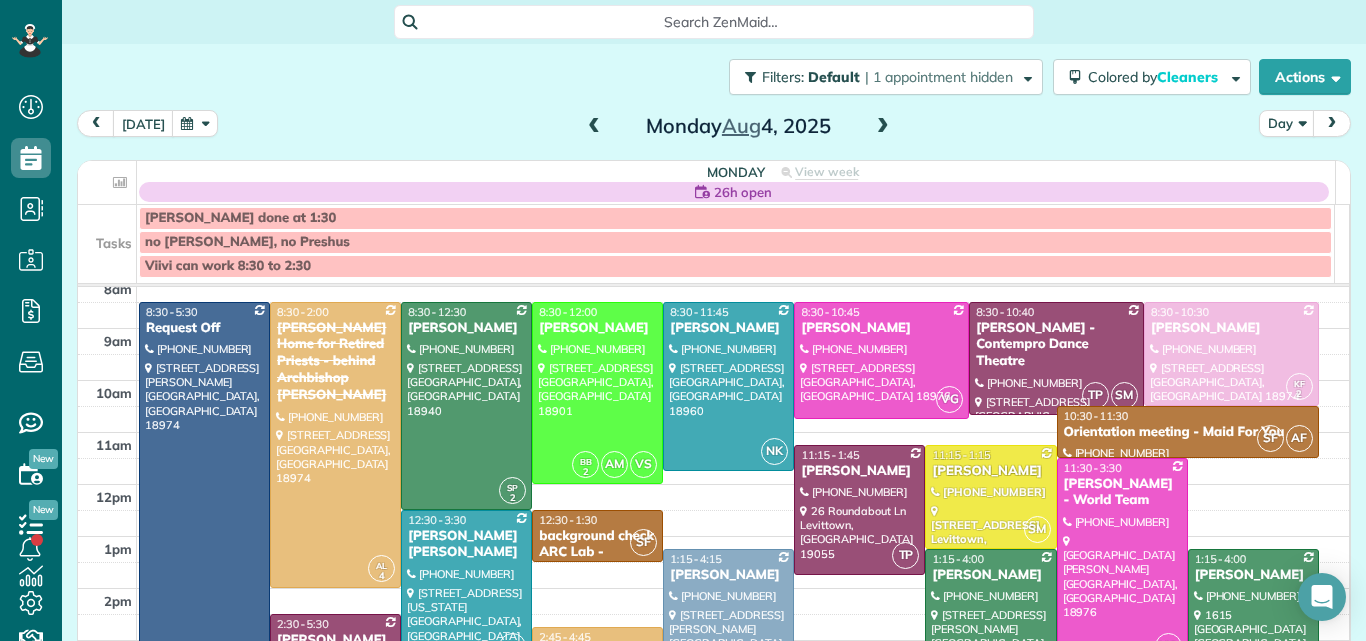 click at bounding box center (883, 127) 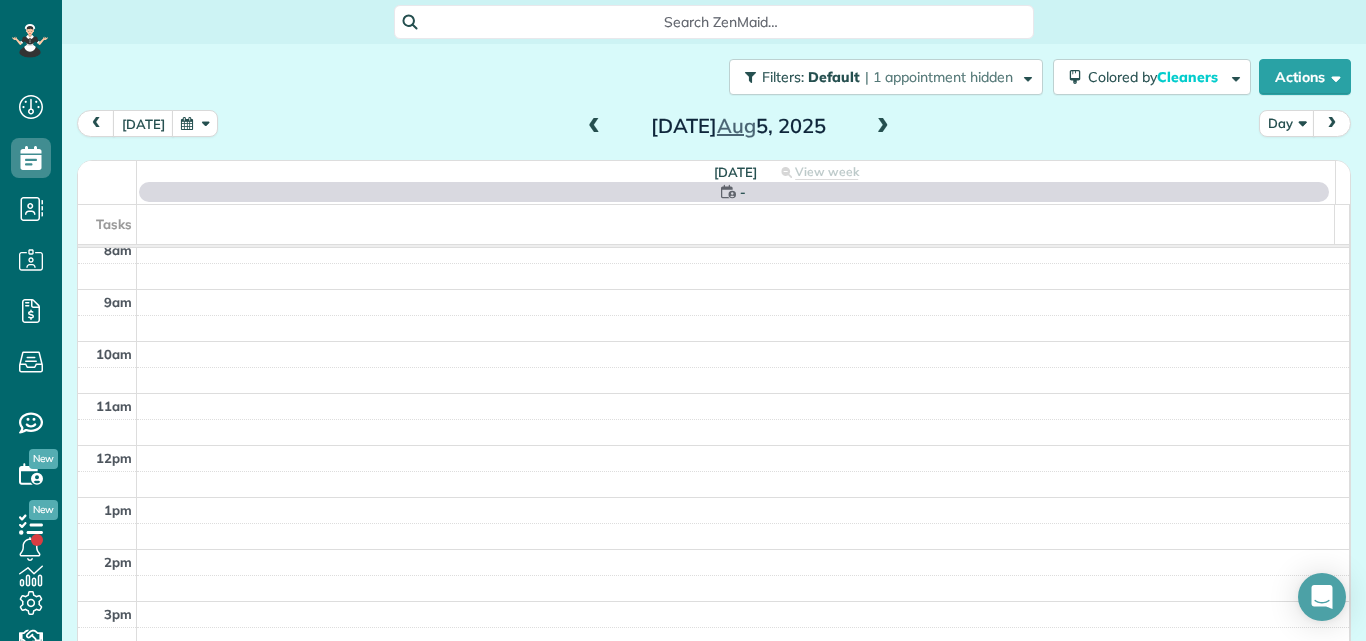 scroll, scrollTop: 0, scrollLeft: 0, axis: both 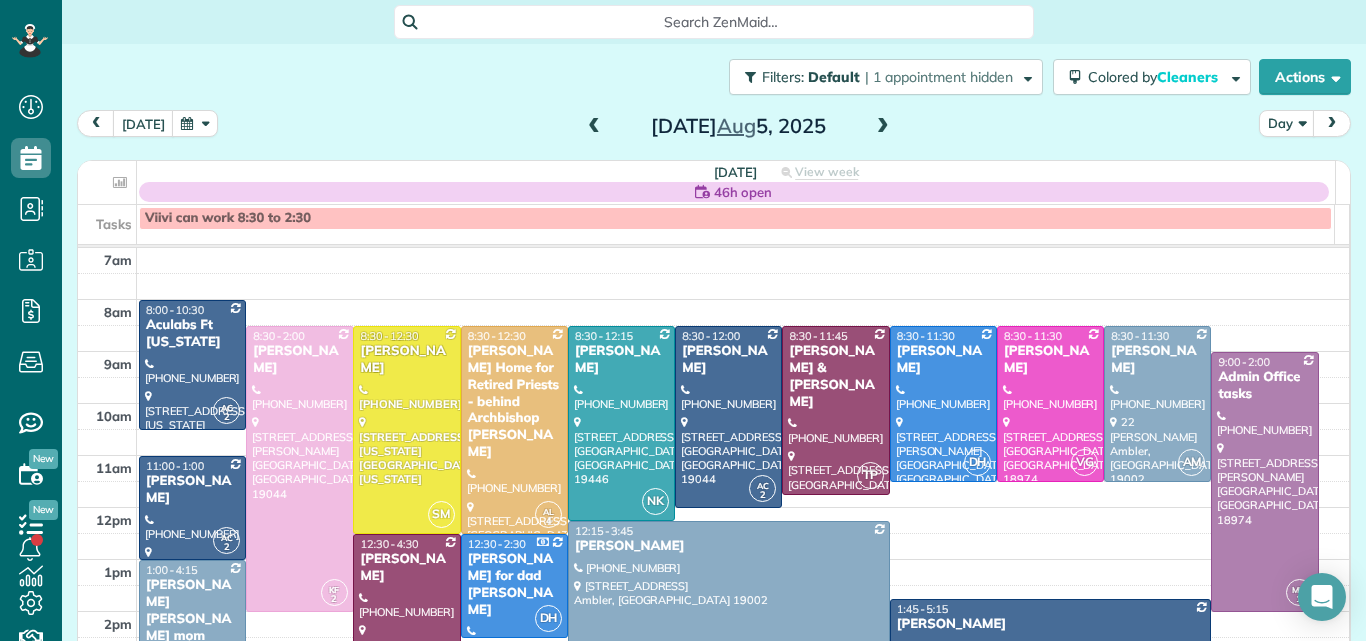 click at bounding box center (883, 127) 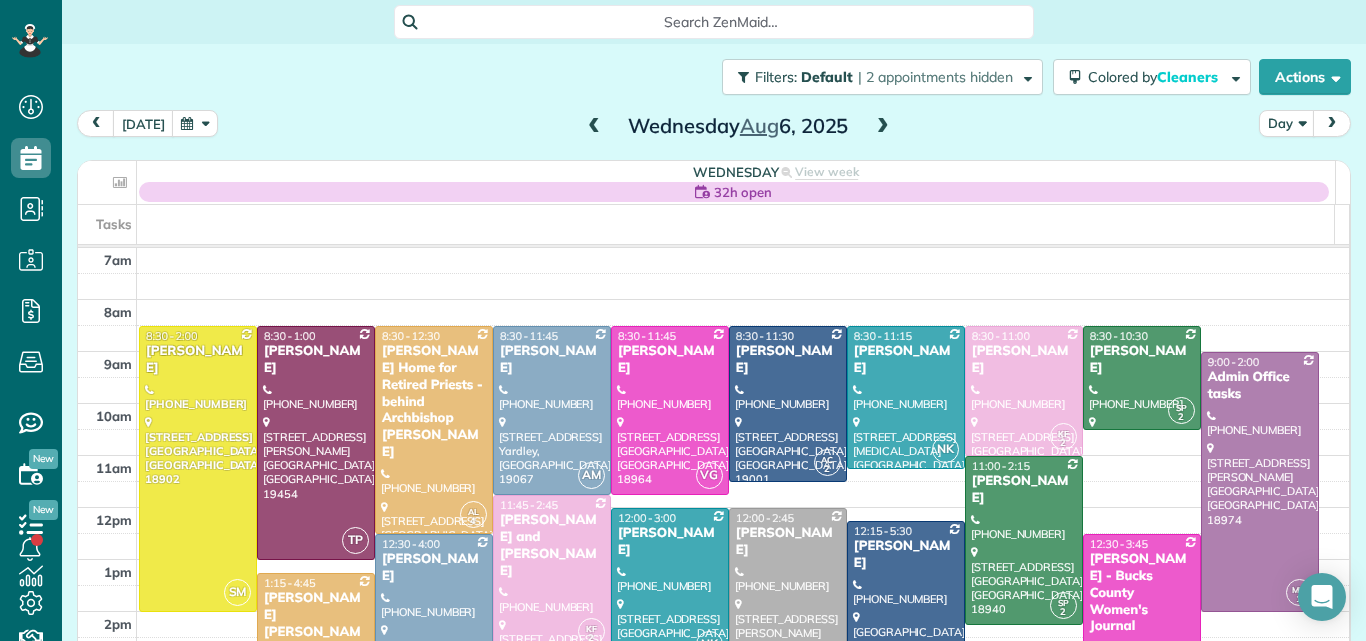 click on "Crystal Konopka" at bounding box center (788, 542) 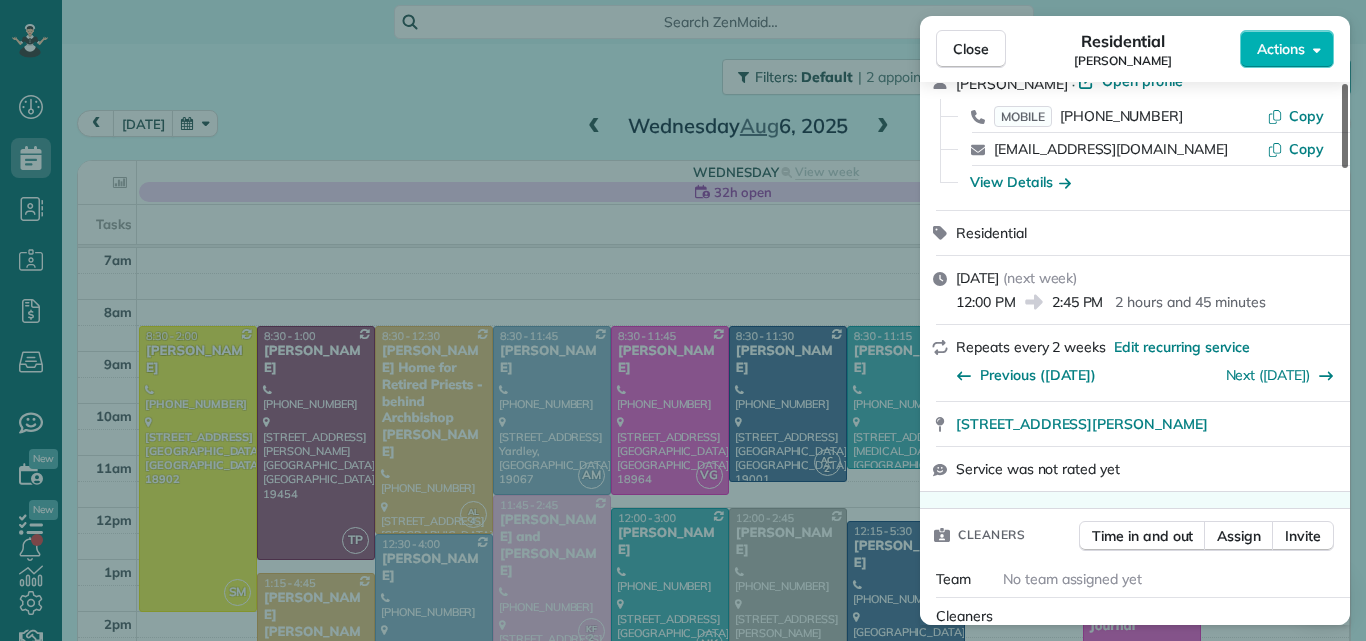 scroll, scrollTop: 0, scrollLeft: 0, axis: both 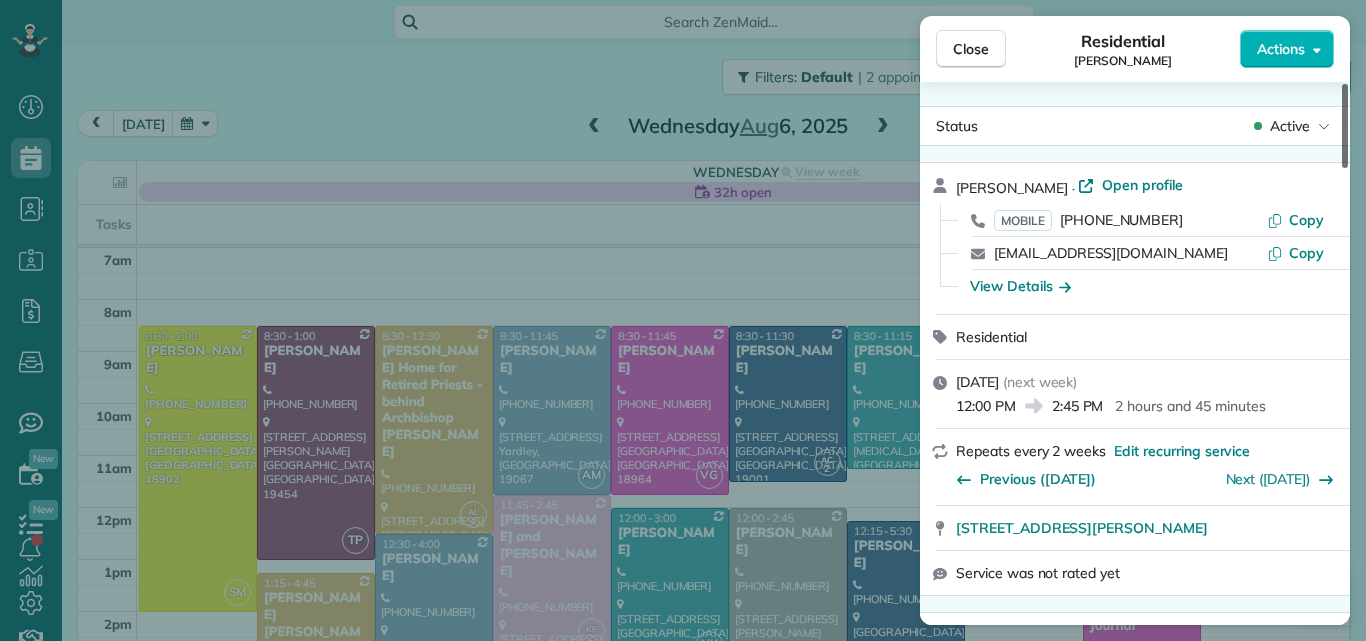 drag, startPoint x: 1341, startPoint y: 143, endPoint x: 1346, endPoint y: 77, distance: 66.189125 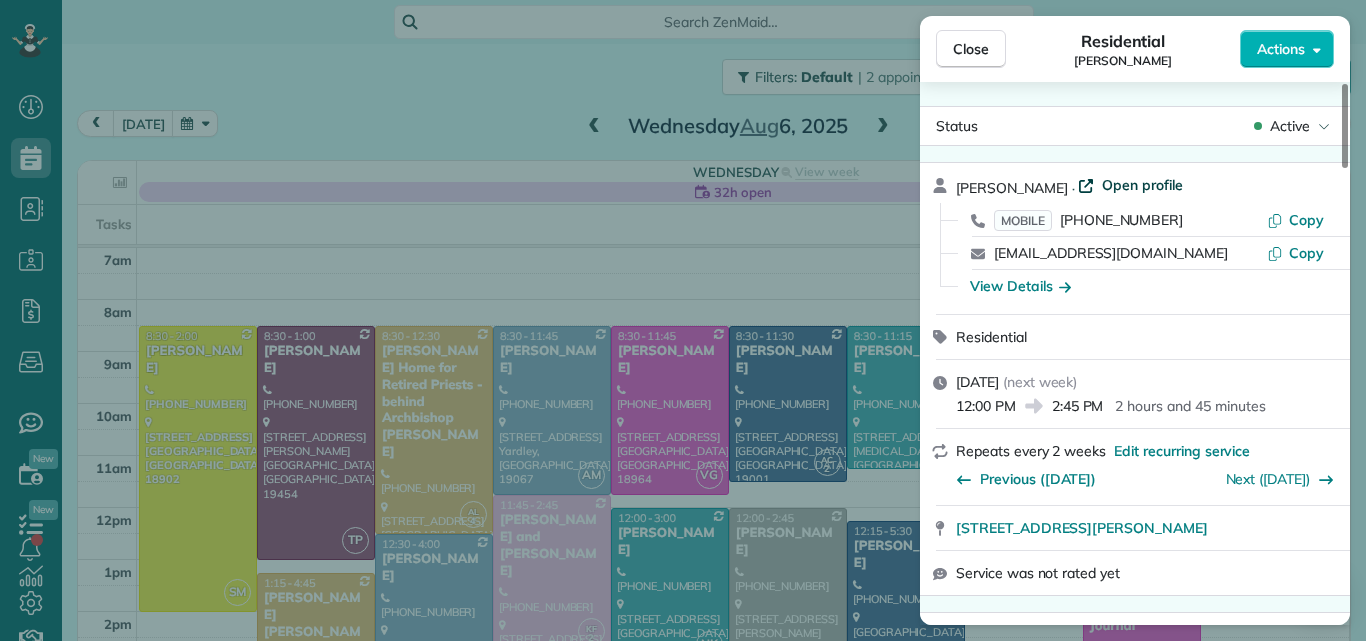 click on "Open profile" at bounding box center [1142, 185] 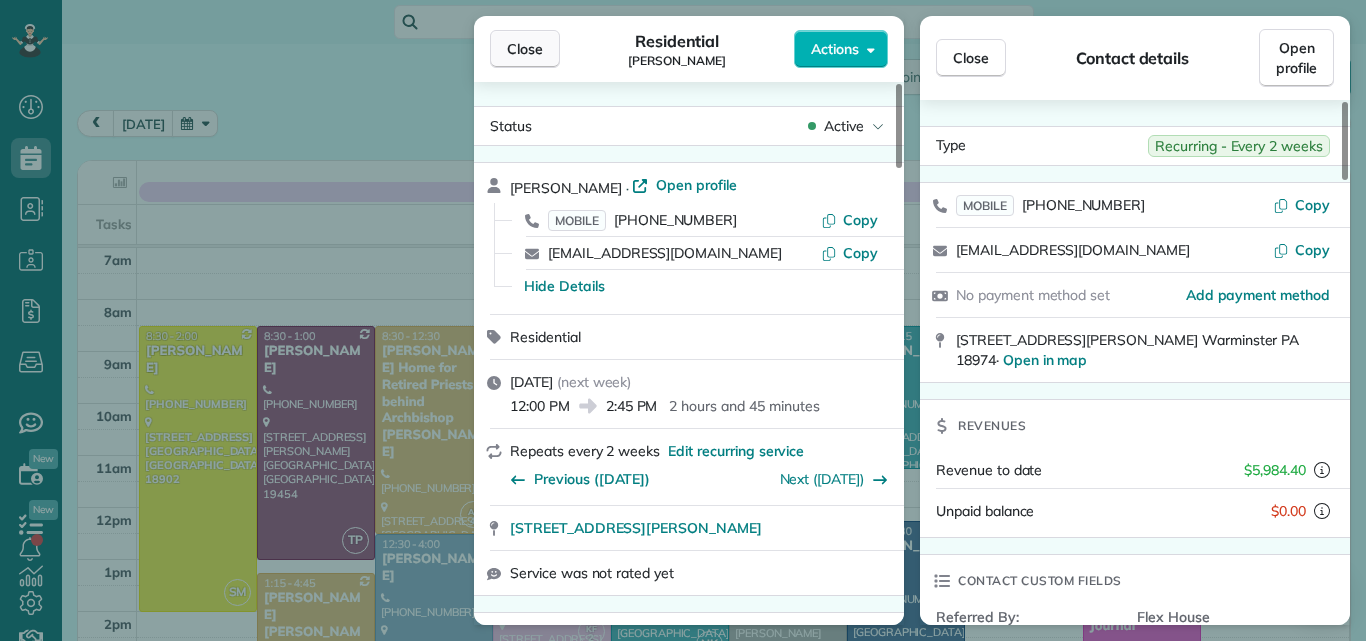 click on "Close" at bounding box center [525, 49] 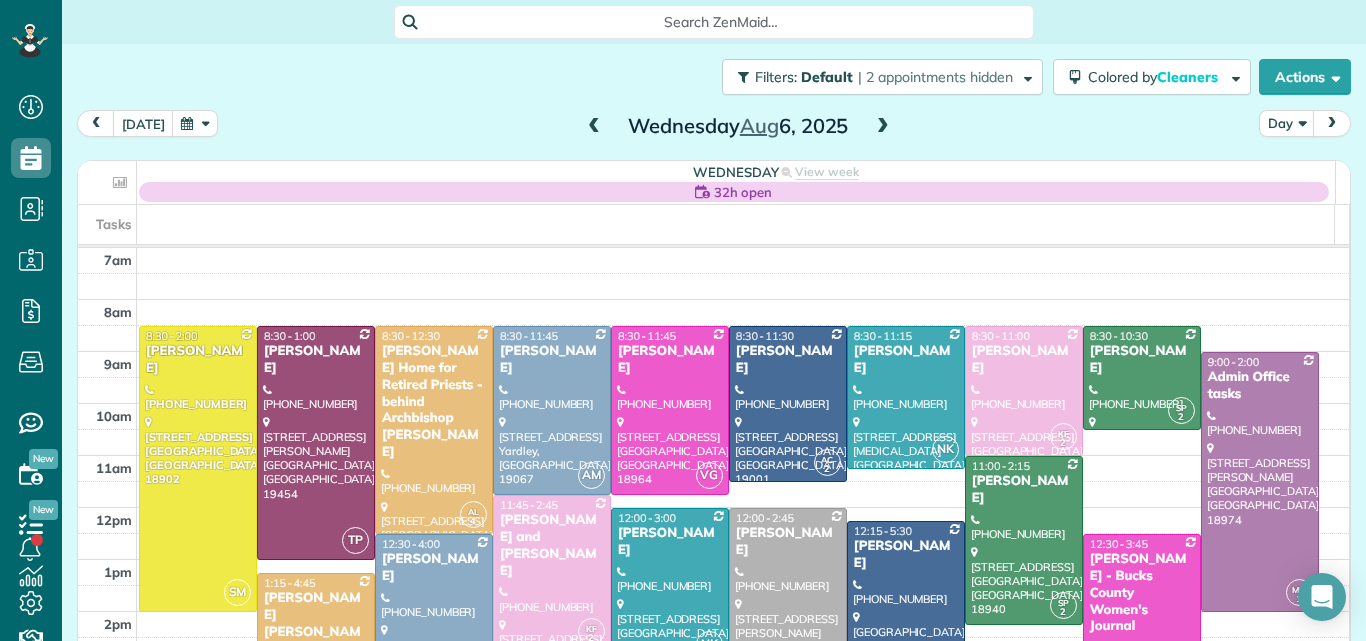 click on "Crystal Konopka" at bounding box center [788, 542] 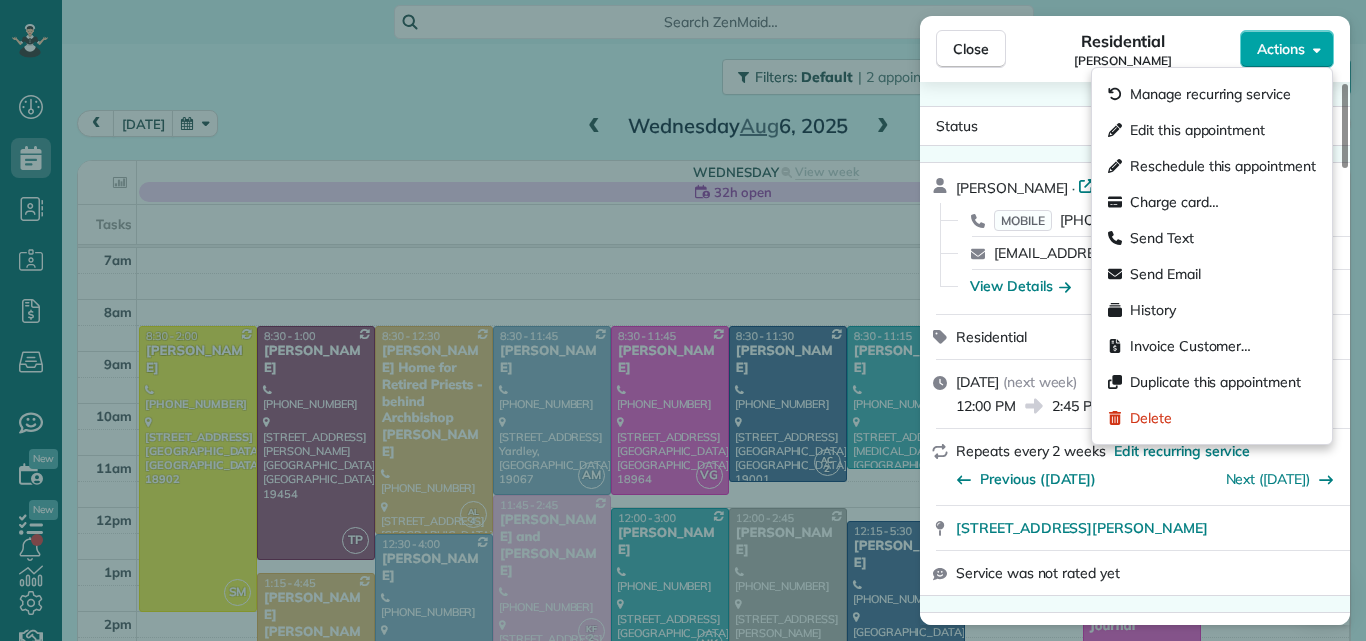 click on "Actions" at bounding box center [1281, 49] 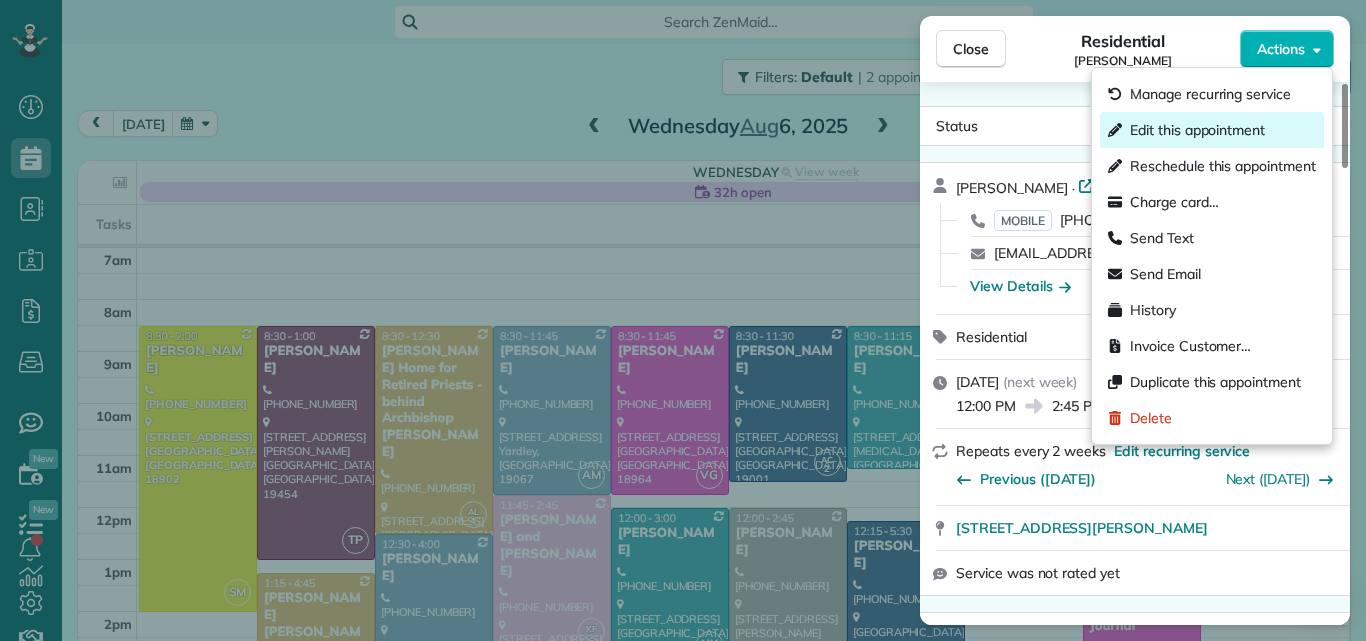 click on "Edit this appointment" at bounding box center (1197, 130) 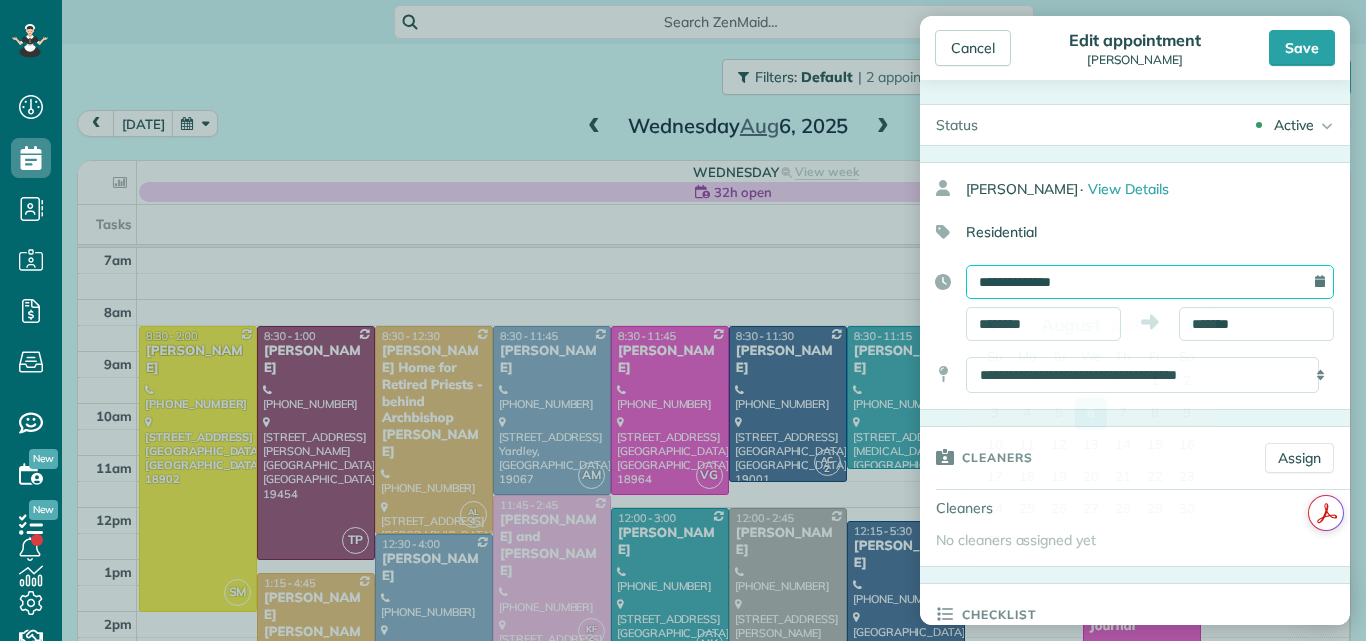 click on "**********" at bounding box center [1150, 282] 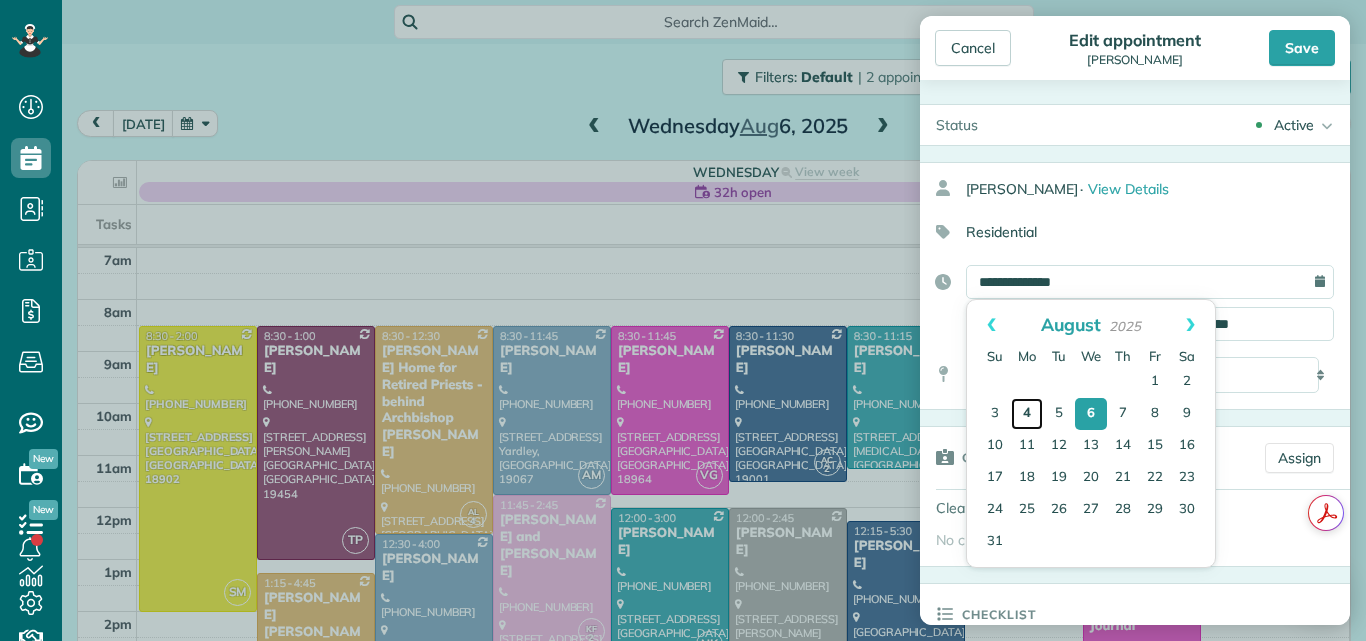 click on "4" at bounding box center [1027, 414] 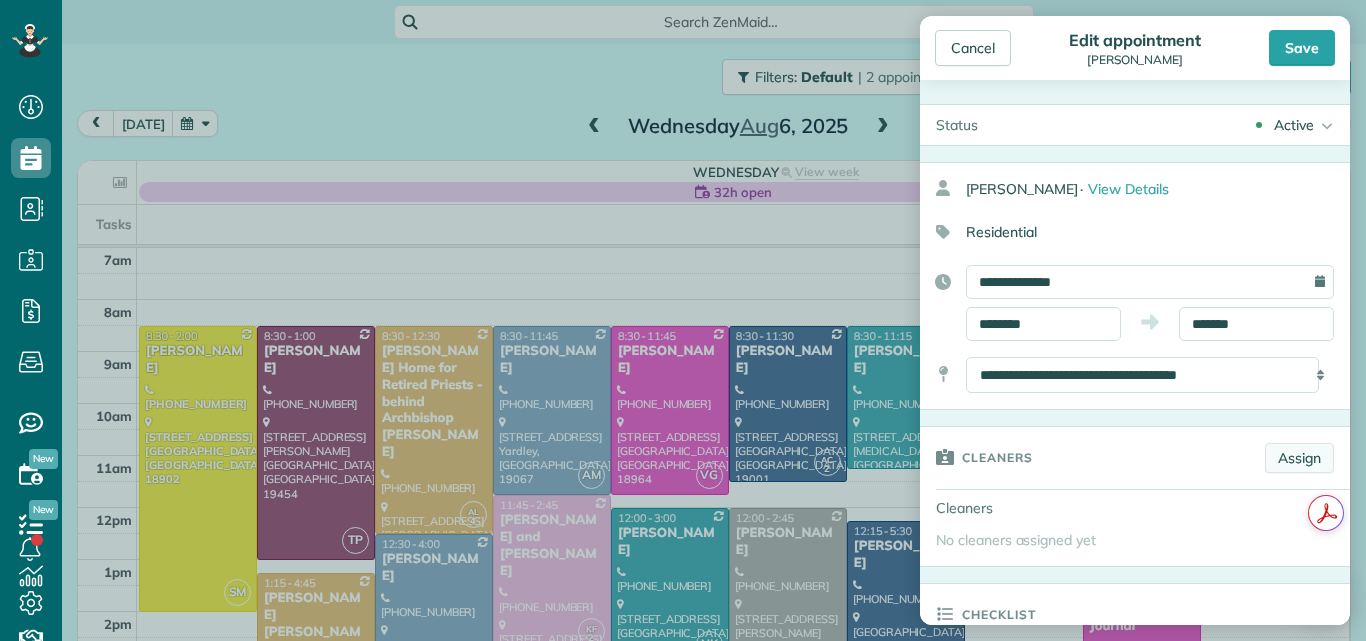 click on "Assign" at bounding box center (1299, 458) 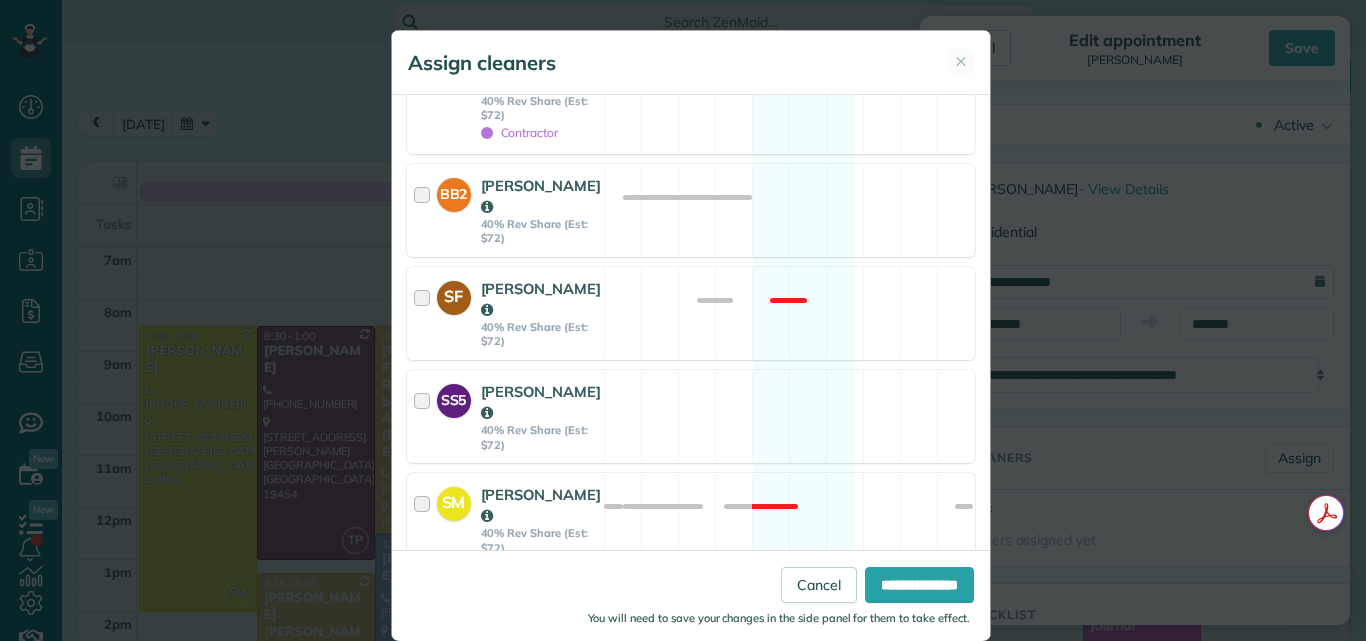 scroll, scrollTop: 1425, scrollLeft: 0, axis: vertical 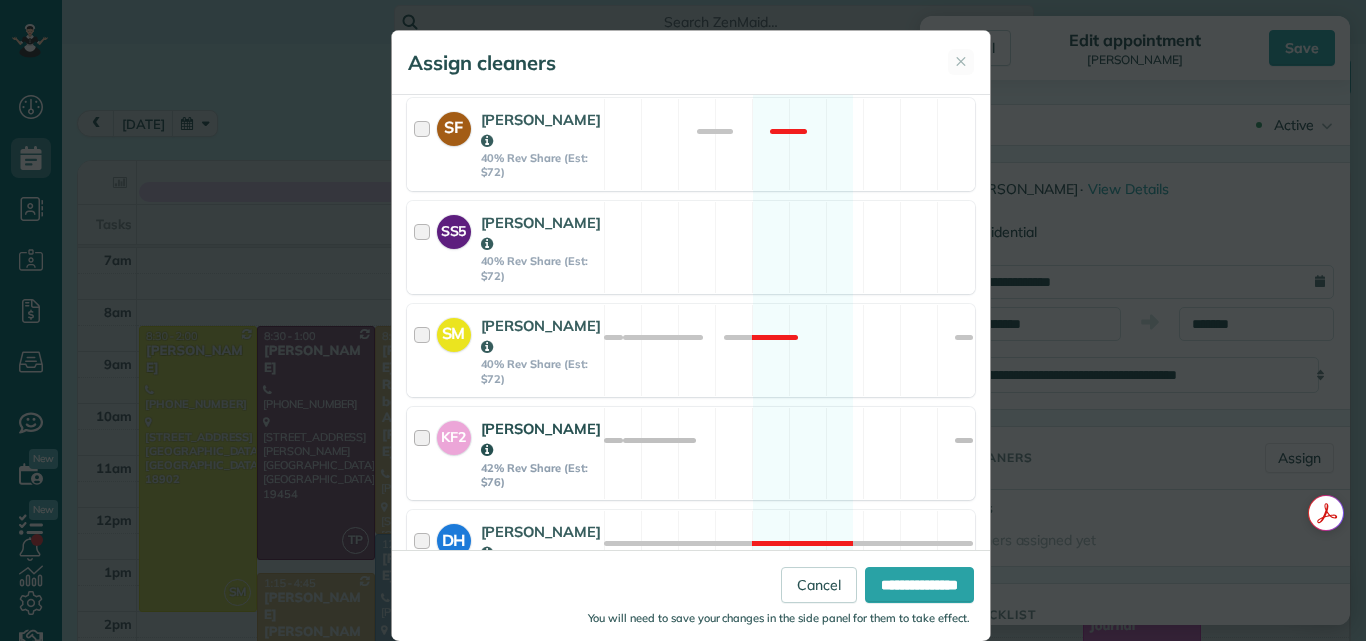 click at bounding box center [425, 453] 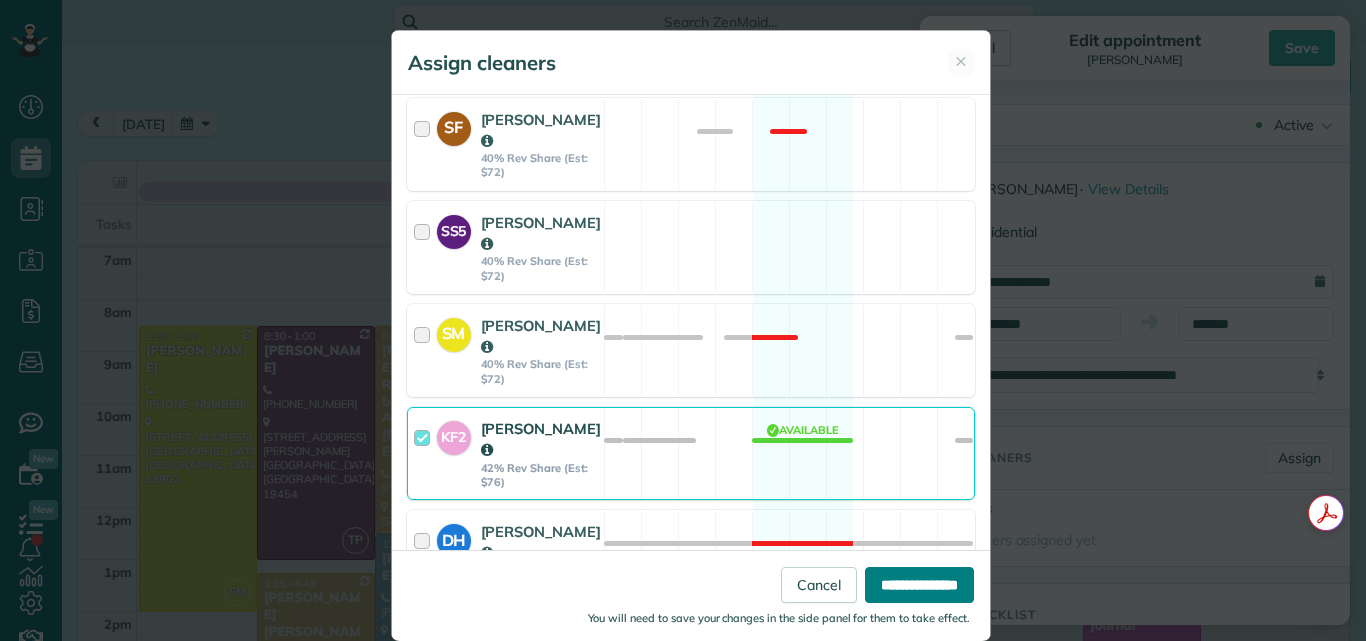 click on "**********" at bounding box center (919, 585) 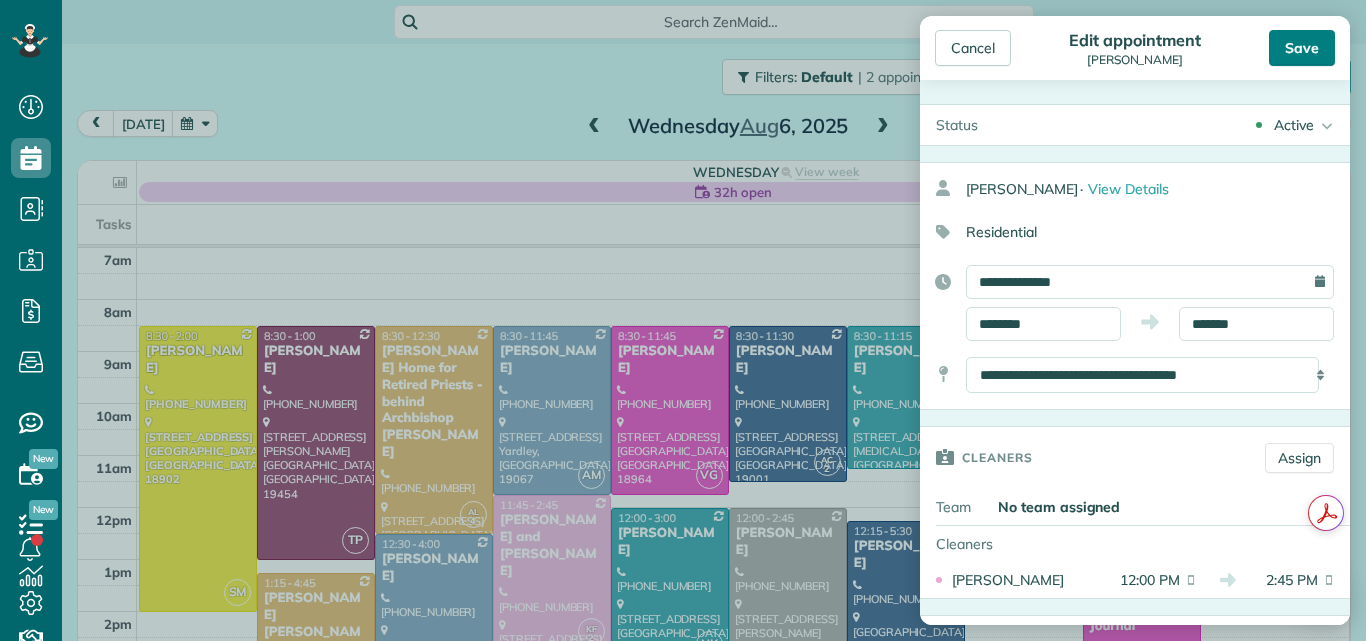 click on "Save" at bounding box center [1302, 48] 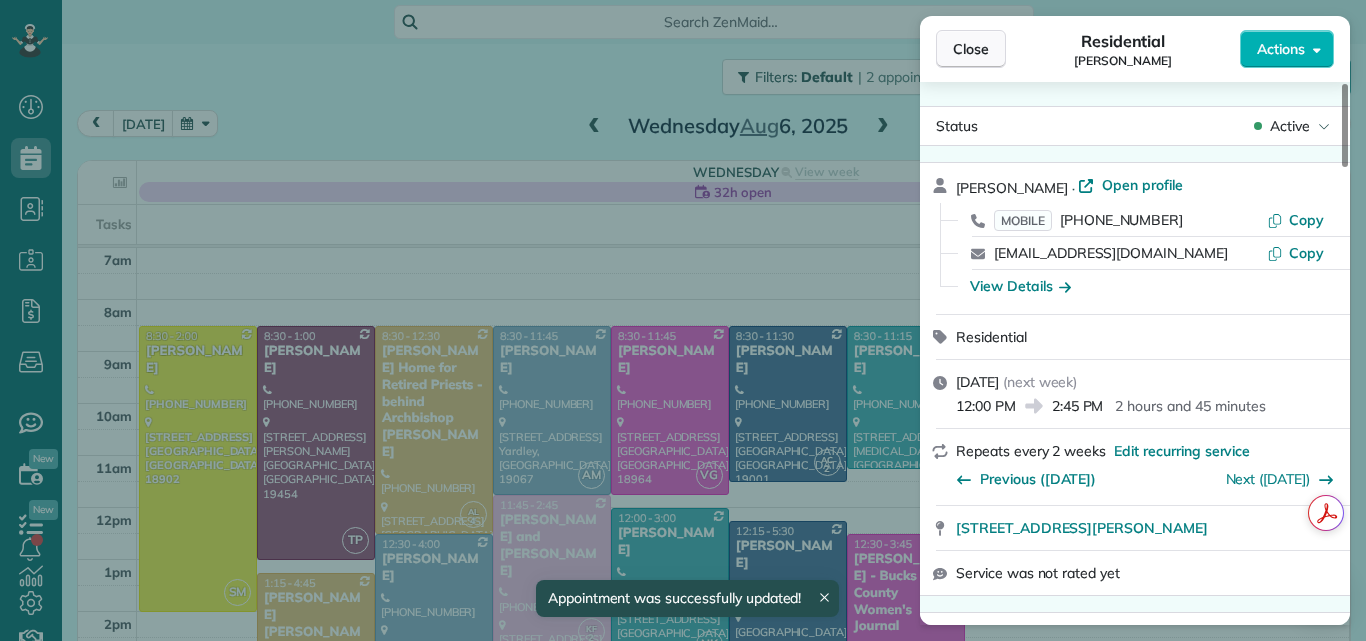 click on "Close" at bounding box center (971, 49) 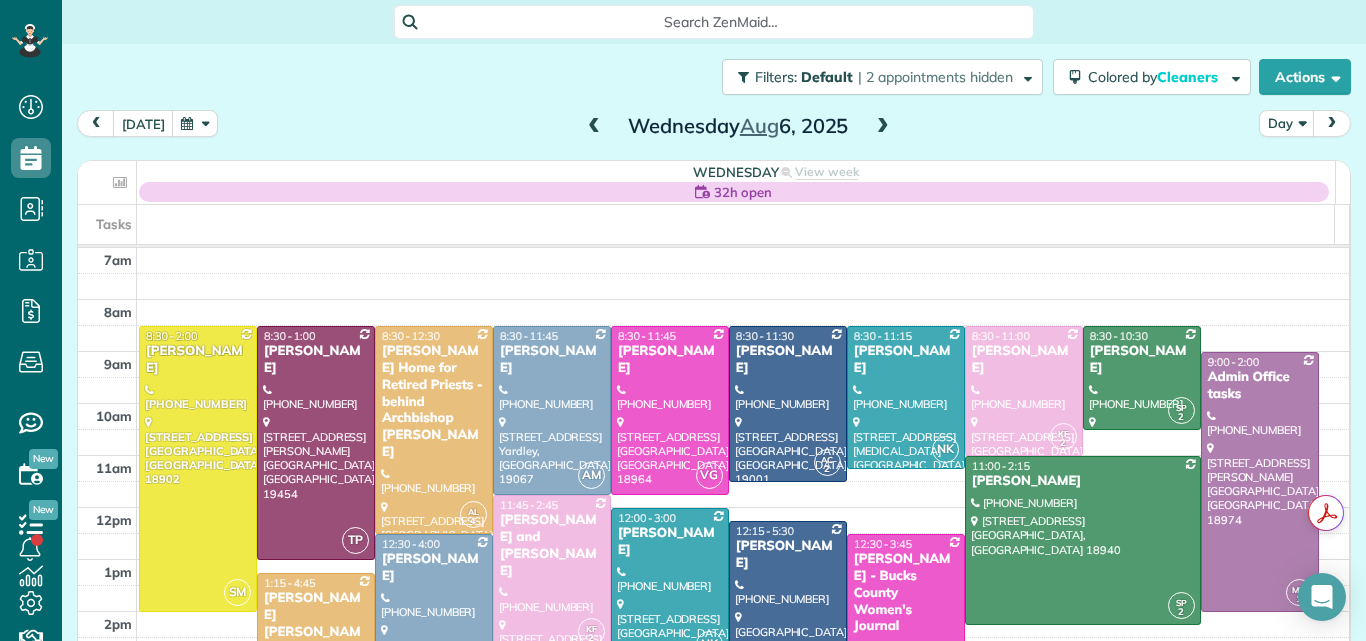 click at bounding box center [594, 127] 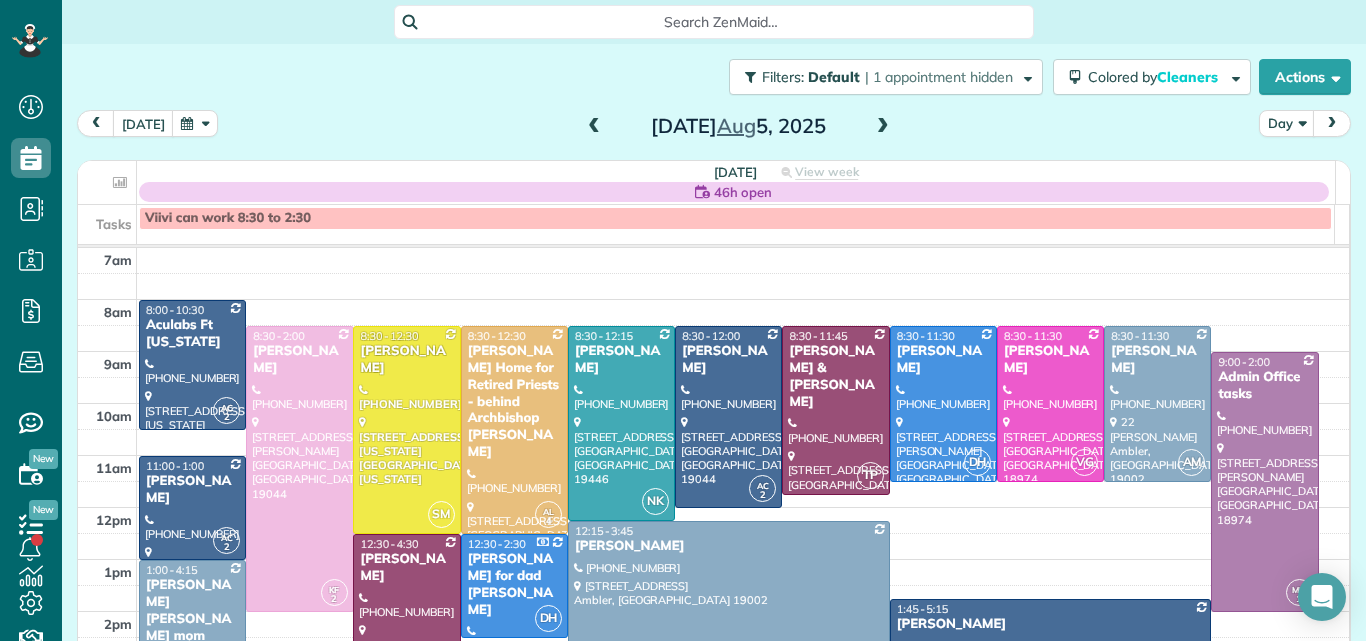 click at bounding box center [594, 127] 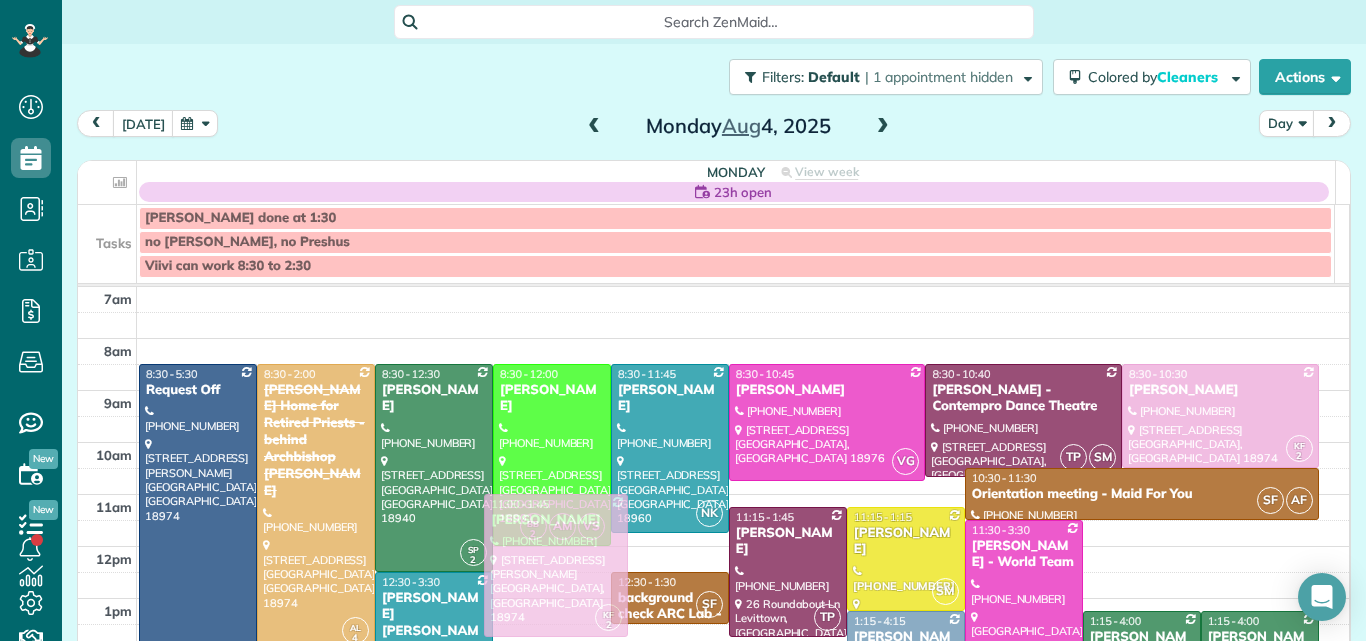 drag, startPoint x: 512, startPoint y: 559, endPoint x: 504, endPoint y: 513, distance: 46.69047 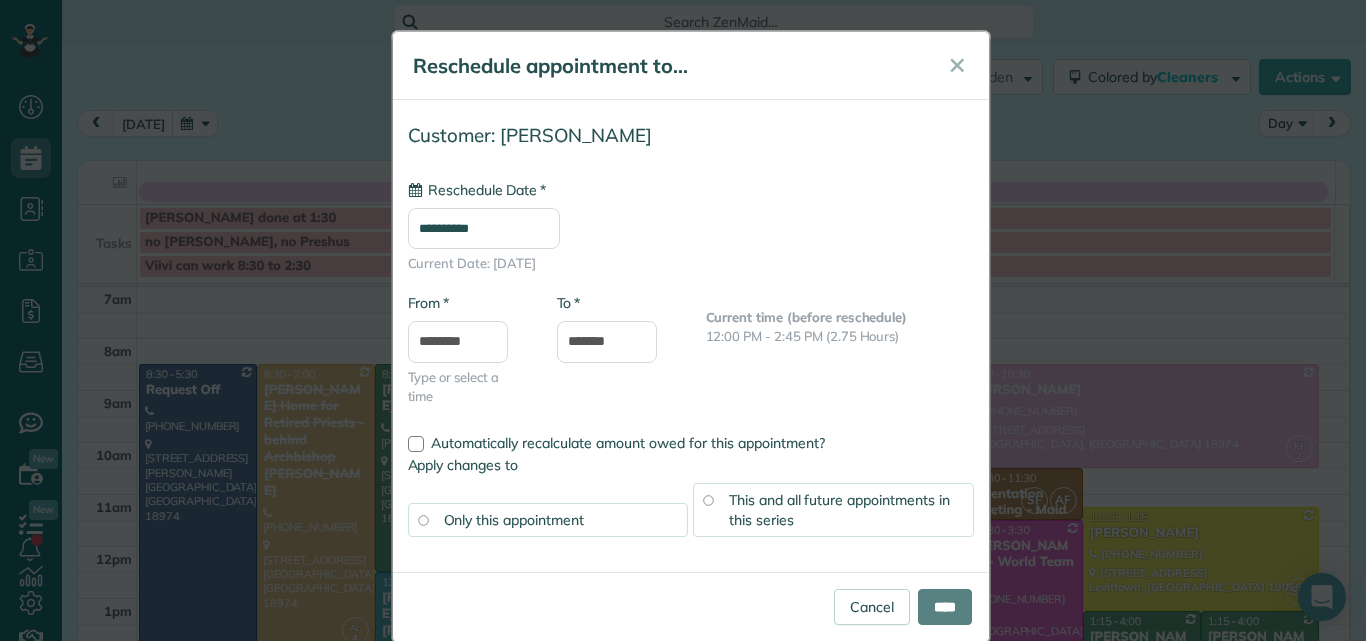 type on "**********" 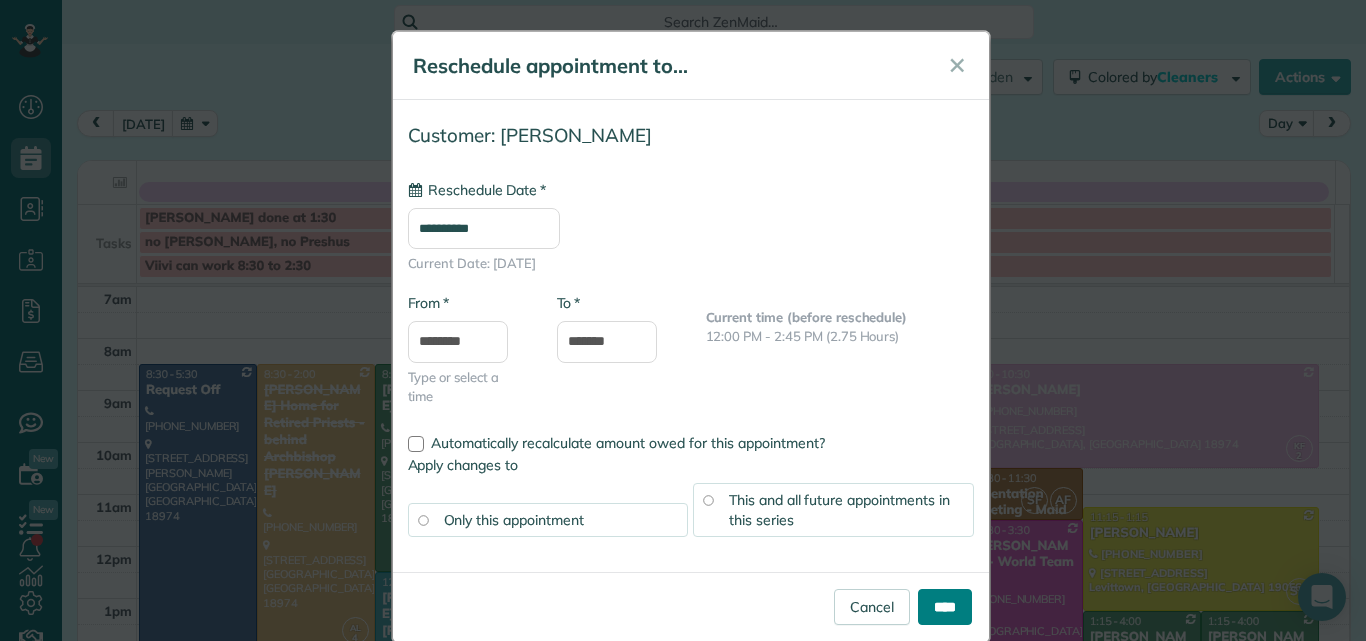 click on "****" at bounding box center [945, 607] 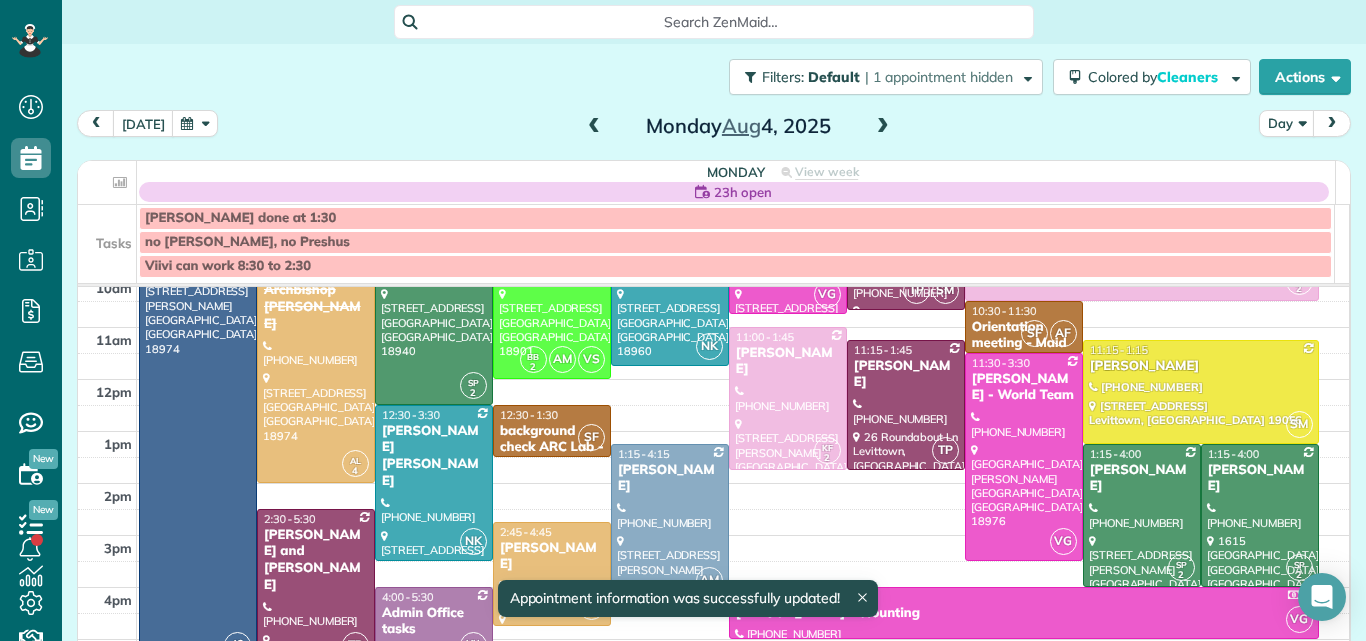 scroll, scrollTop: 182, scrollLeft: 0, axis: vertical 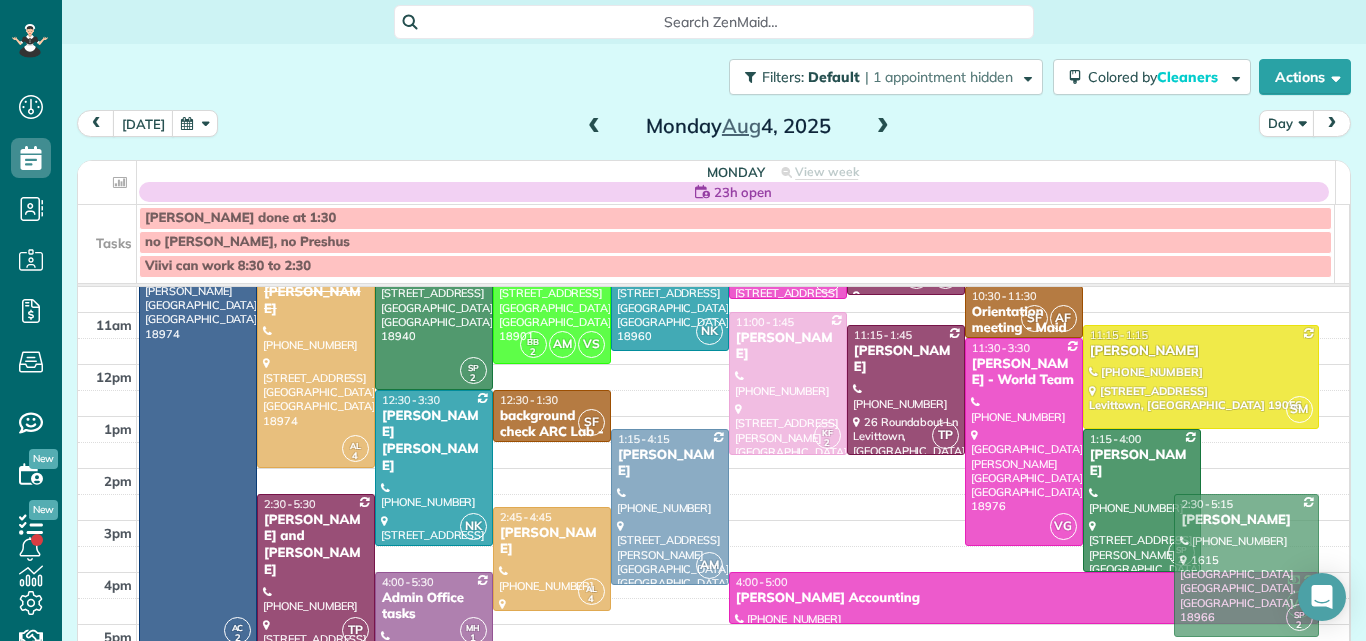 drag, startPoint x: 1241, startPoint y: 488, endPoint x: 1242, endPoint y: 556, distance: 68.007355 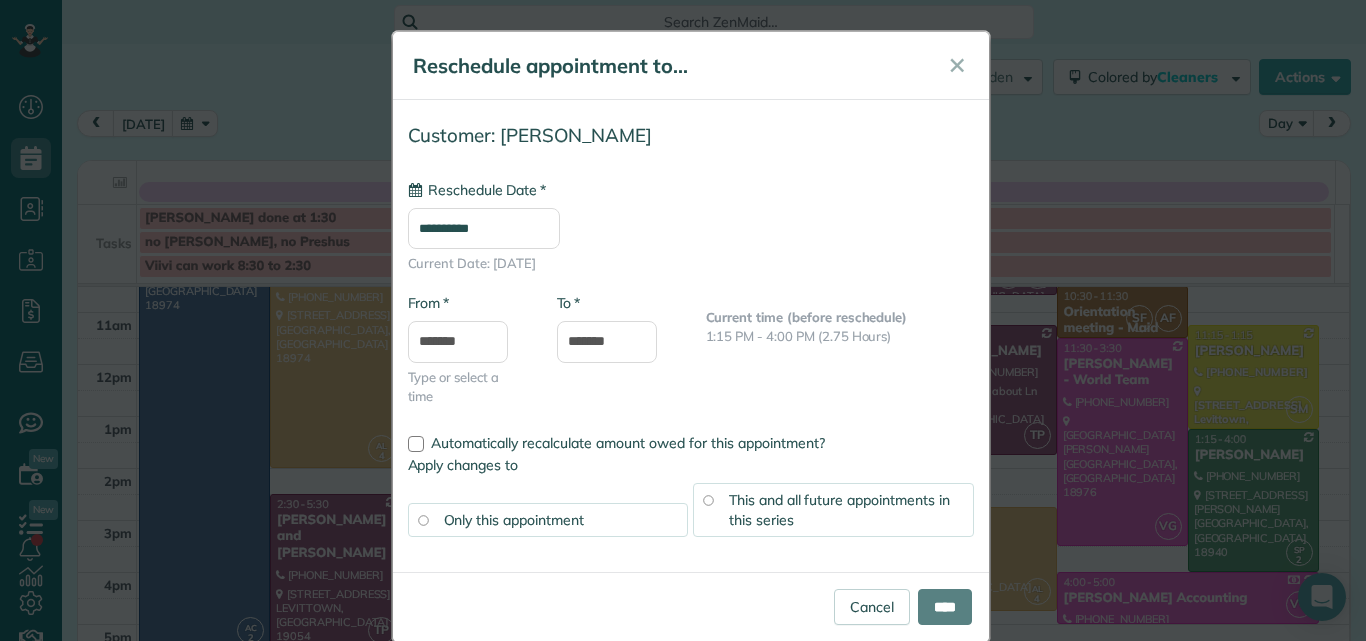 type on "**********" 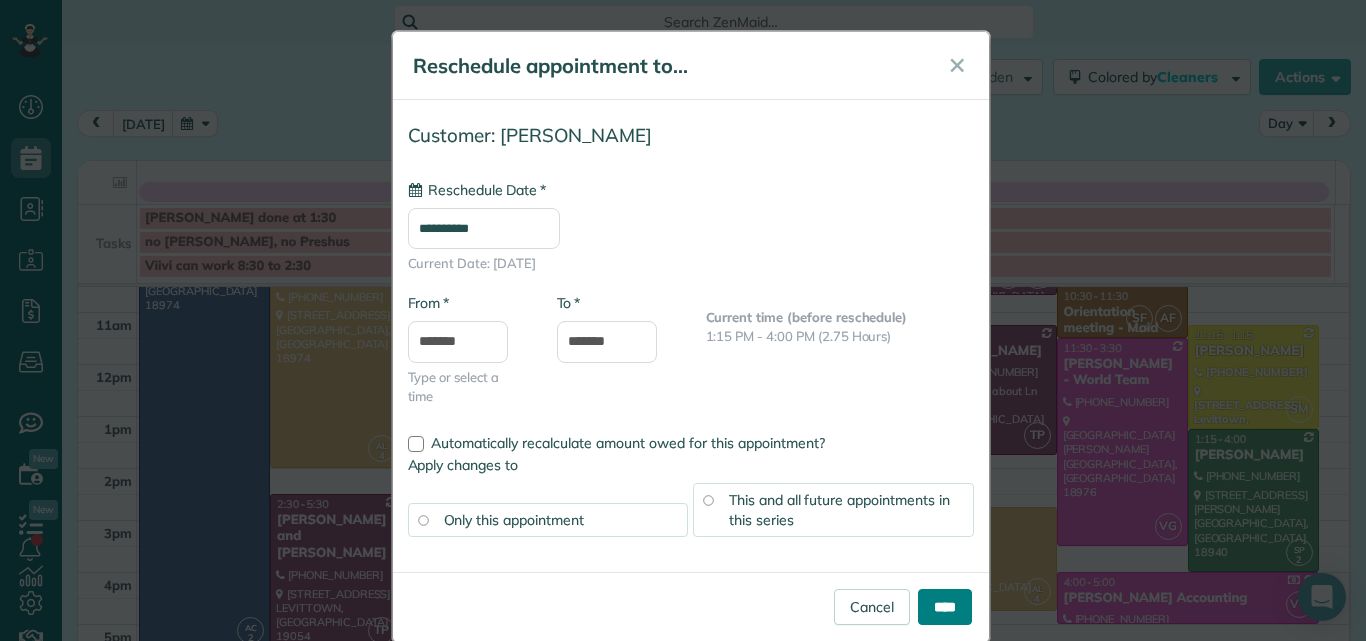 click on "****" at bounding box center [945, 607] 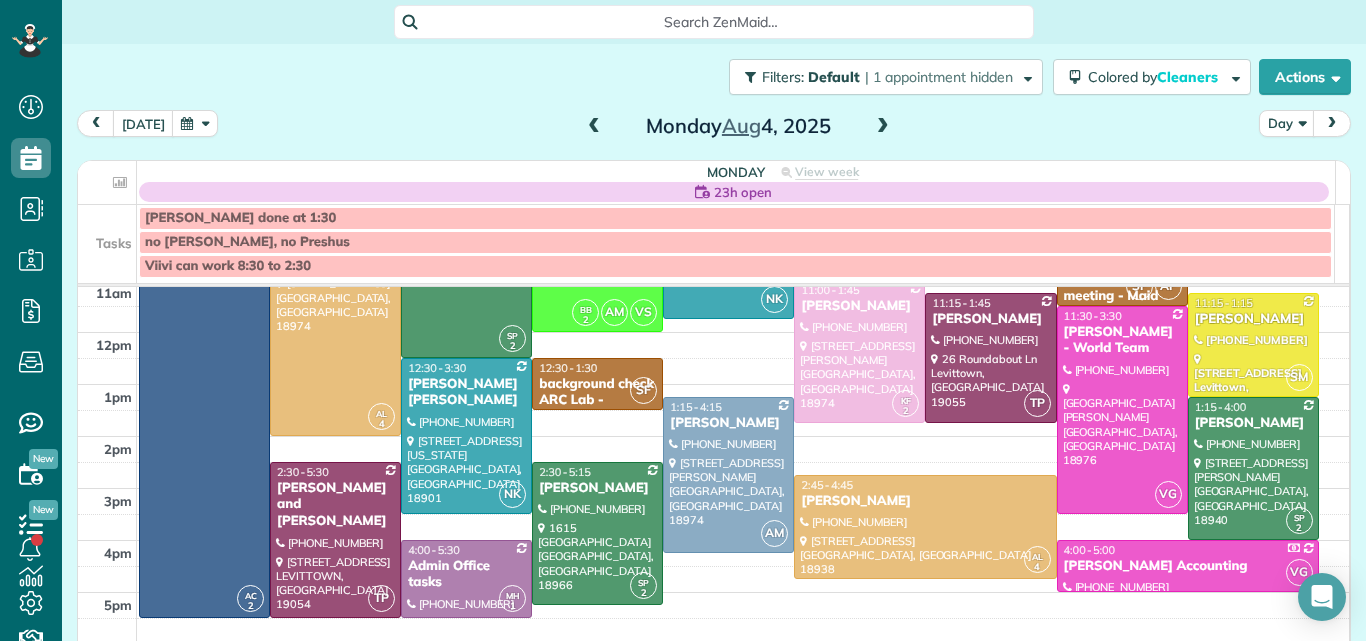 scroll, scrollTop: 220, scrollLeft: 0, axis: vertical 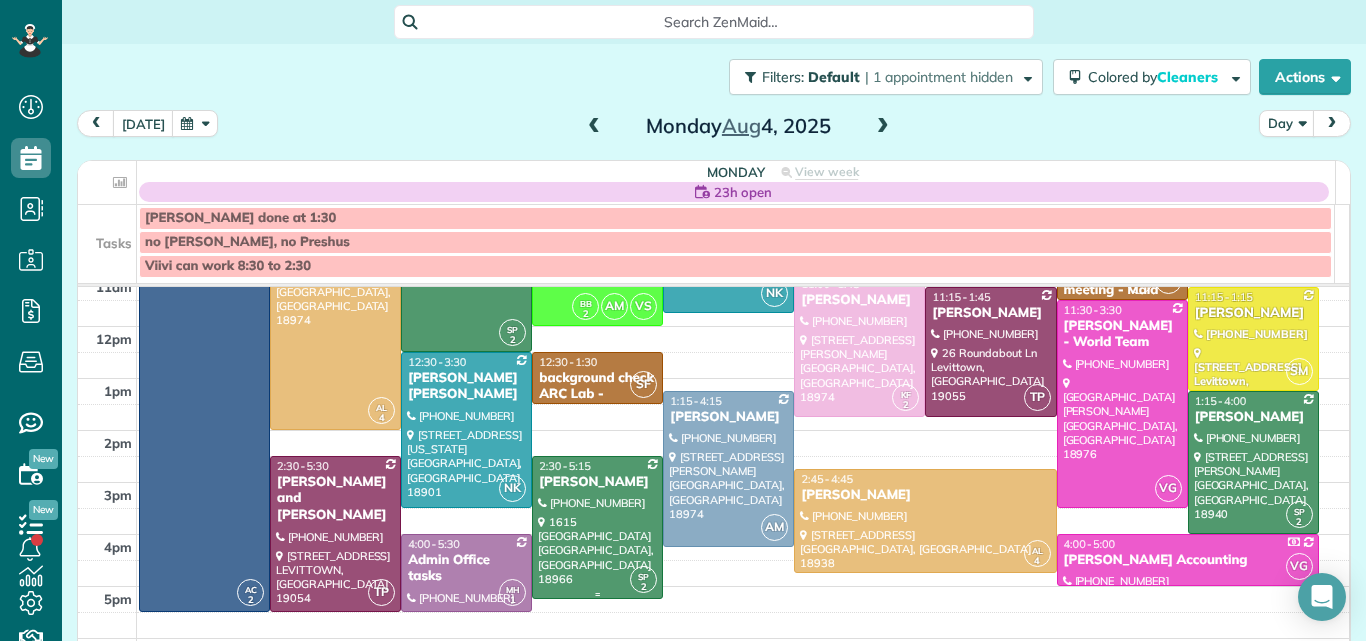 click at bounding box center [597, 527] 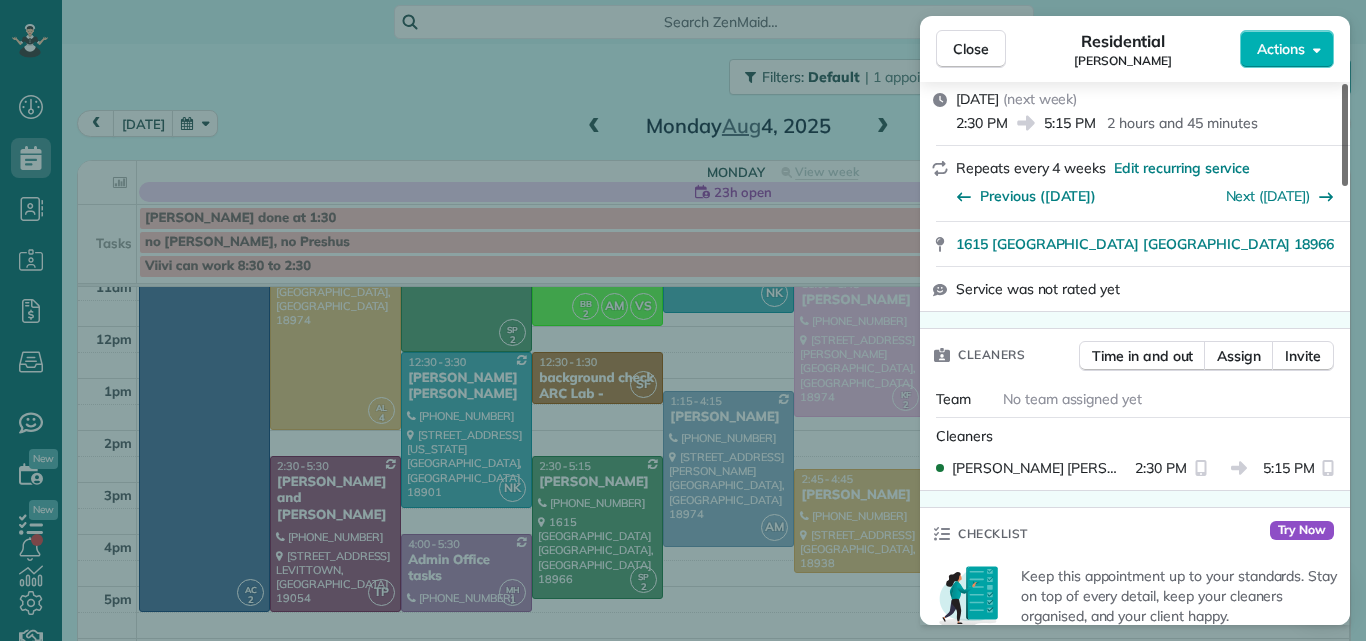 drag, startPoint x: 1344, startPoint y: 162, endPoint x: 1342, endPoint y: 235, distance: 73.02739 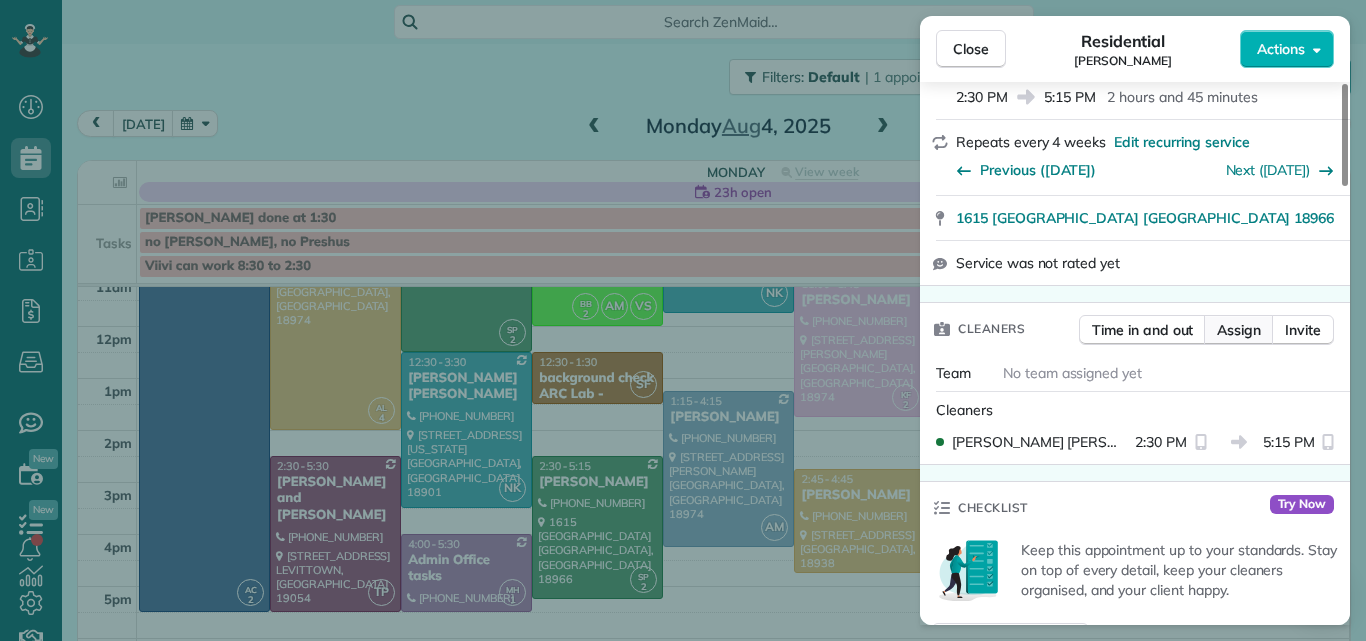 click on "Assign" at bounding box center (1239, 330) 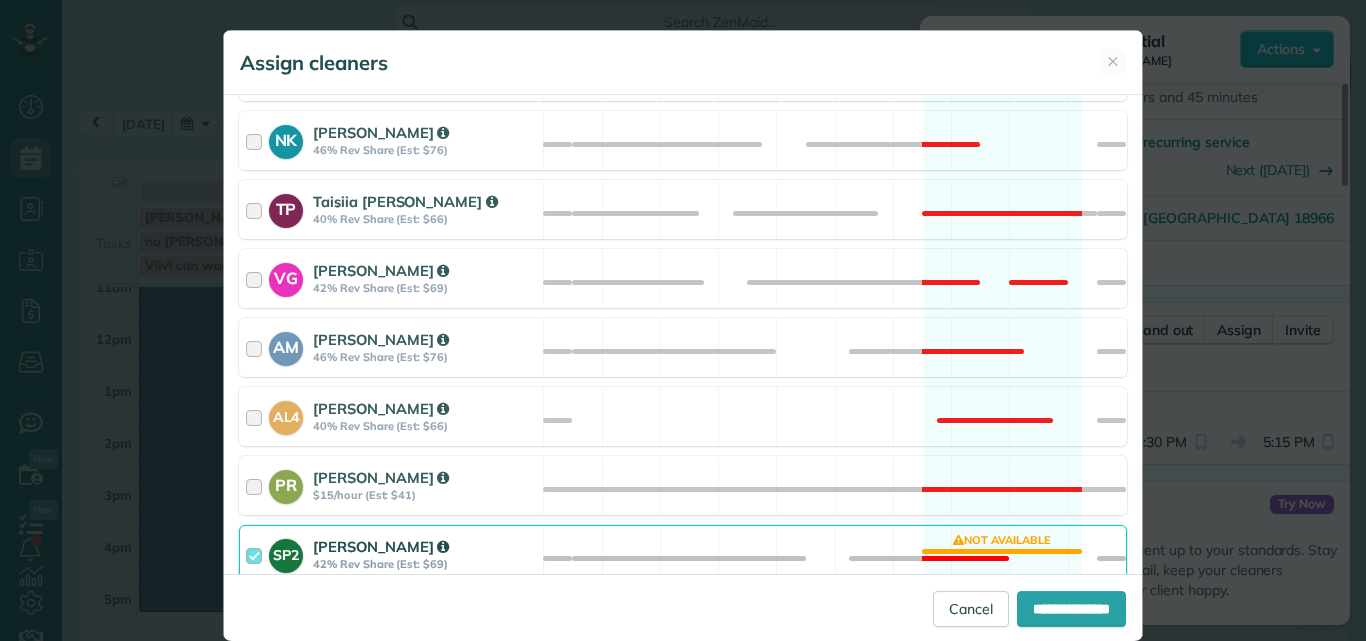 scroll, scrollTop: 1525, scrollLeft: 0, axis: vertical 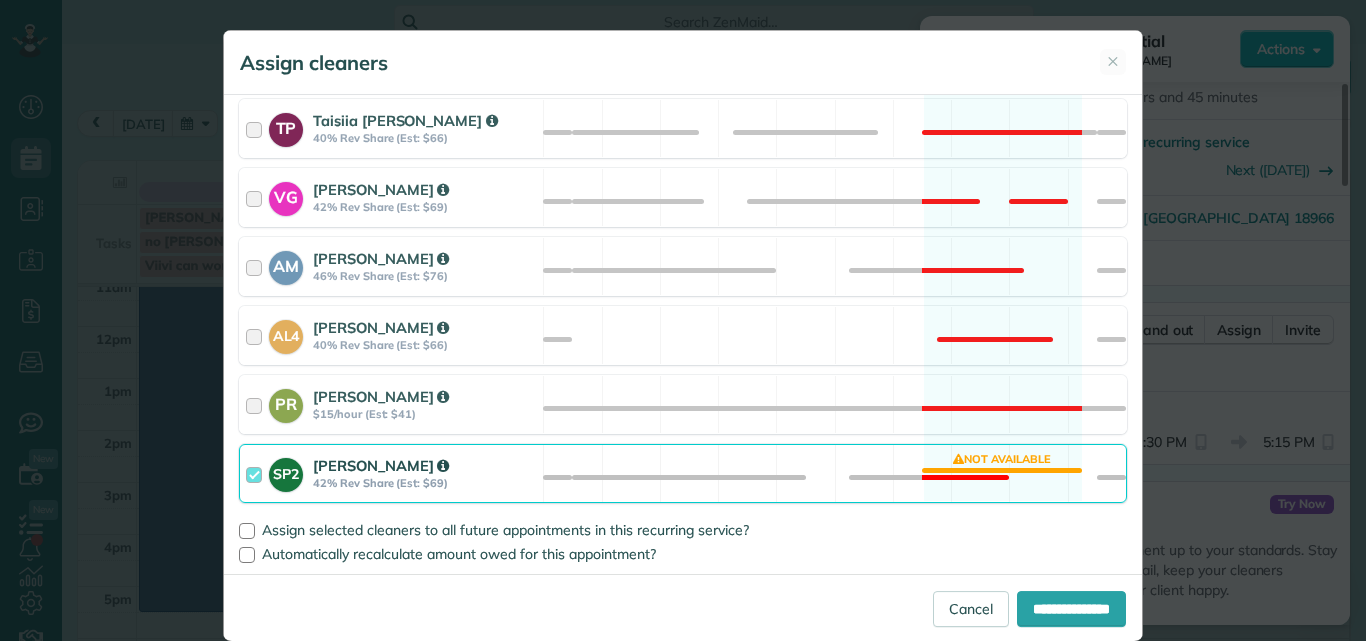 click at bounding box center [257, 473] 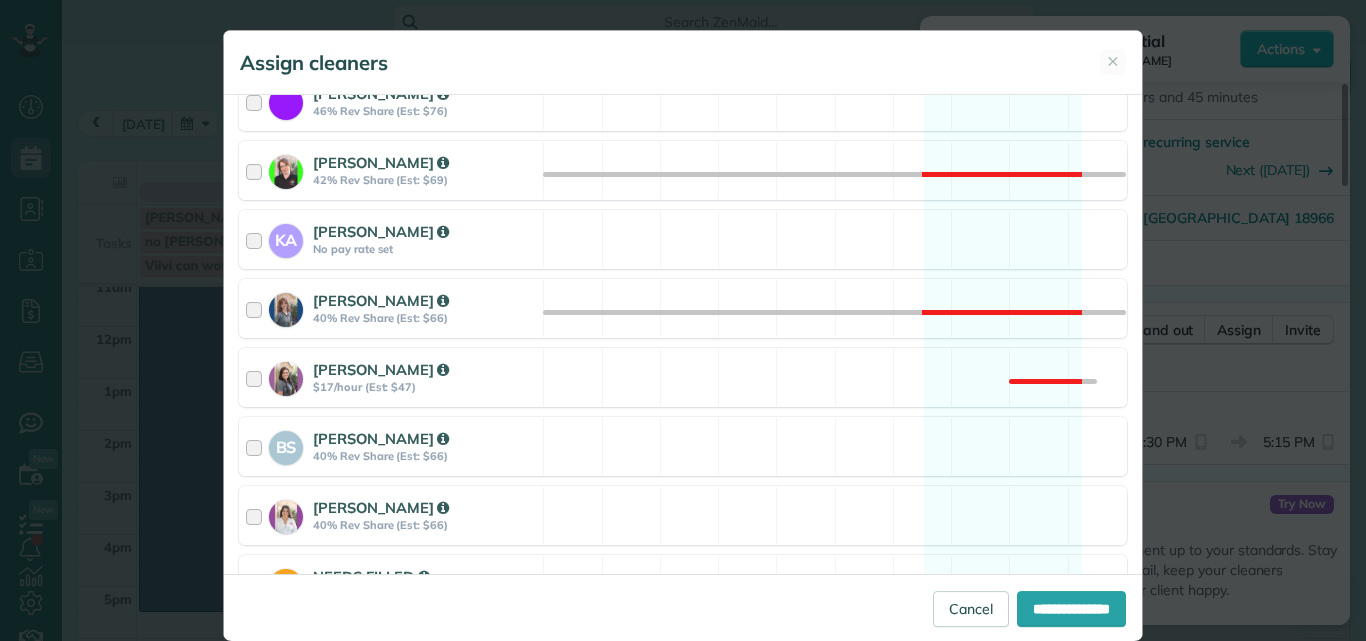 scroll, scrollTop: 356, scrollLeft: 0, axis: vertical 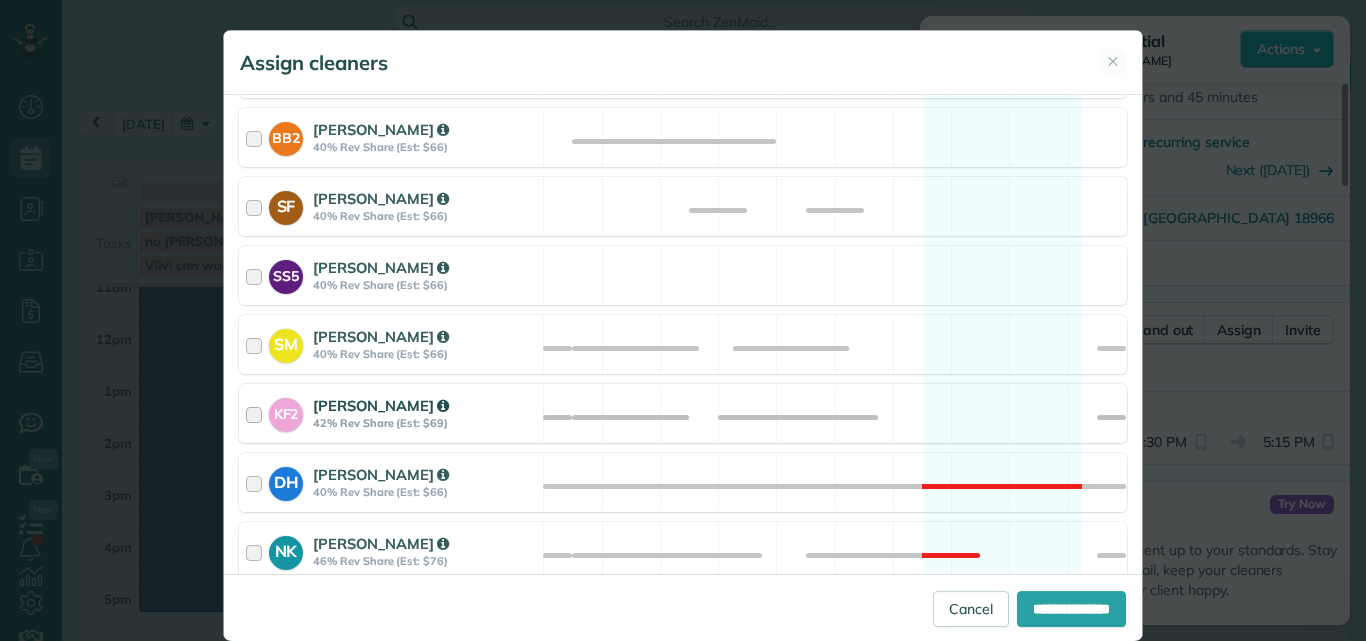 click at bounding box center (257, 413) 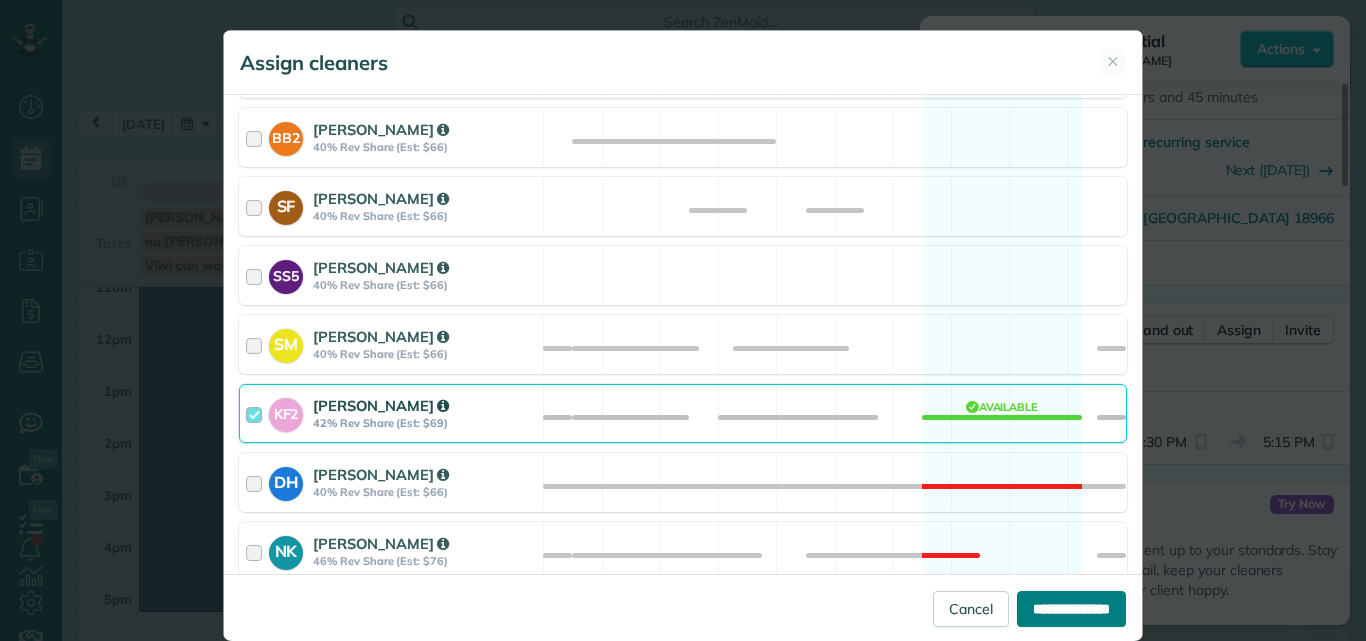 click on "**********" at bounding box center (1071, 609) 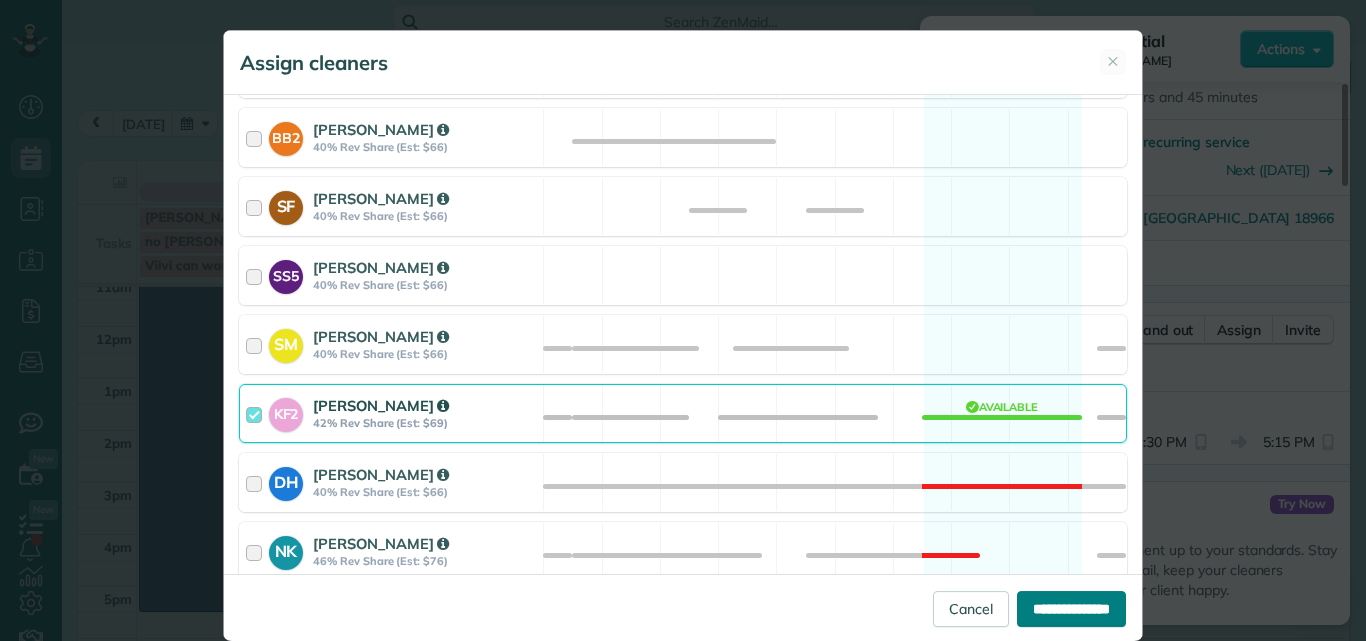 type on "**********" 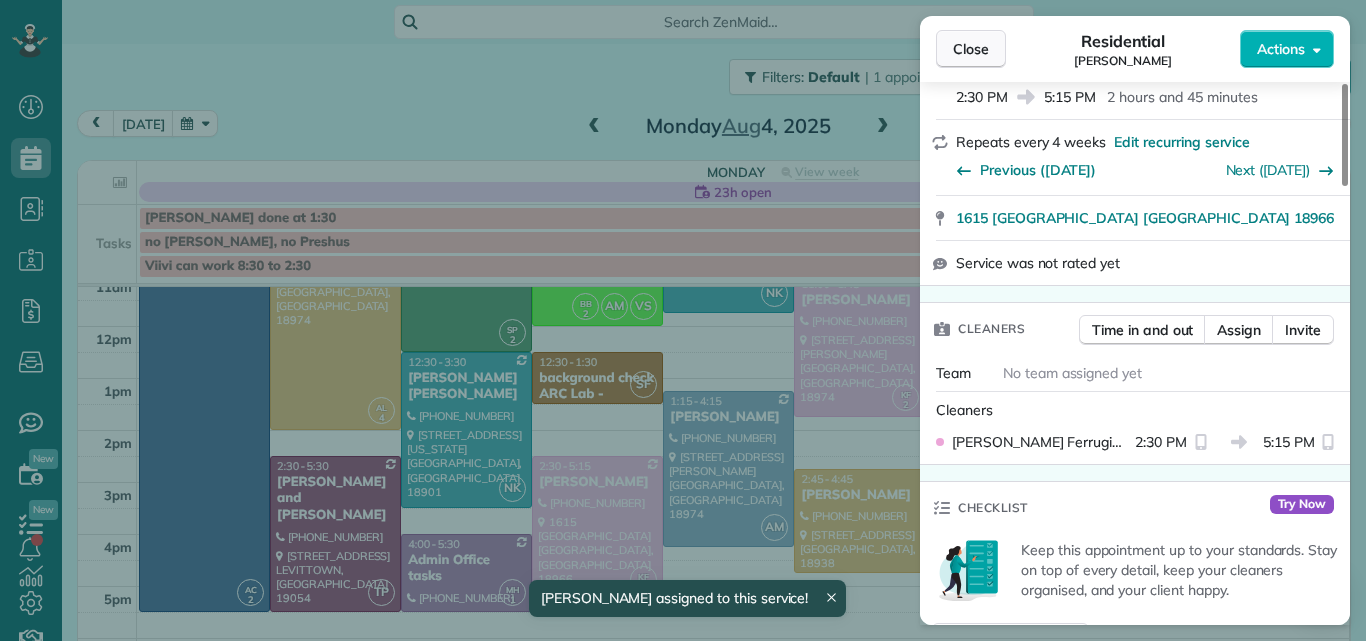 click on "Close" at bounding box center (971, 49) 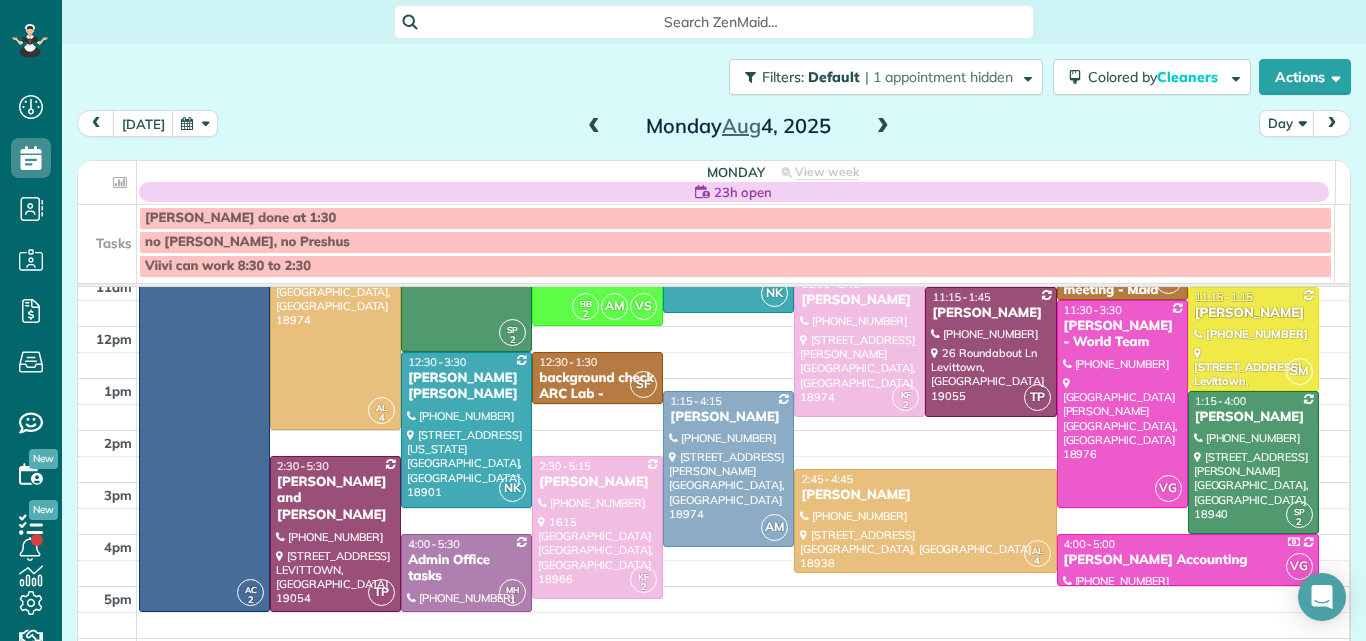 click at bounding box center (883, 127) 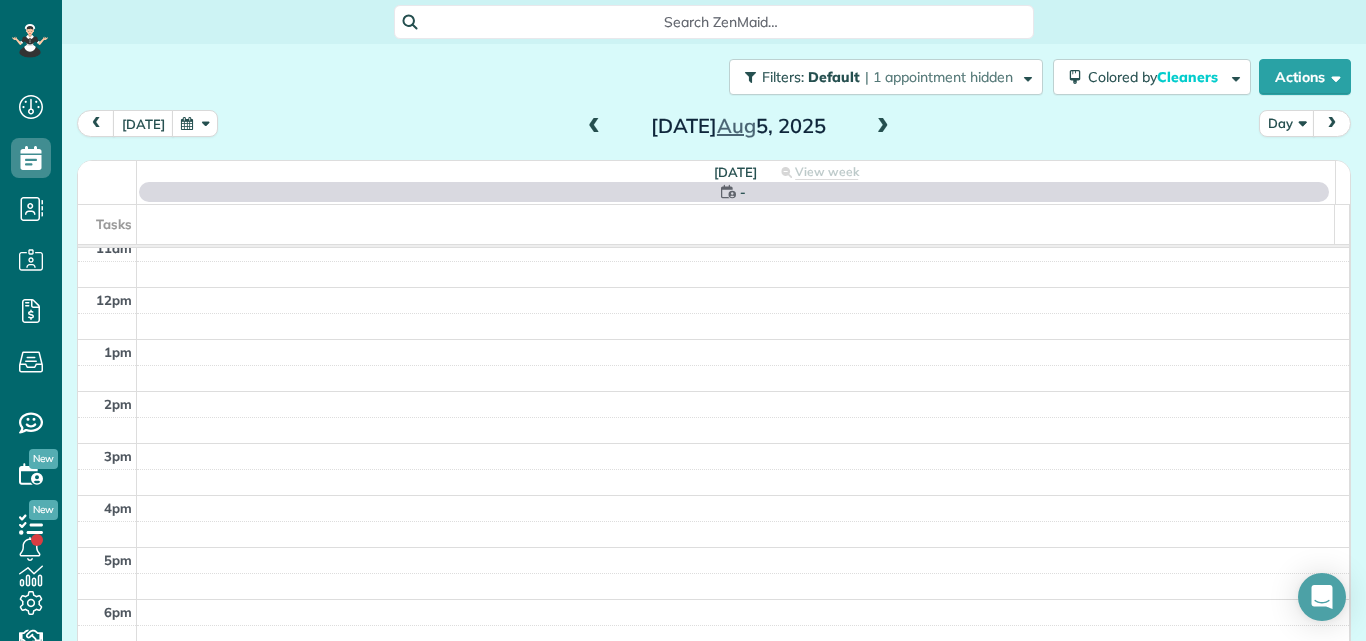 scroll, scrollTop: 0, scrollLeft: 0, axis: both 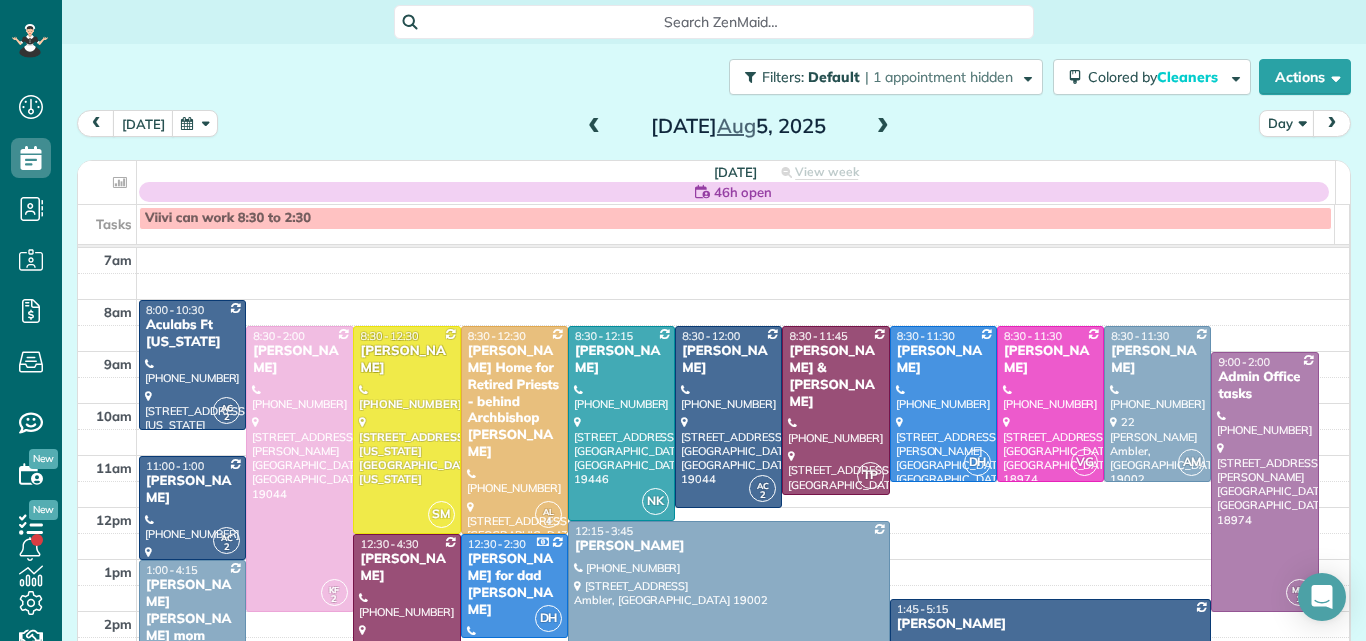 click at bounding box center (594, 127) 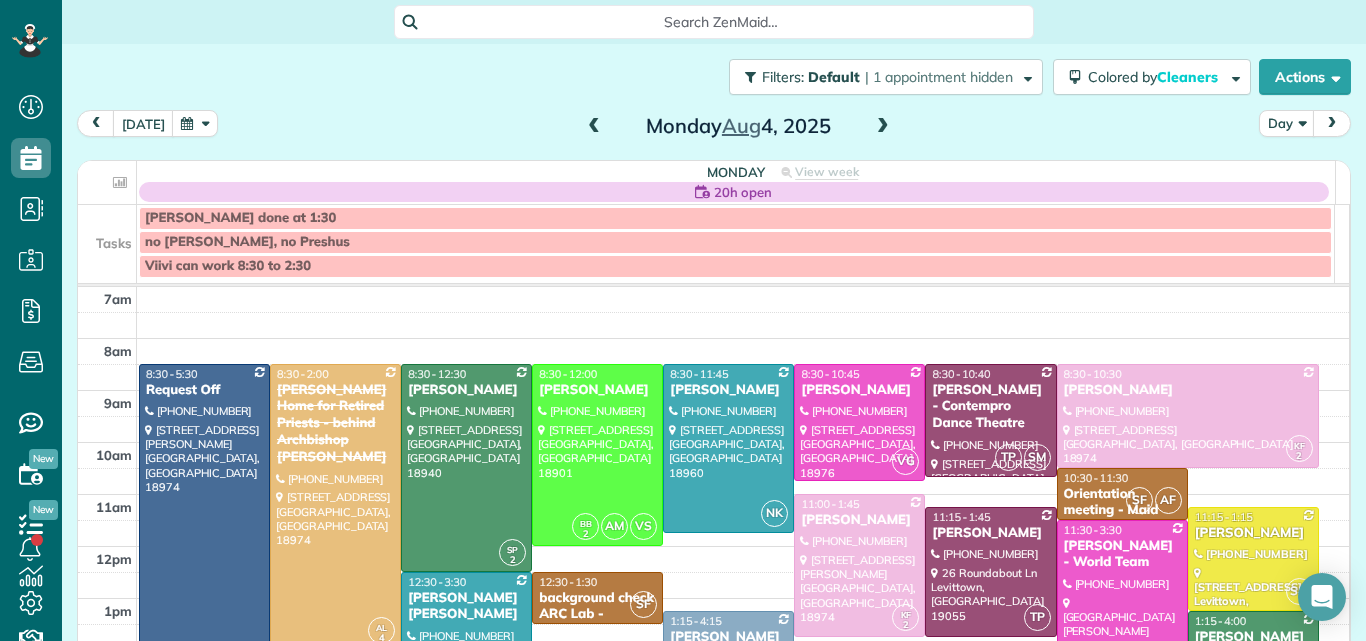 click at bounding box center [594, 127] 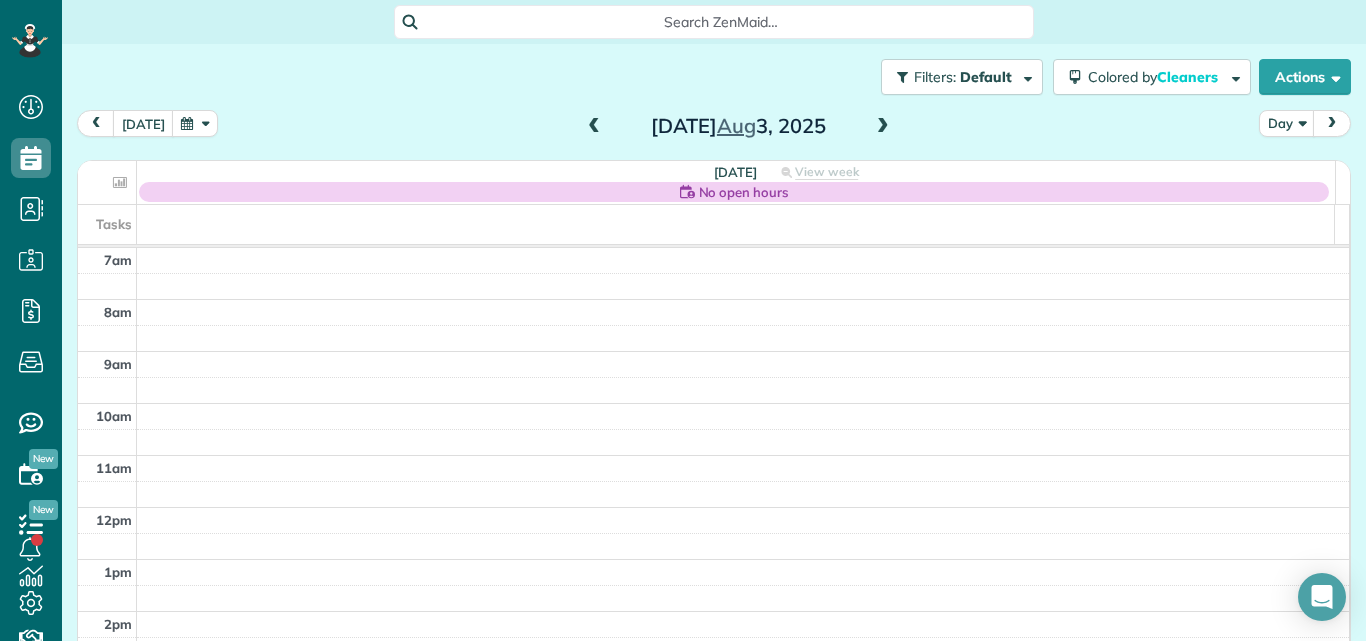 click at bounding box center [594, 127] 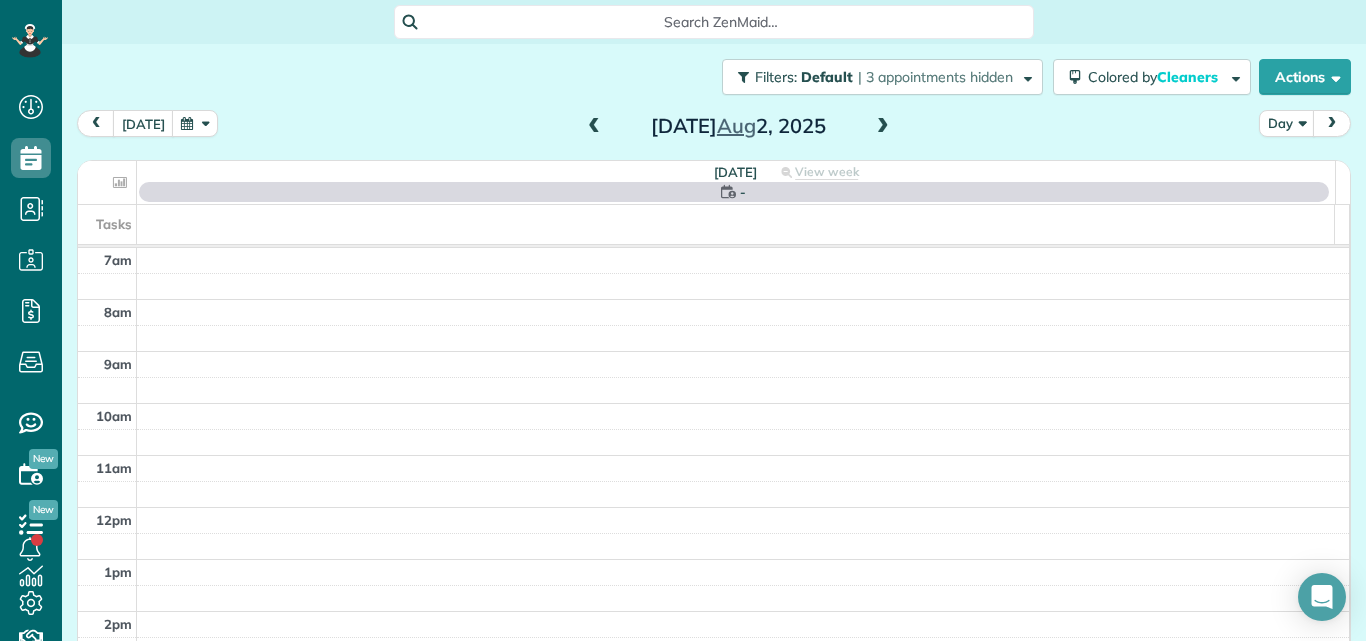 click at bounding box center (594, 127) 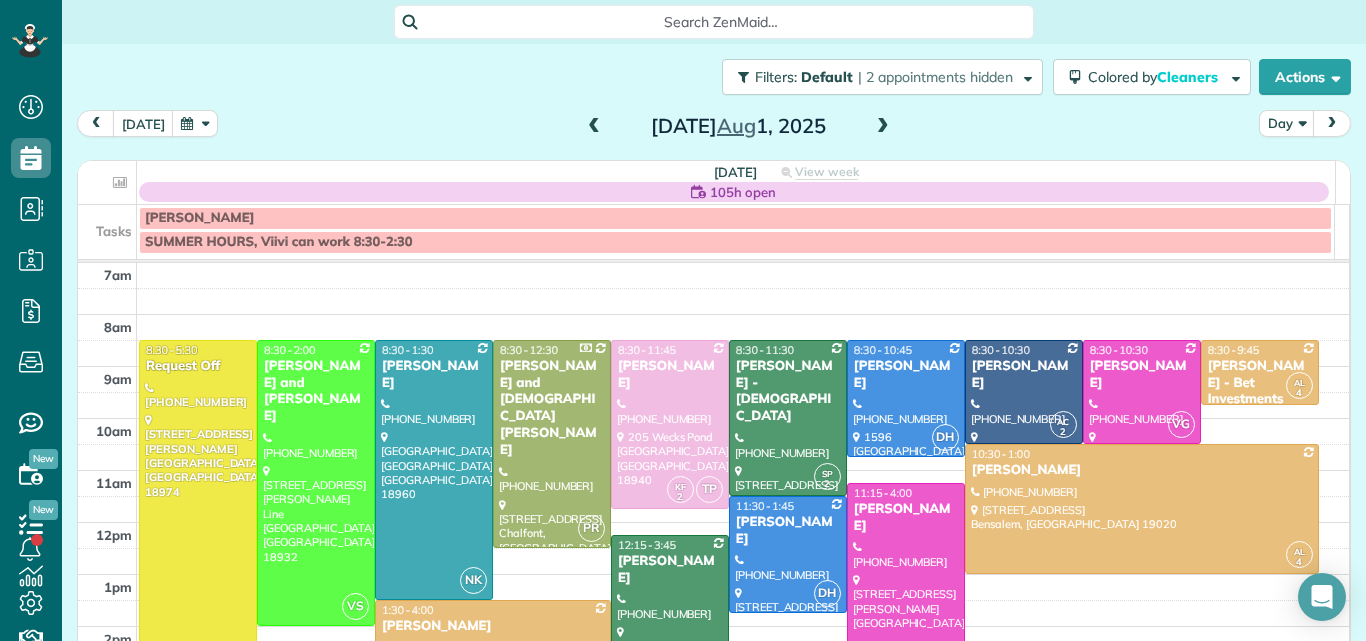 click at bounding box center (883, 127) 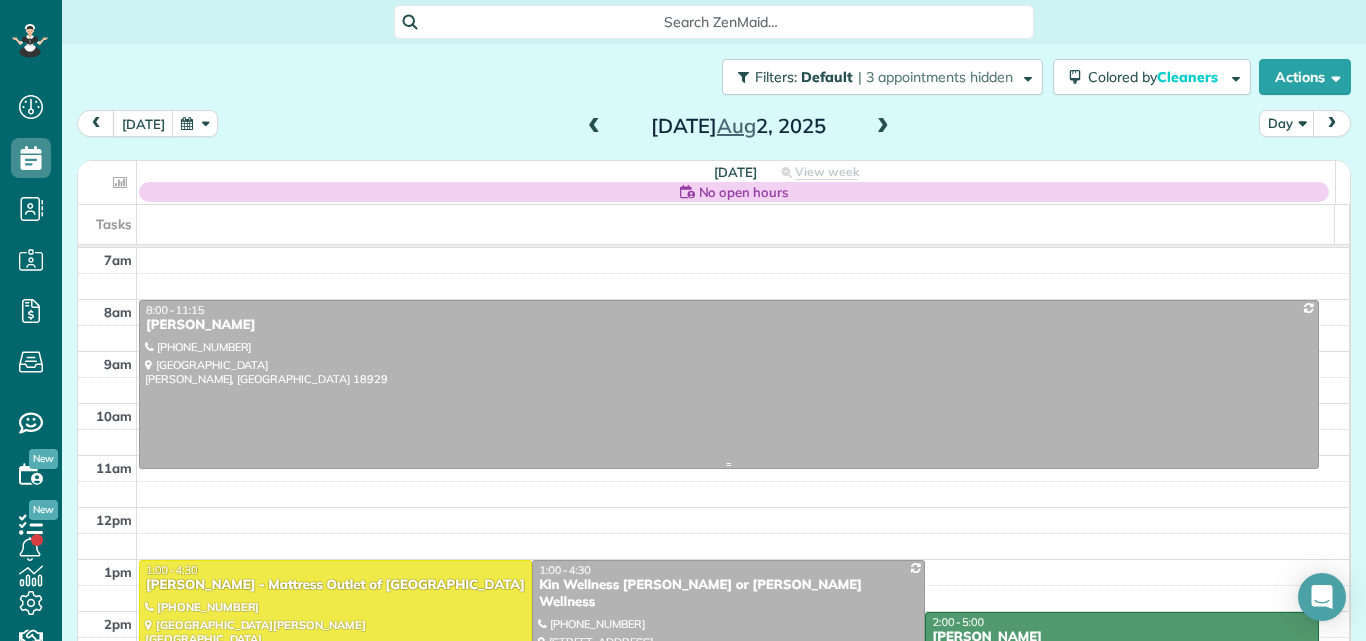 click at bounding box center (729, 384) 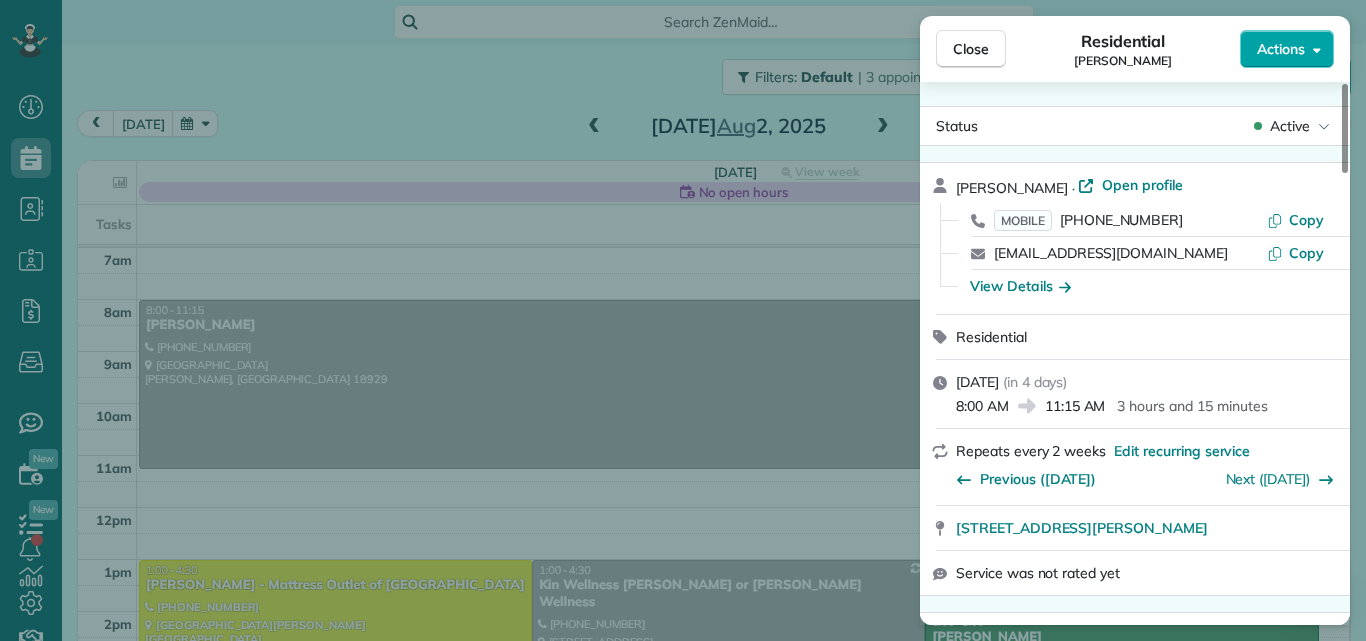 click on "Actions" at bounding box center (1281, 49) 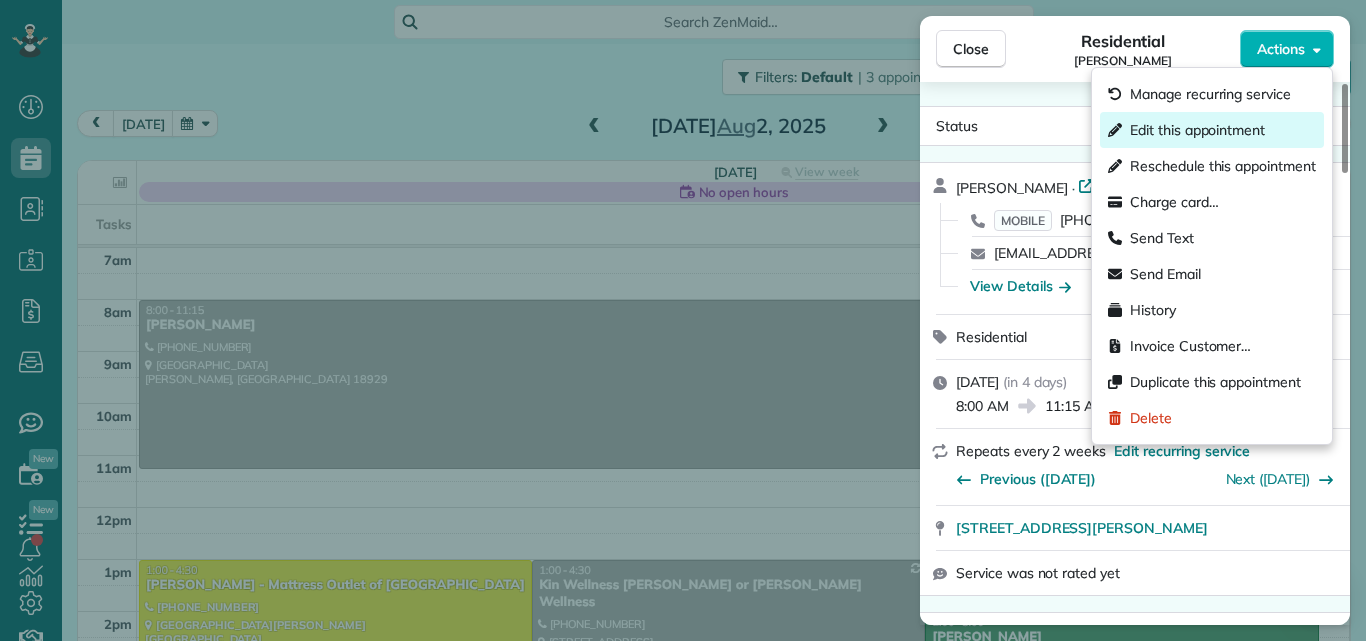 click on "Edit this appointment" at bounding box center [1197, 130] 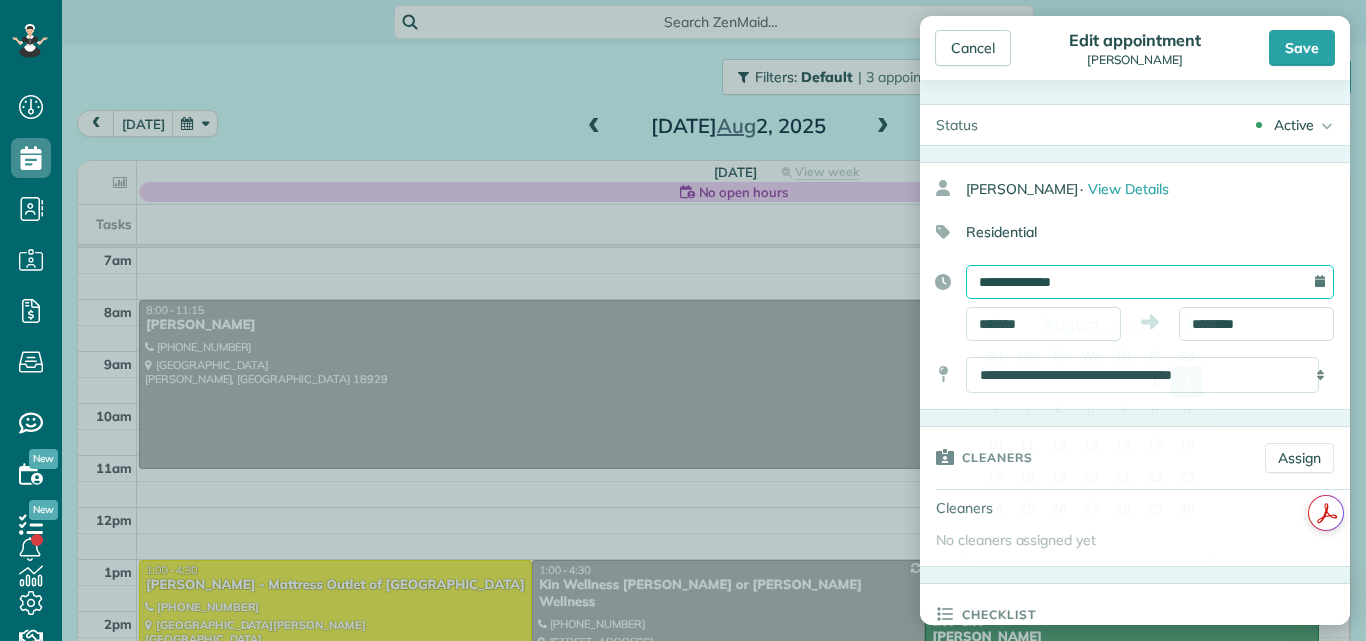 click on "**********" at bounding box center [1150, 282] 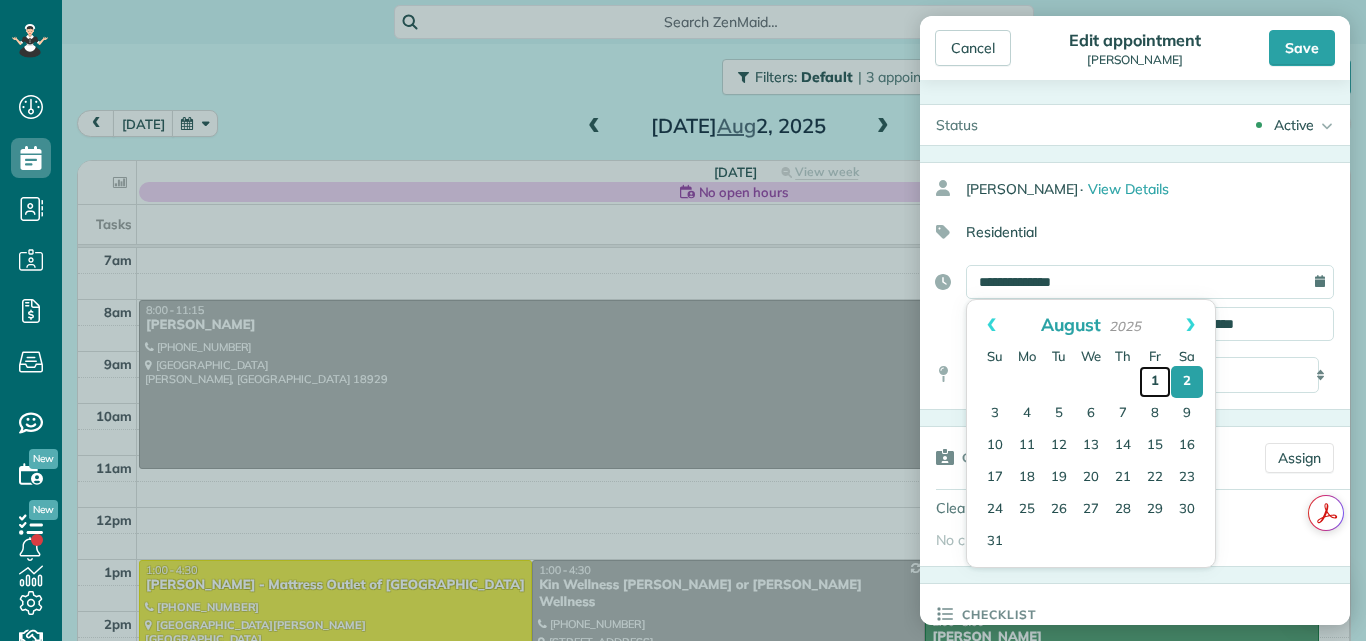 click on "1" at bounding box center [1155, 382] 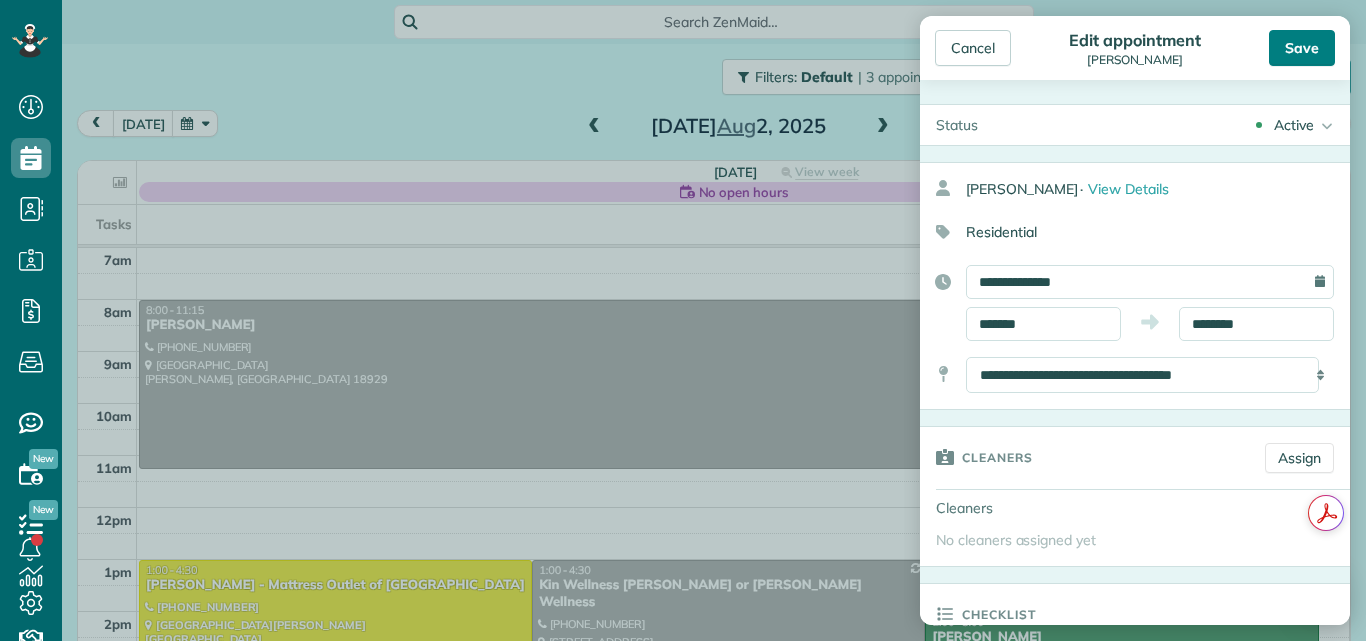 click on "Save" at bounding box center (1302, 48) 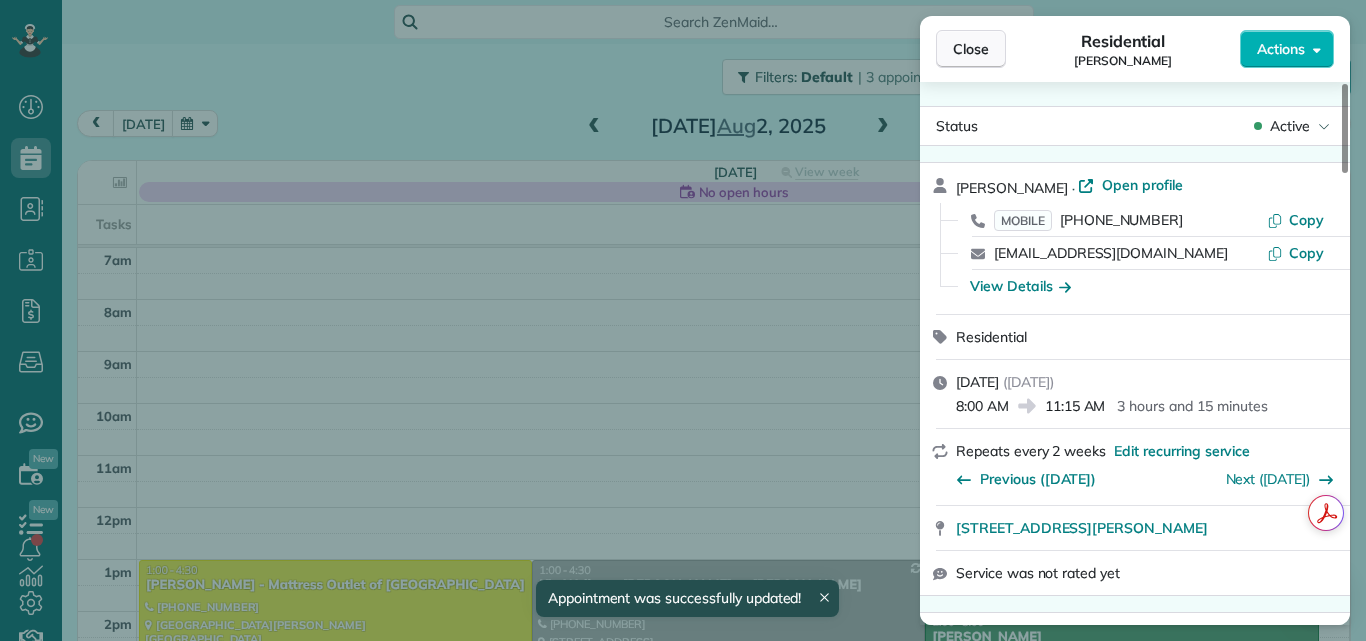click on "Close" at bounding box center [971, 49] 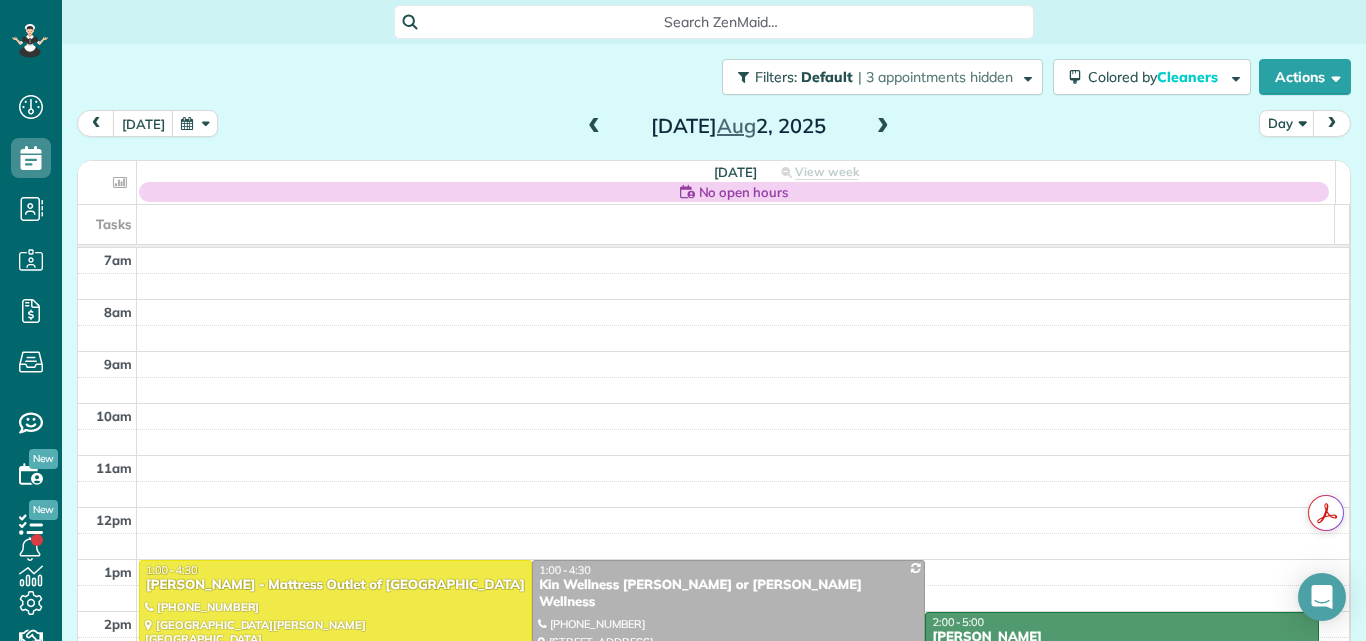 click at bounding box center [594, 127] 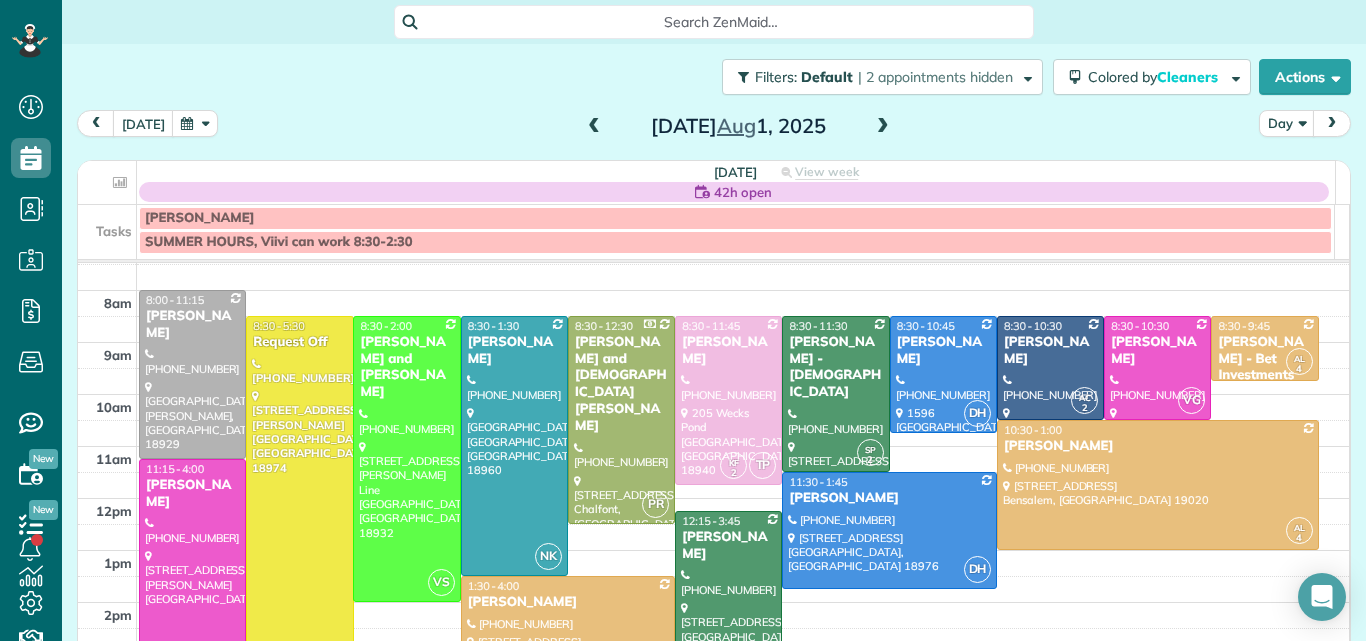 scroll, scrollTop: 41, scrollLeft: 0, axis: vertical 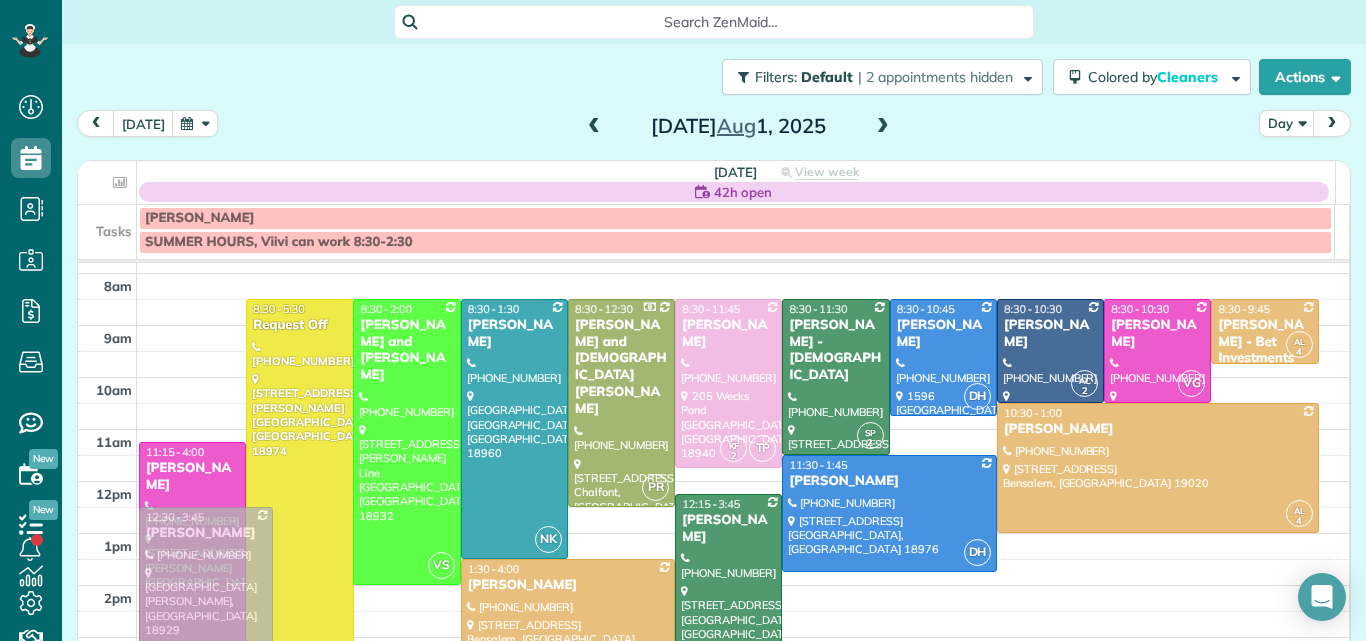 drag, startPoint x: 205, startPoint y: 308, endPoint x: 216, endPoint y: 546, distance: 238.25406 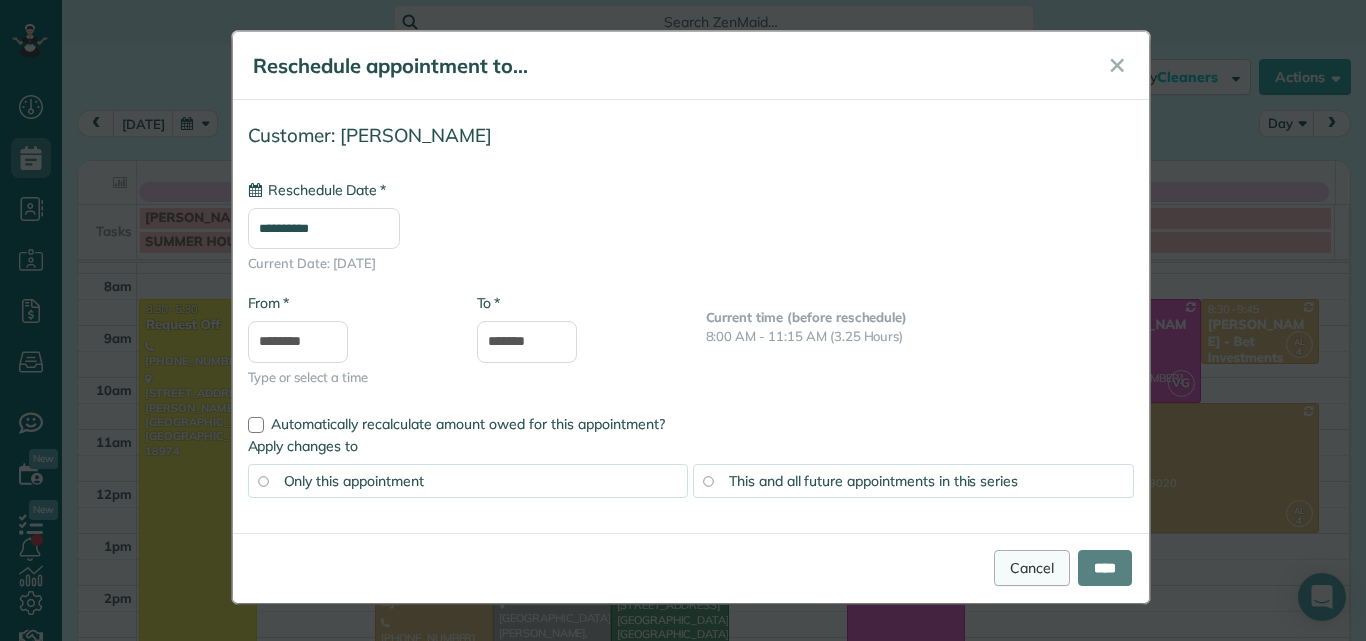 type on "**********" 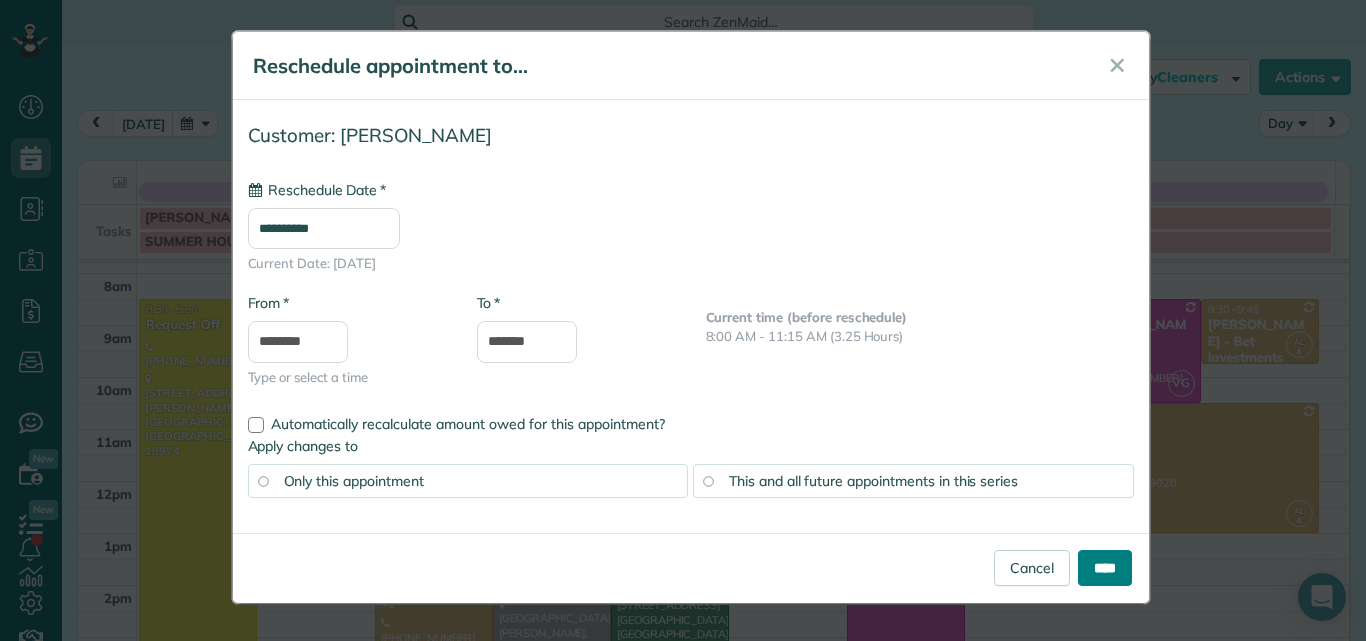 click on "****" at bounding box center [1105, 568] 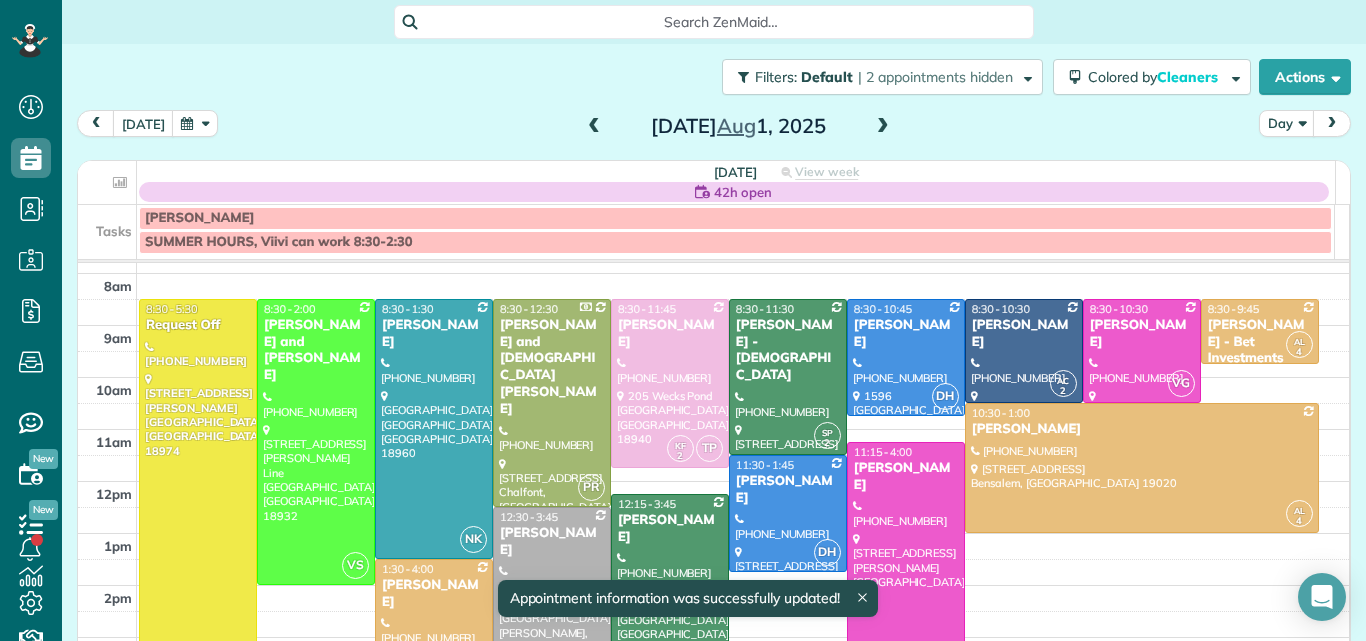 click on "Rachel Reznick" at bounding box center [552, 542] 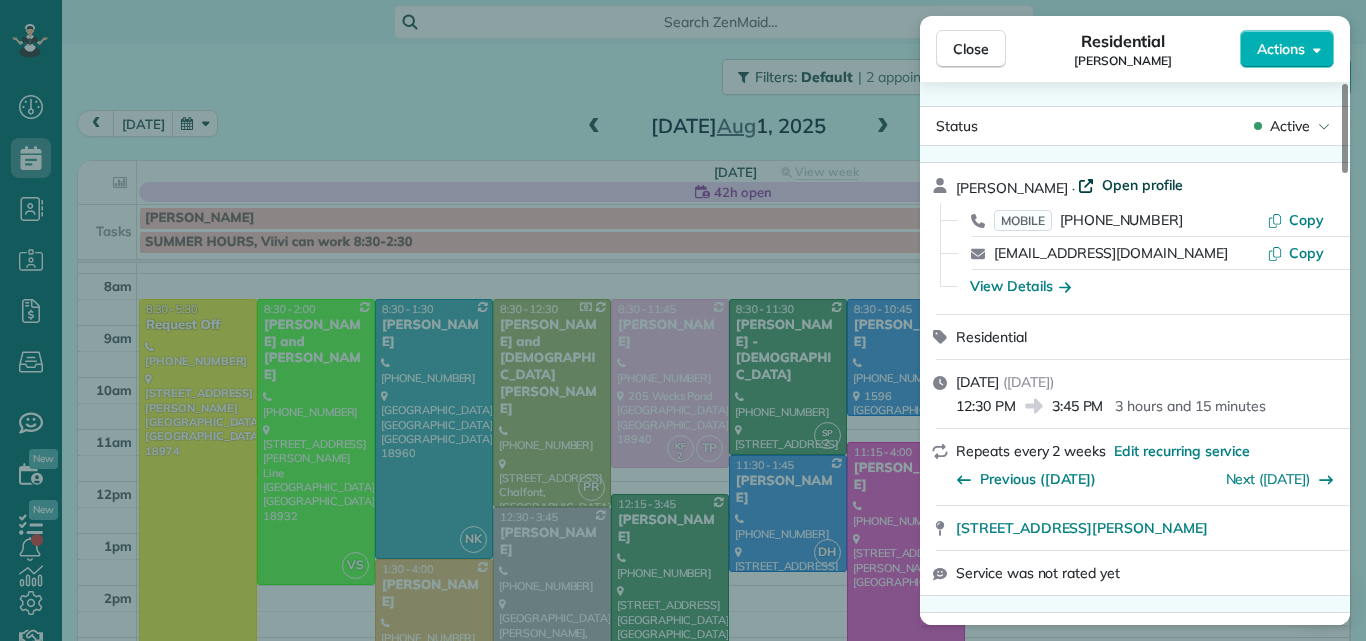 click on "Open profile" at bounding box center (1142, 185) 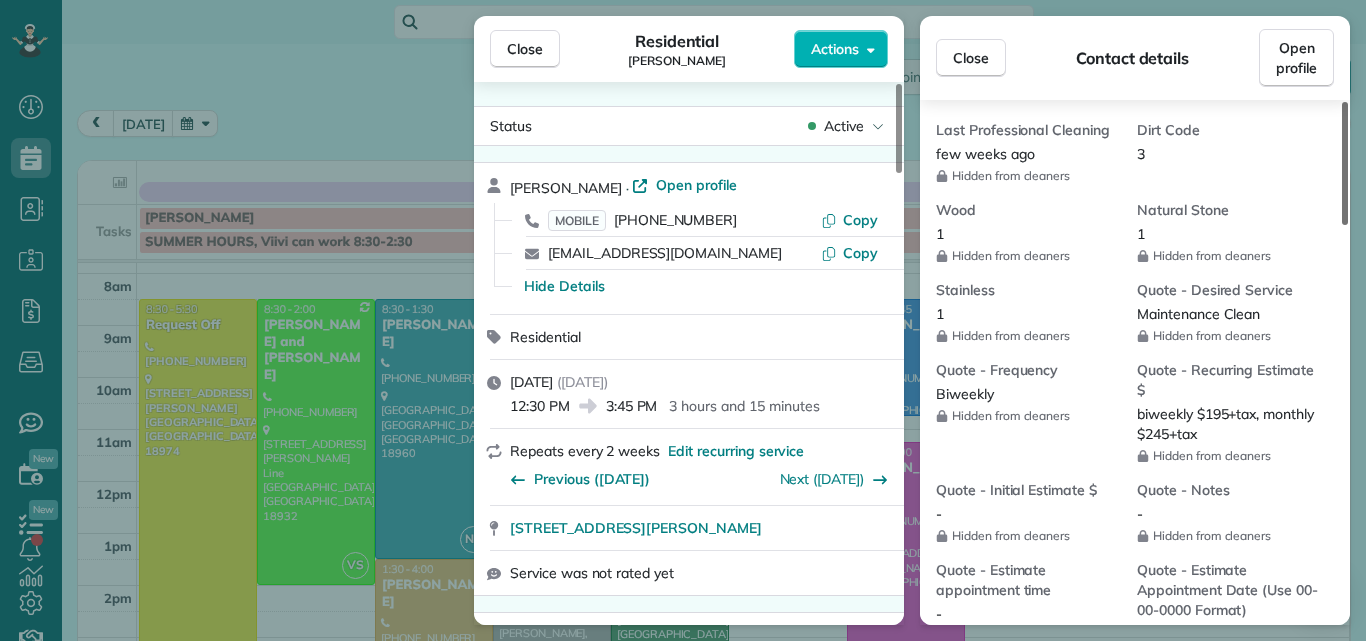 scroll, scrollTop: 791, scrollLeft: 0, axis: vertical 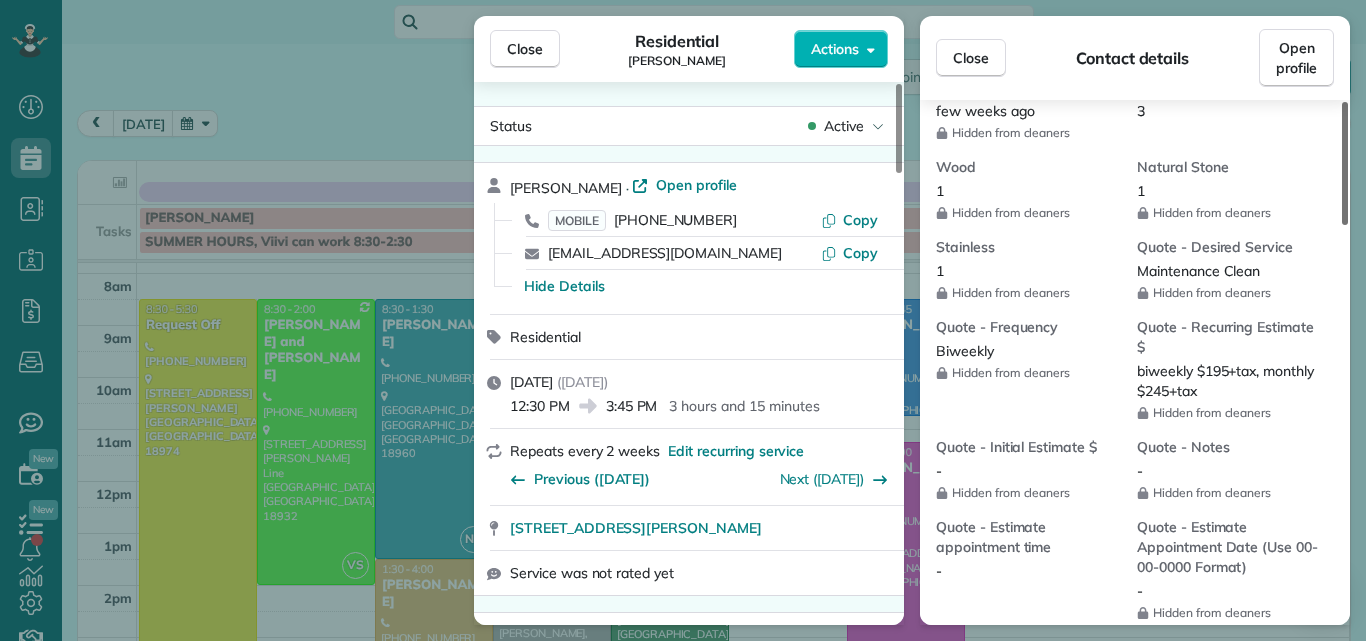 drag, startPoint x: 1344, startPoint y: 123, endPoint x: 1301, endPoint y: 309, distance: 190.90573 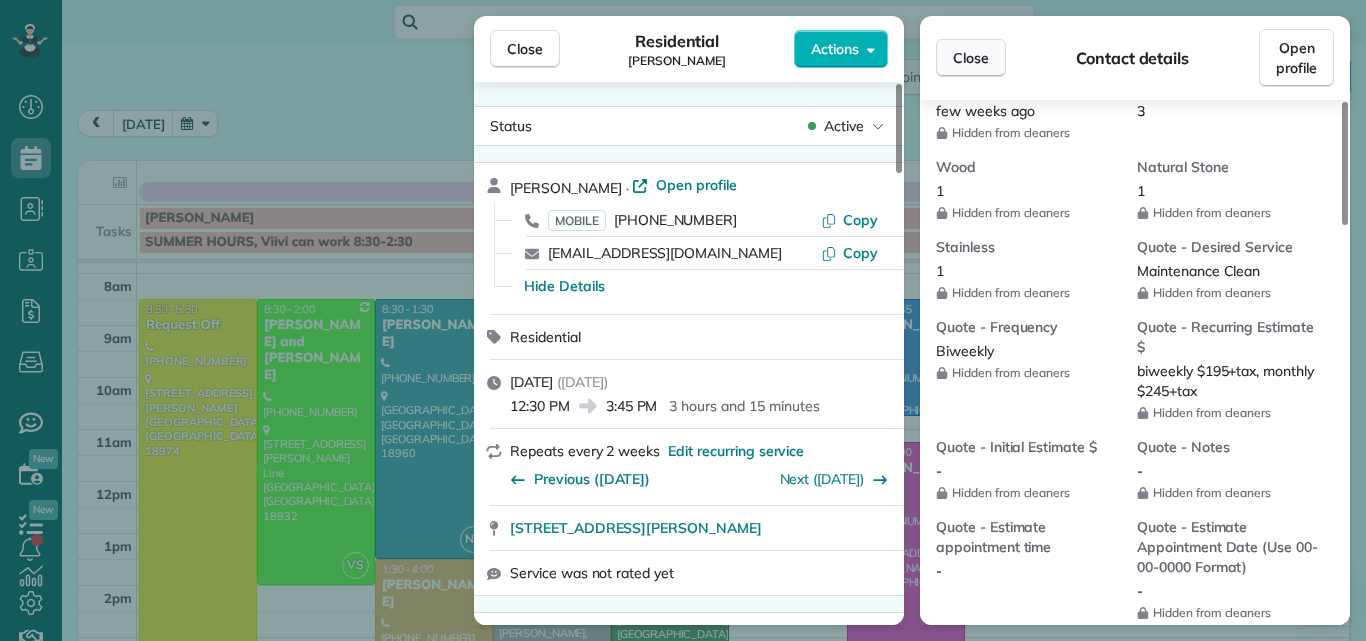 click on "Close" at bounding box center [971, 58] 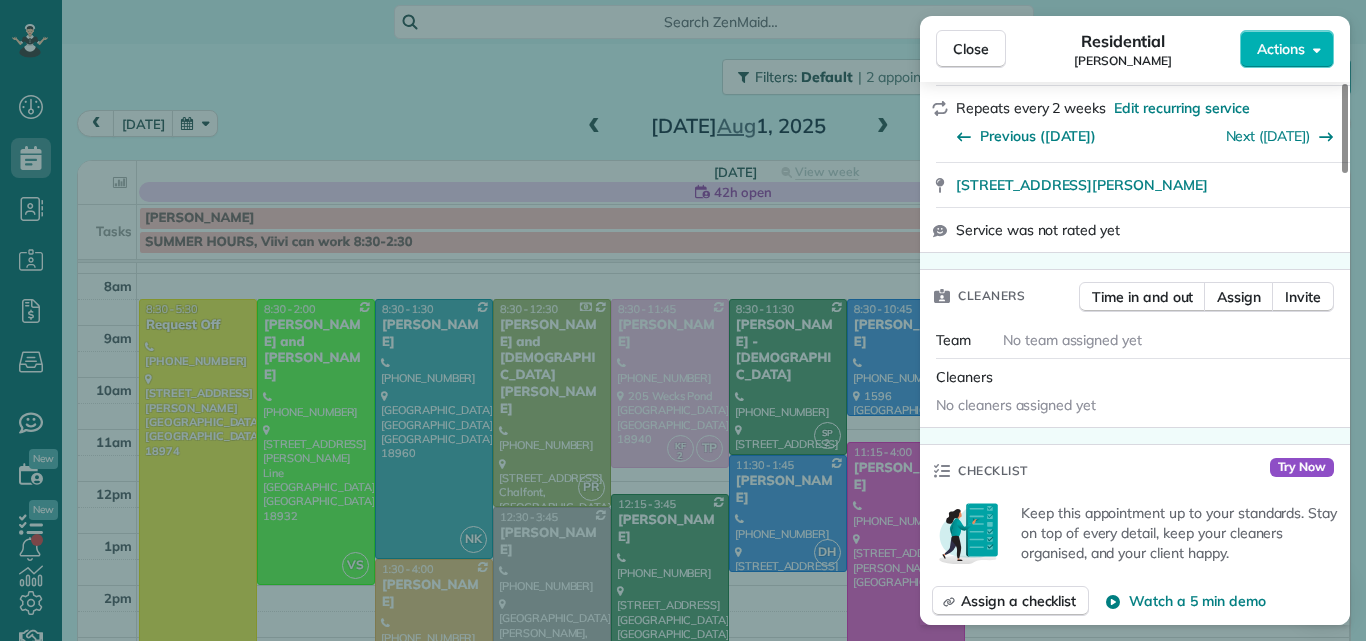 scroll, scrollTop: 405, scrollLeft: 0, axis: vertical 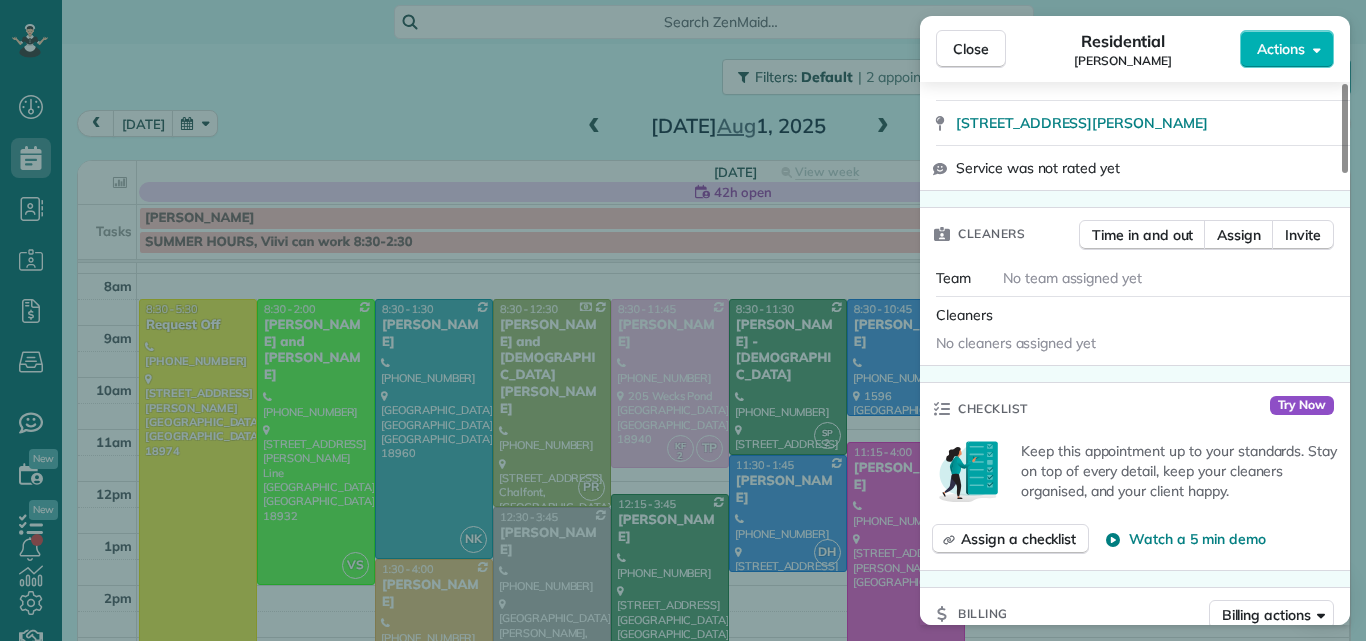 drag, startPoint x: 1343, startPoint y: 147, endPoint x: 1327, endPoint y: 213, distance: 67.911705 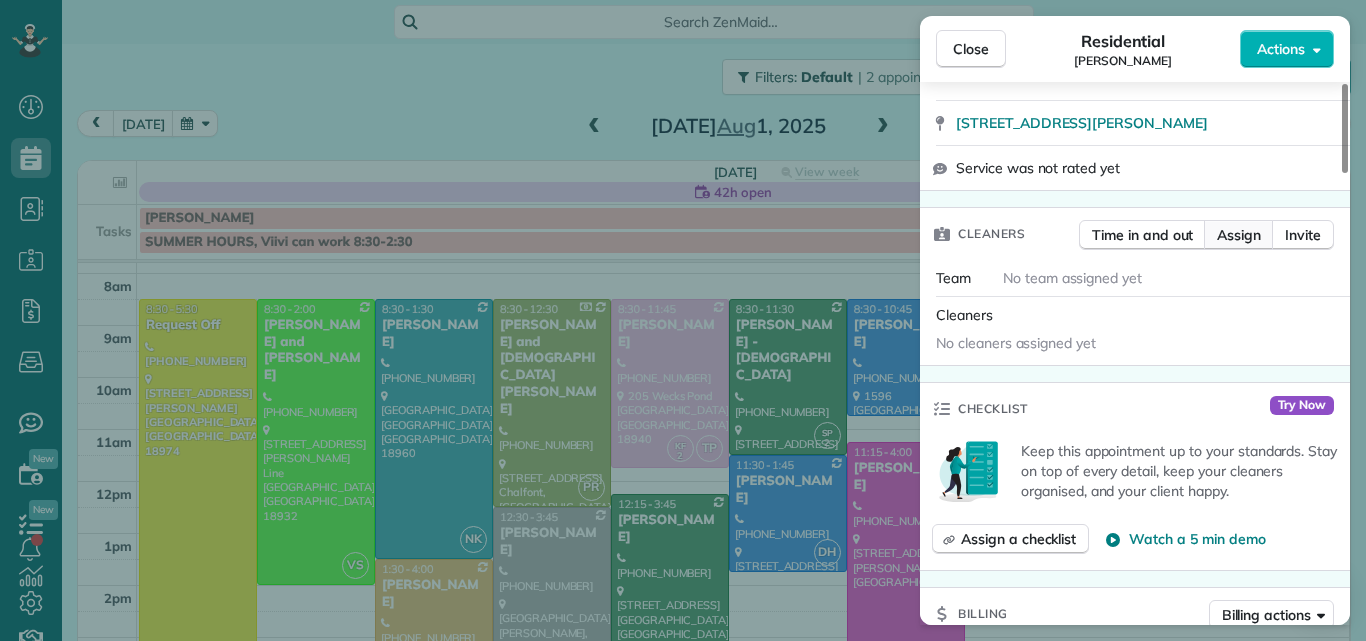 click on "Assign" at bounding box center (1239, 235) 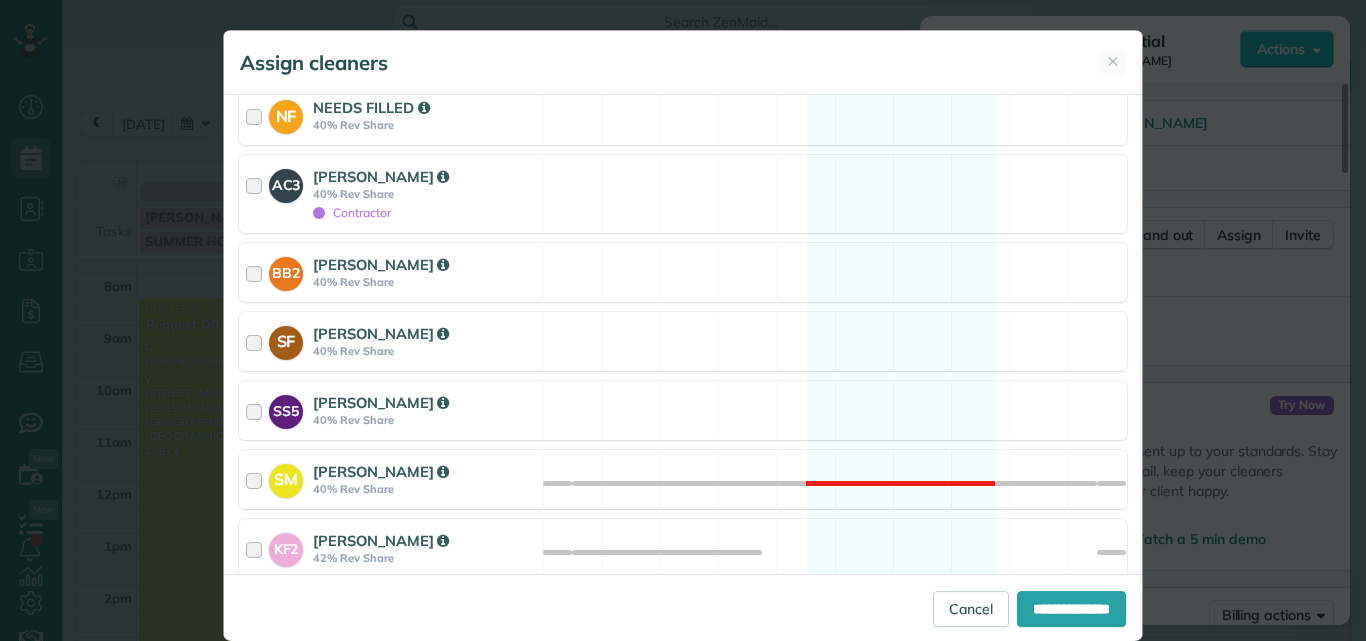 scroll, scrollTop: 970, scrollLeft: 0, axis: vertical 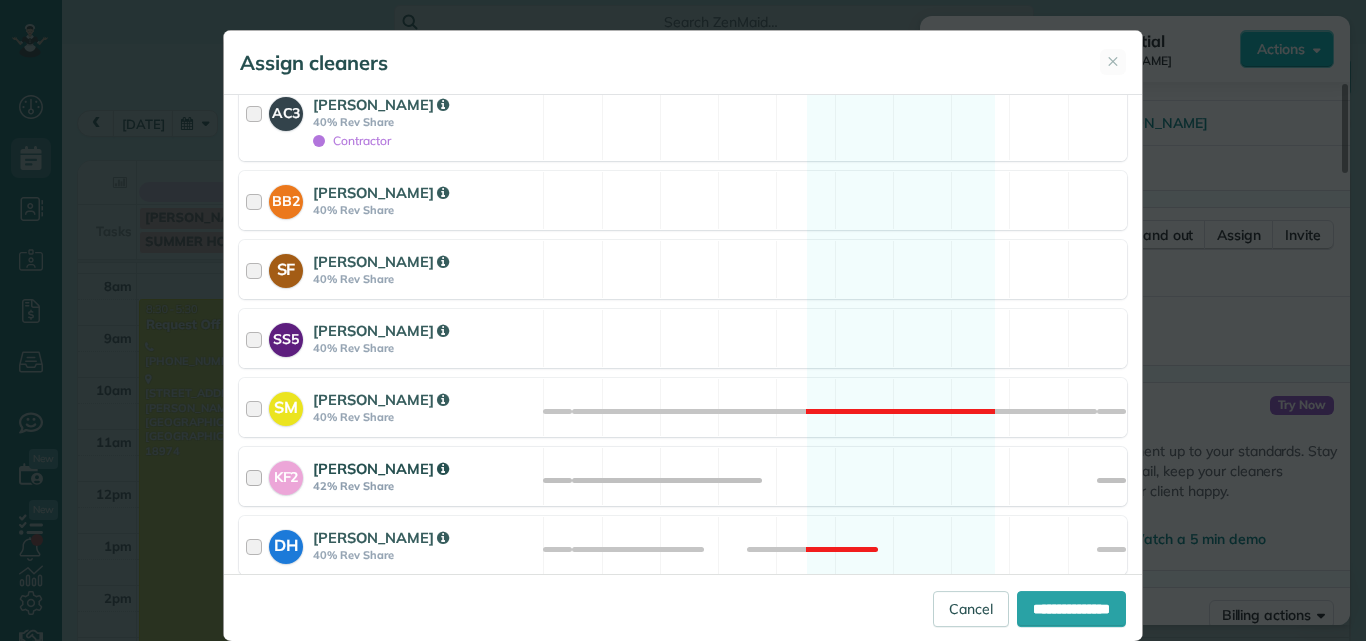 click at bounding box center [257, 476] 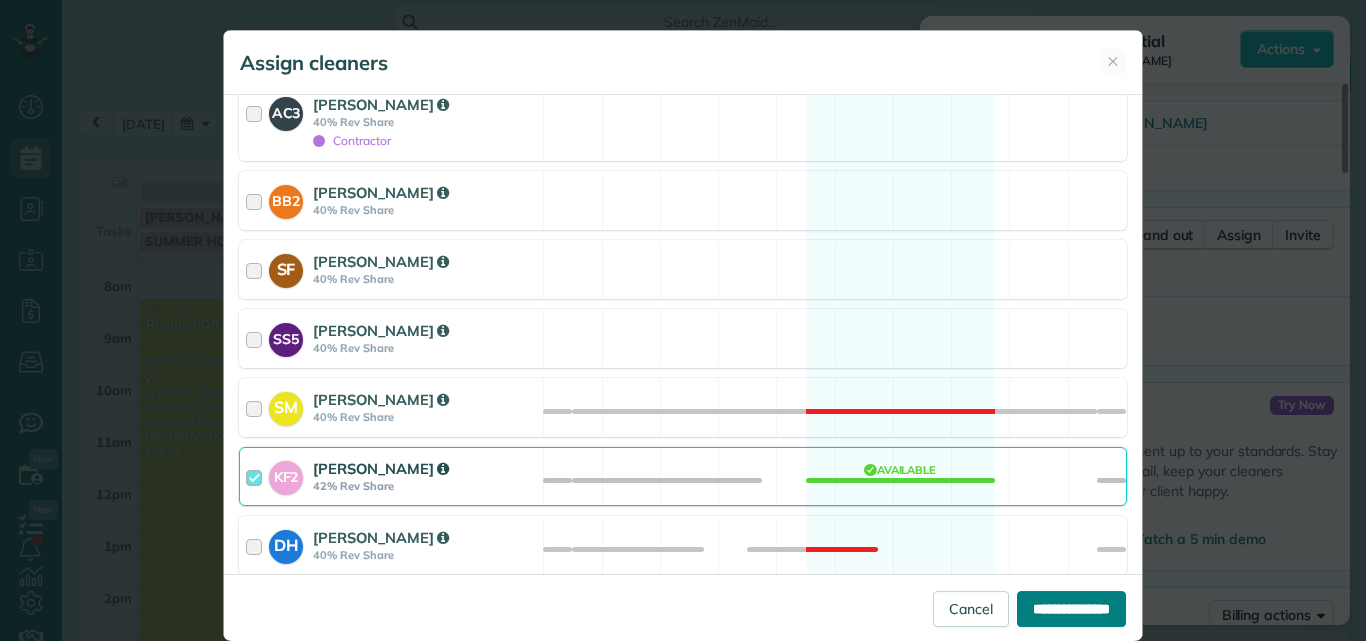 click on "**********" at bounding box center (1071, 609) 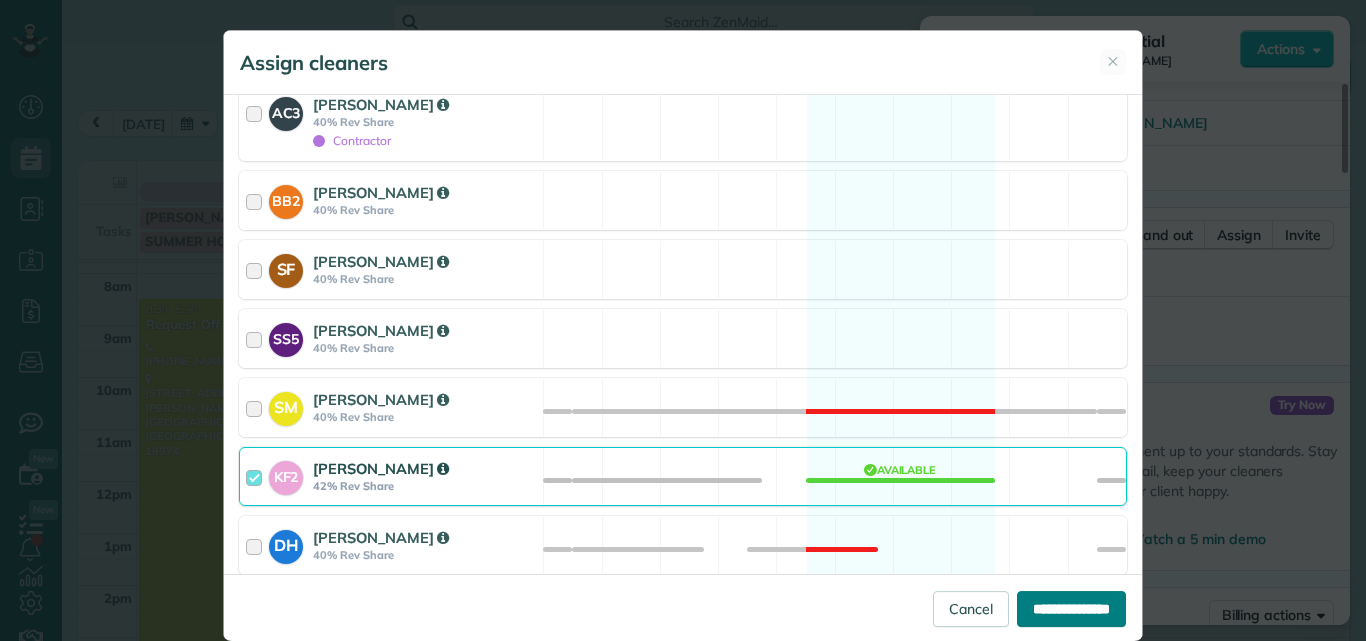 type on "**********" 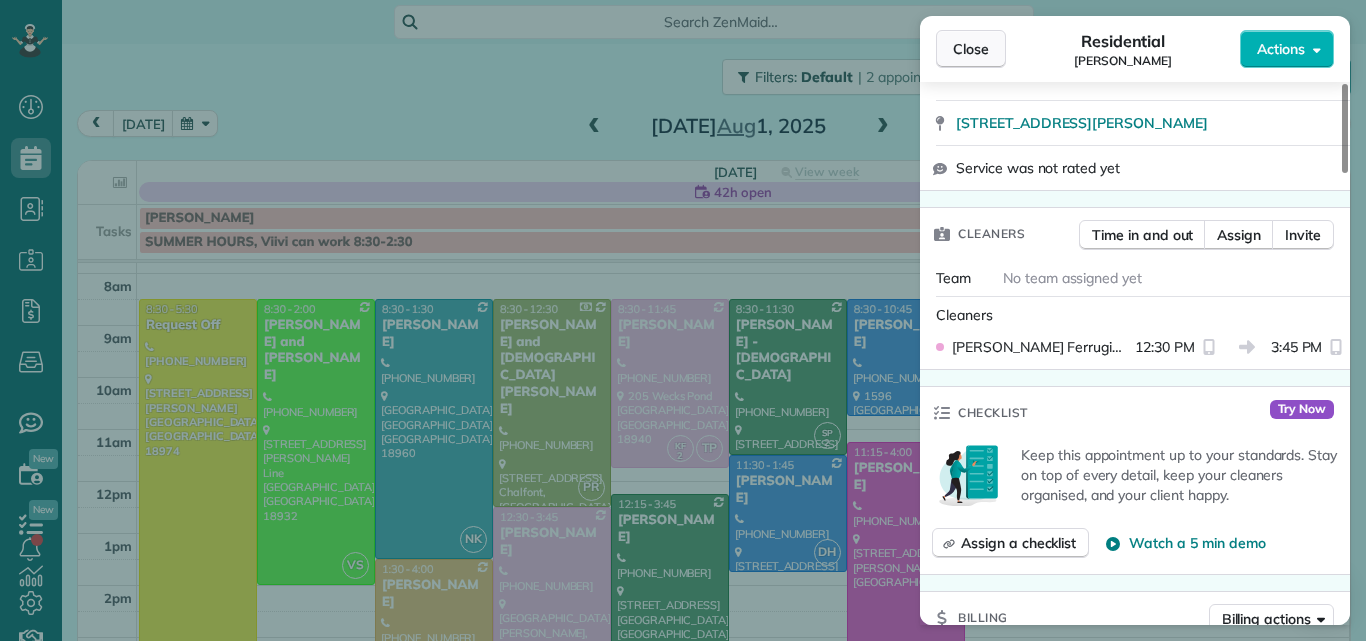 click on "Close" at bounding box center (971, 49) 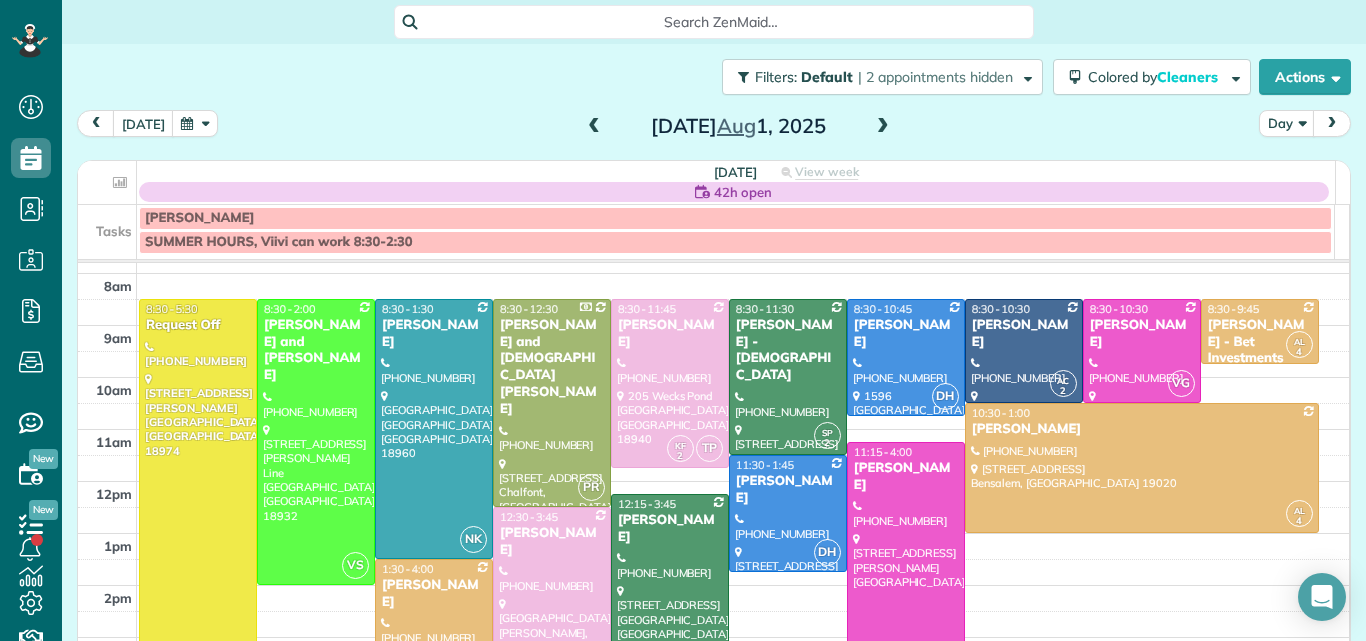 click at bounding box center (883, 127) 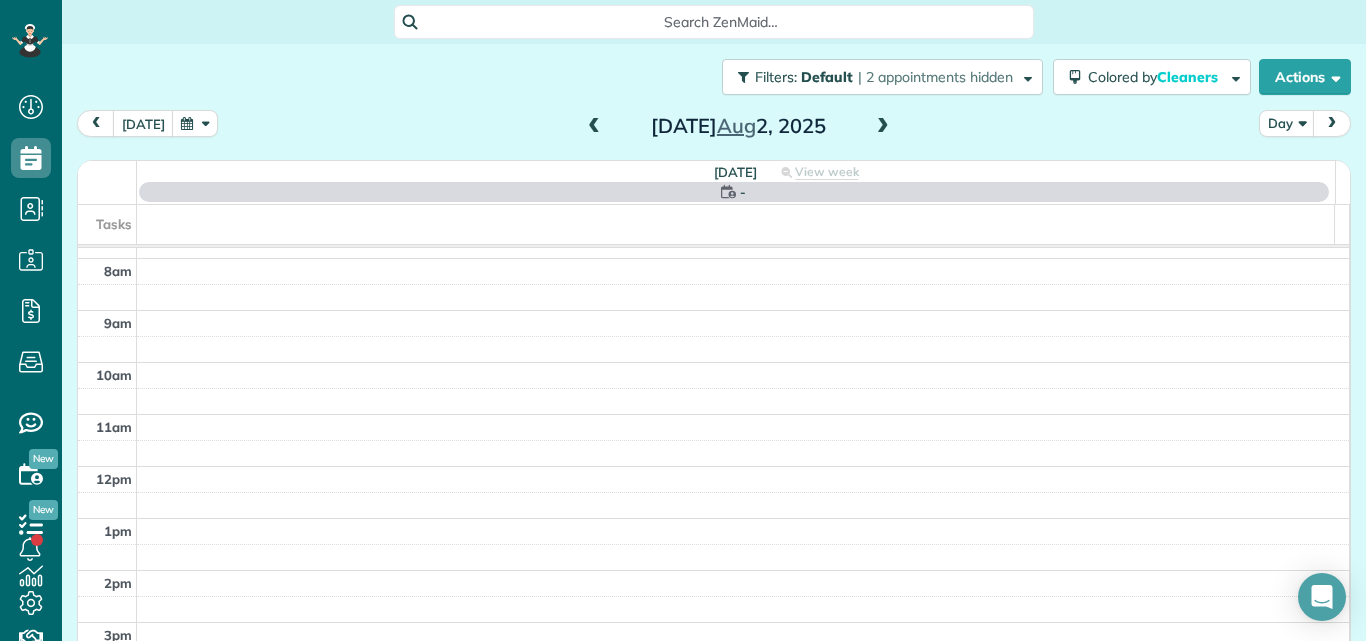 scroll, scrollTop: 0, scrollLeft: 0, axis: both 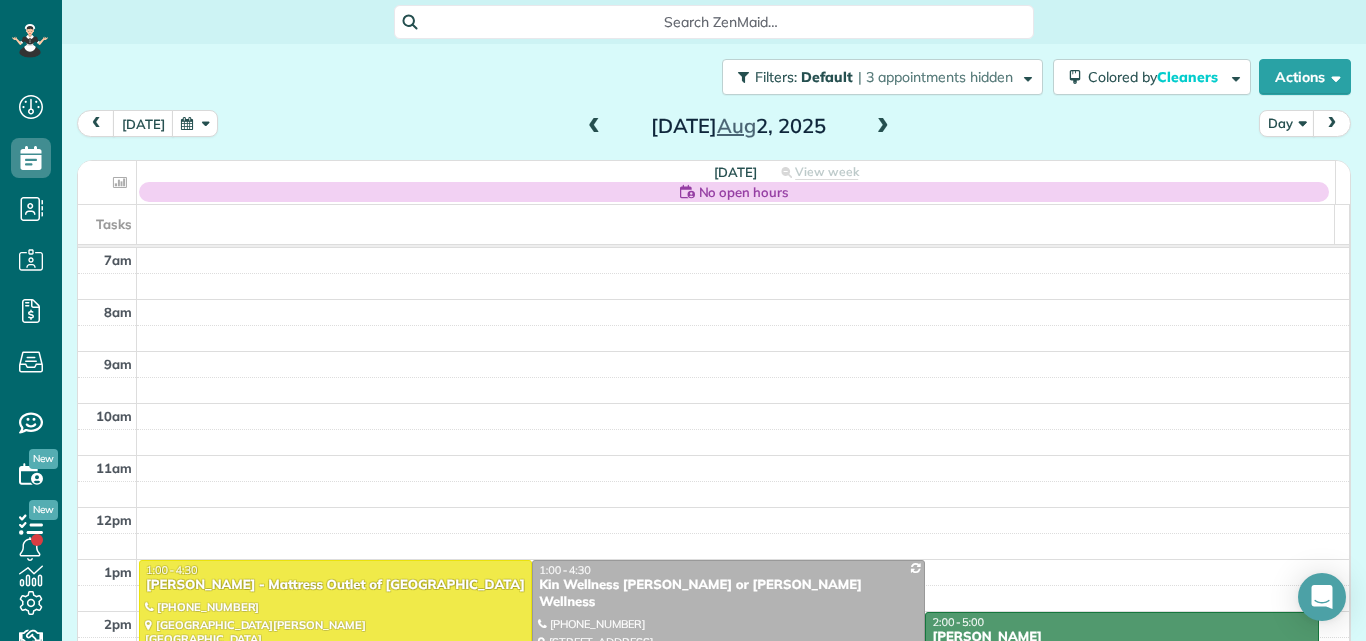 click at bounding box center (883, 127) 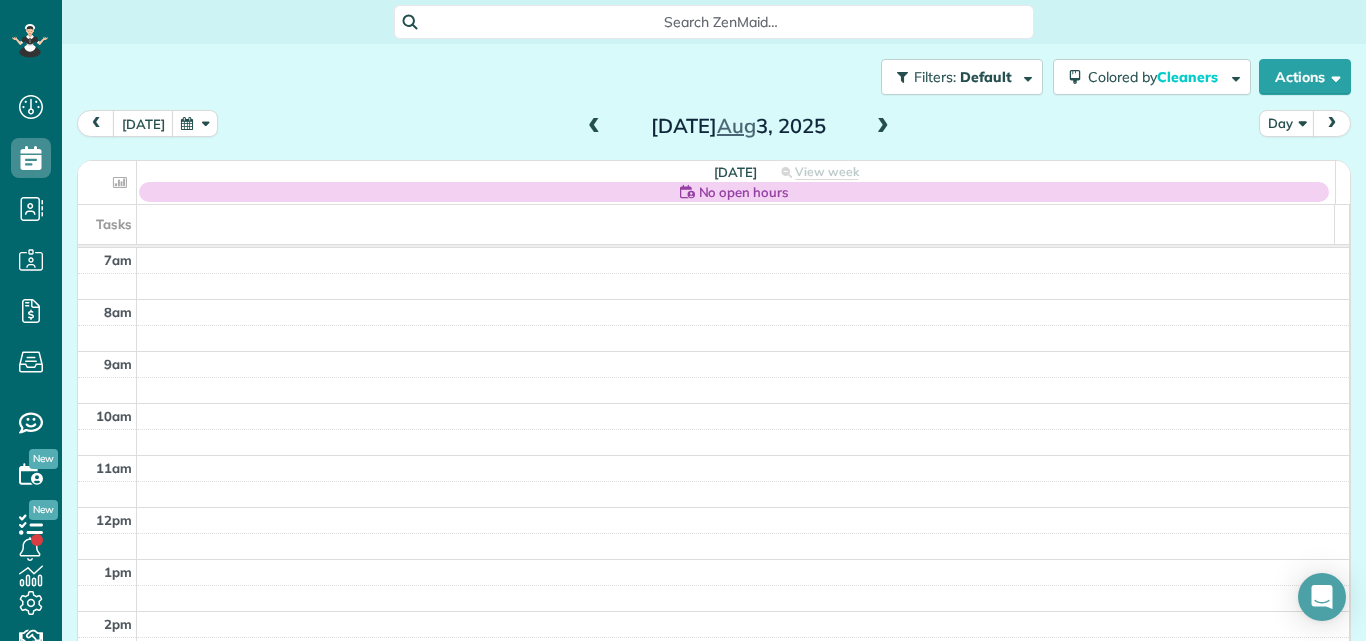 click at bounding box center [883, 127] 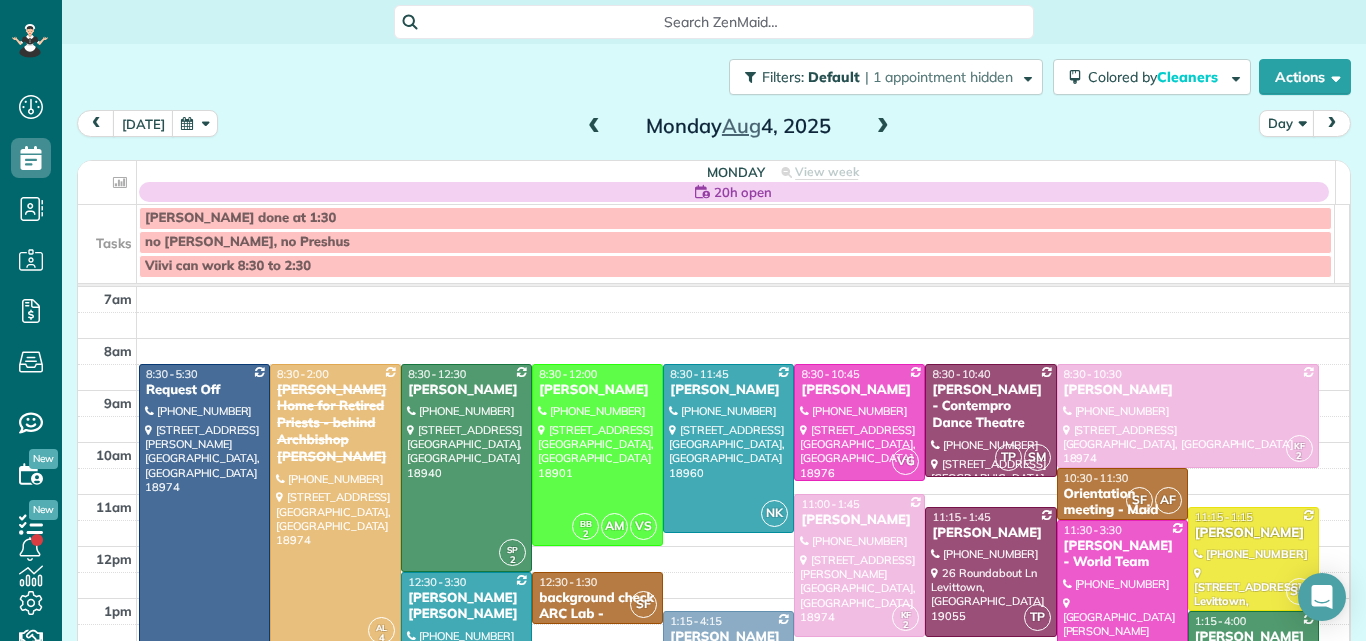 click at bounding box center [883, 127] 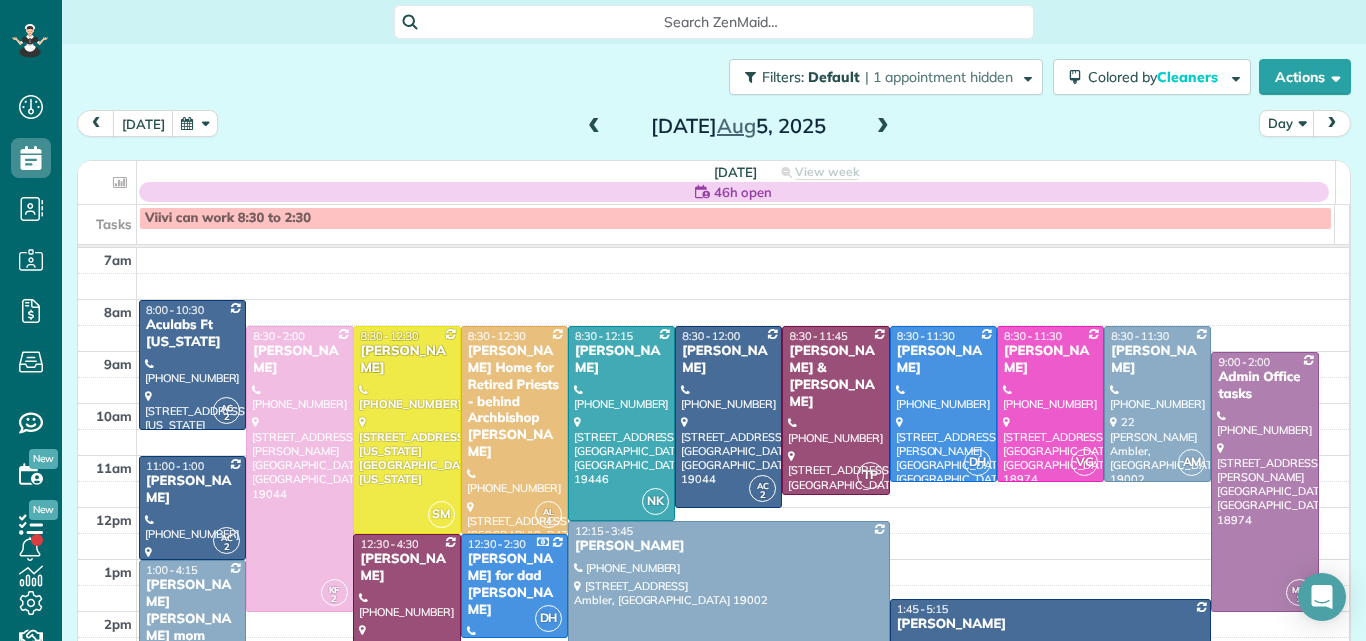 click at bounding box center [883, 127] 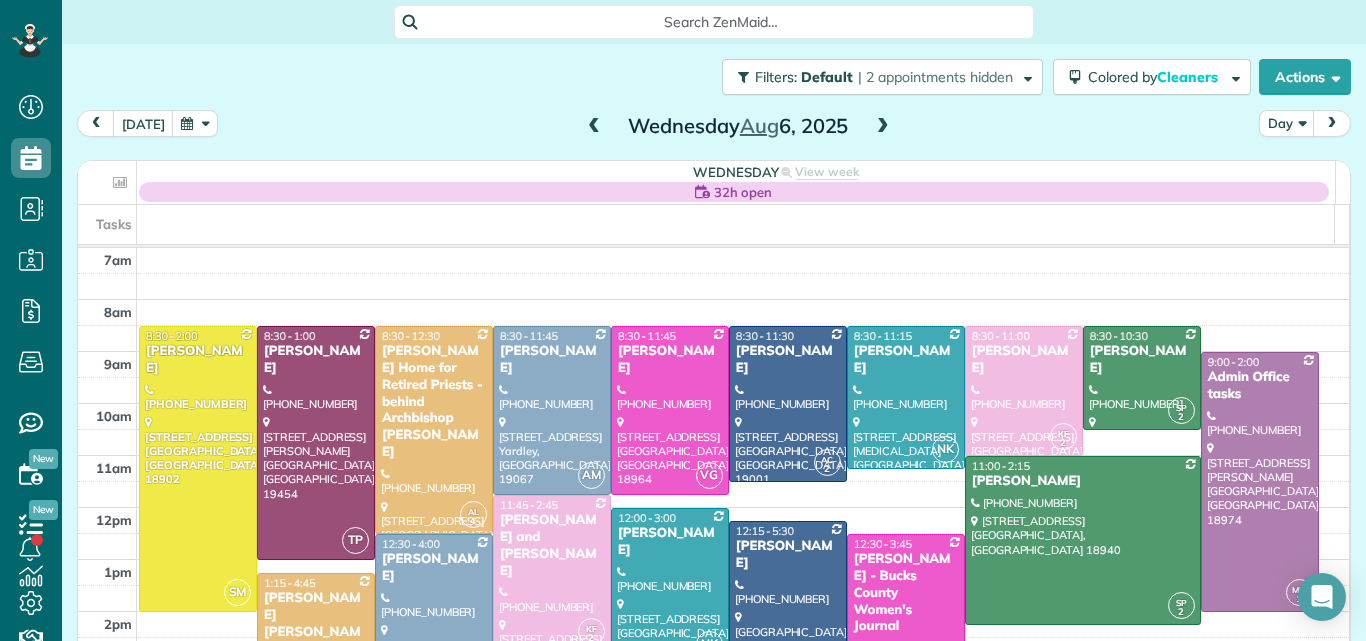 click at bounding box center (883, 127) 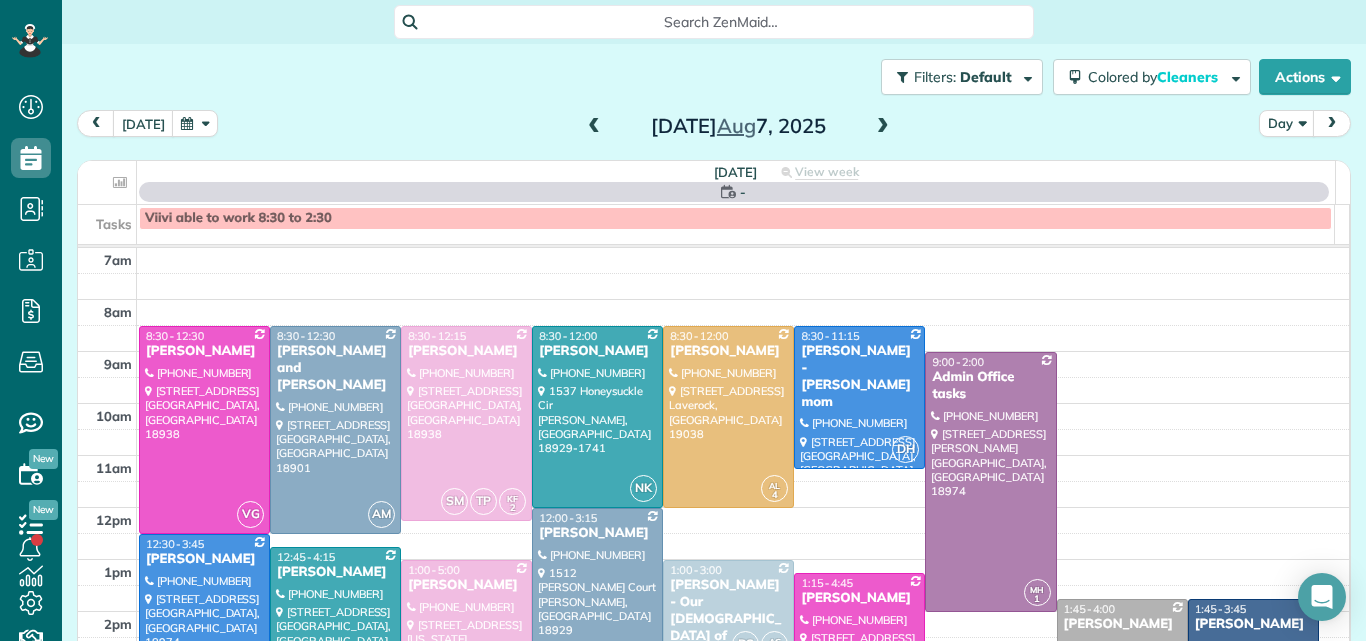 click at bounding box center (883, 127) 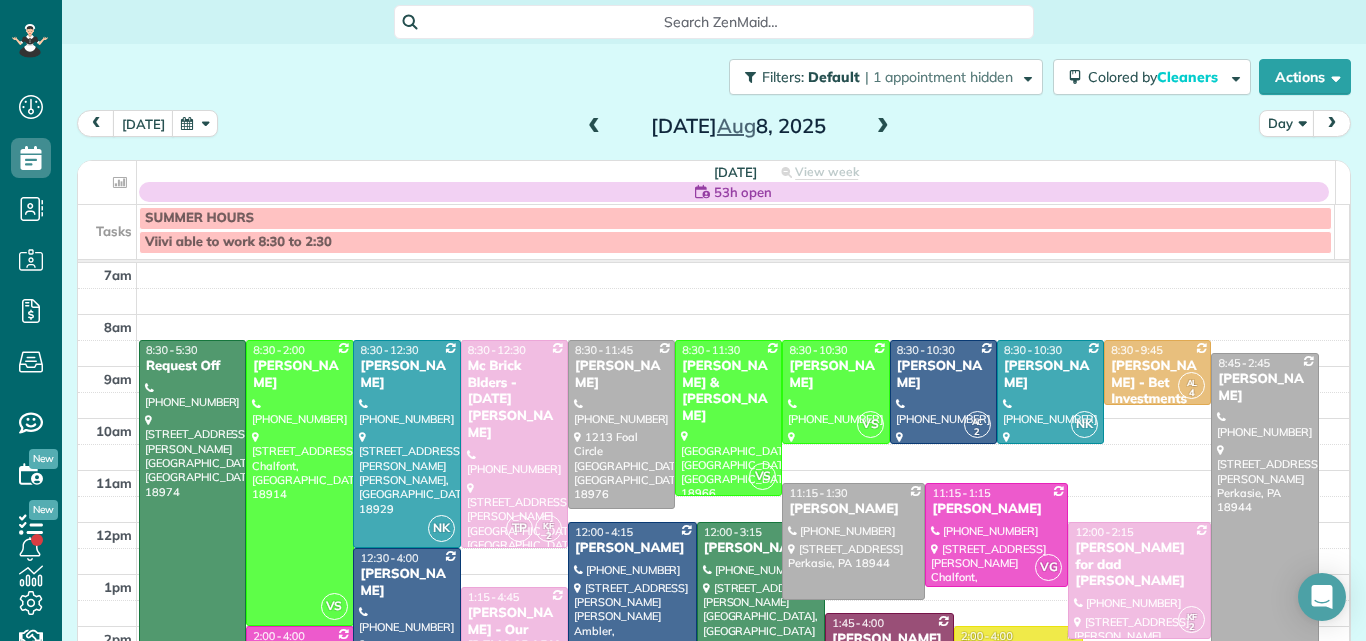 click at bounding box center [594, 127] 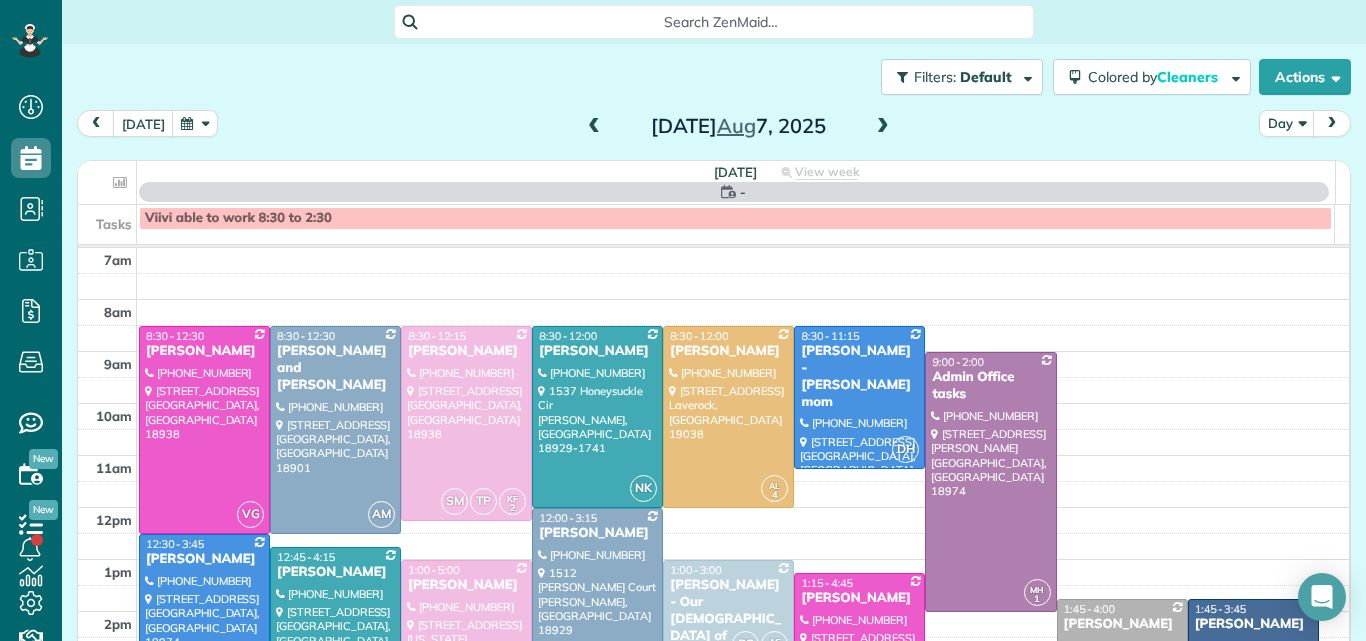 click at bounding box center [594, 127] 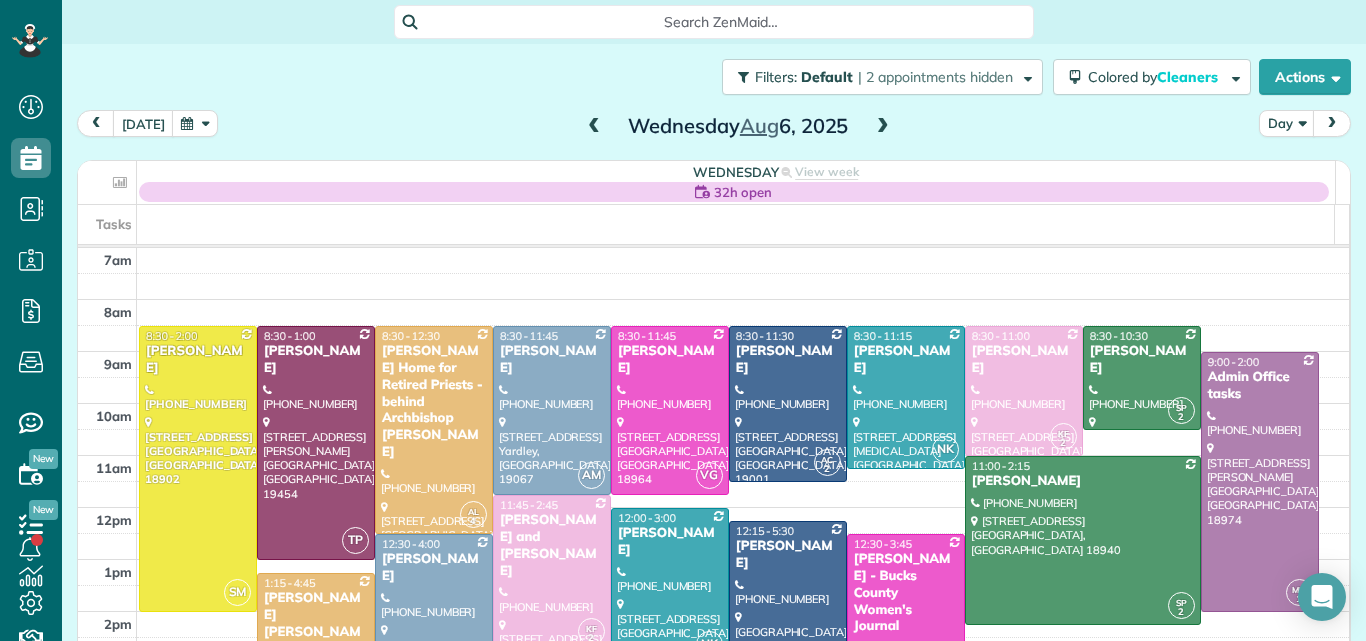 click at bounding box center (883, 127) 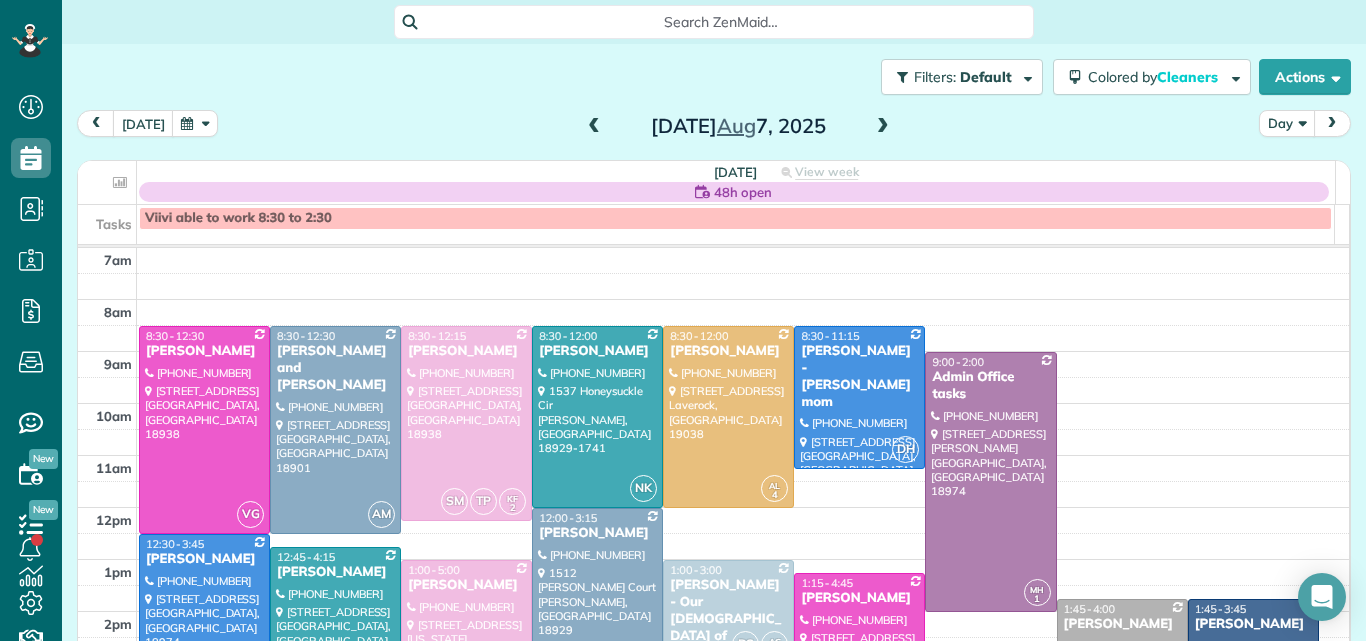 click on "Day" at bounding box center (1287, 123) 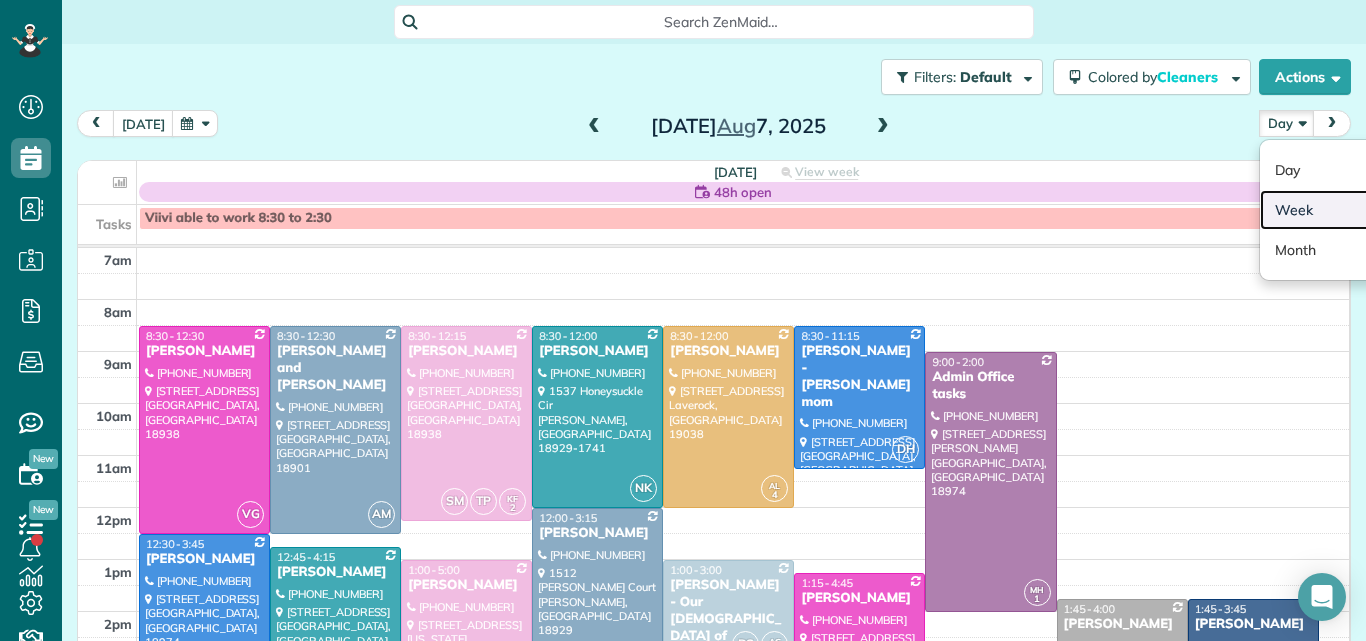 click on "Week" at bounding box center (1339, 210) 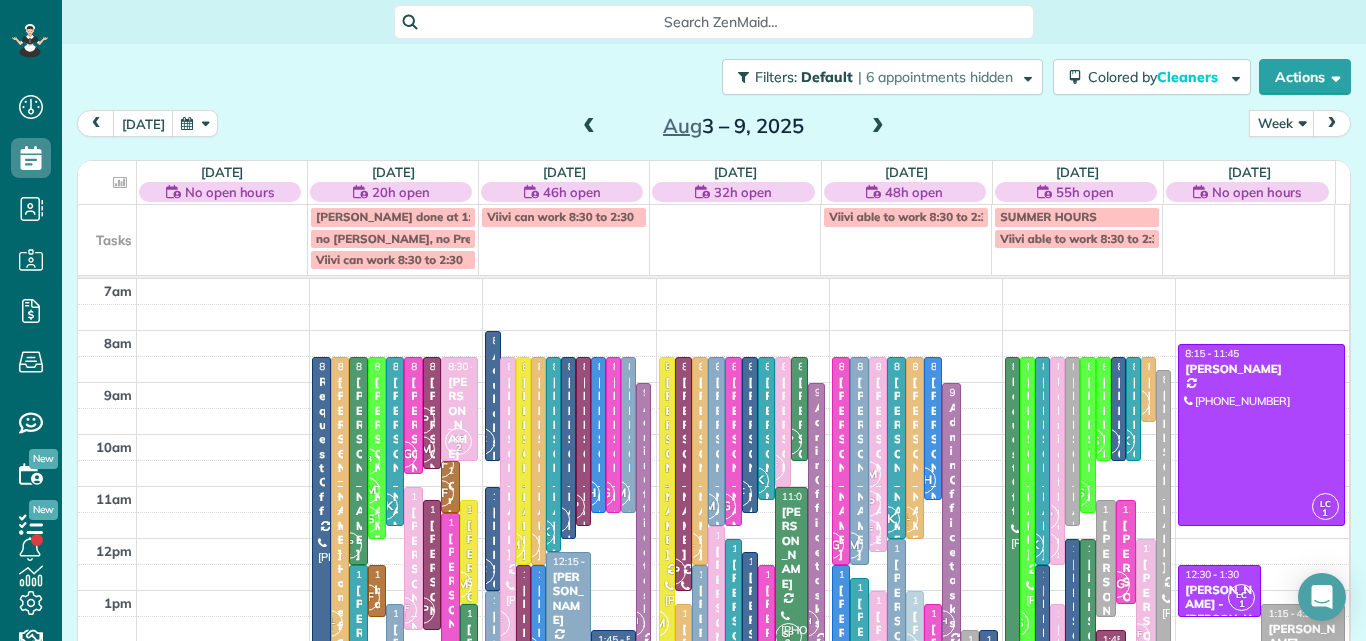 click at bounding box center [878, 127] 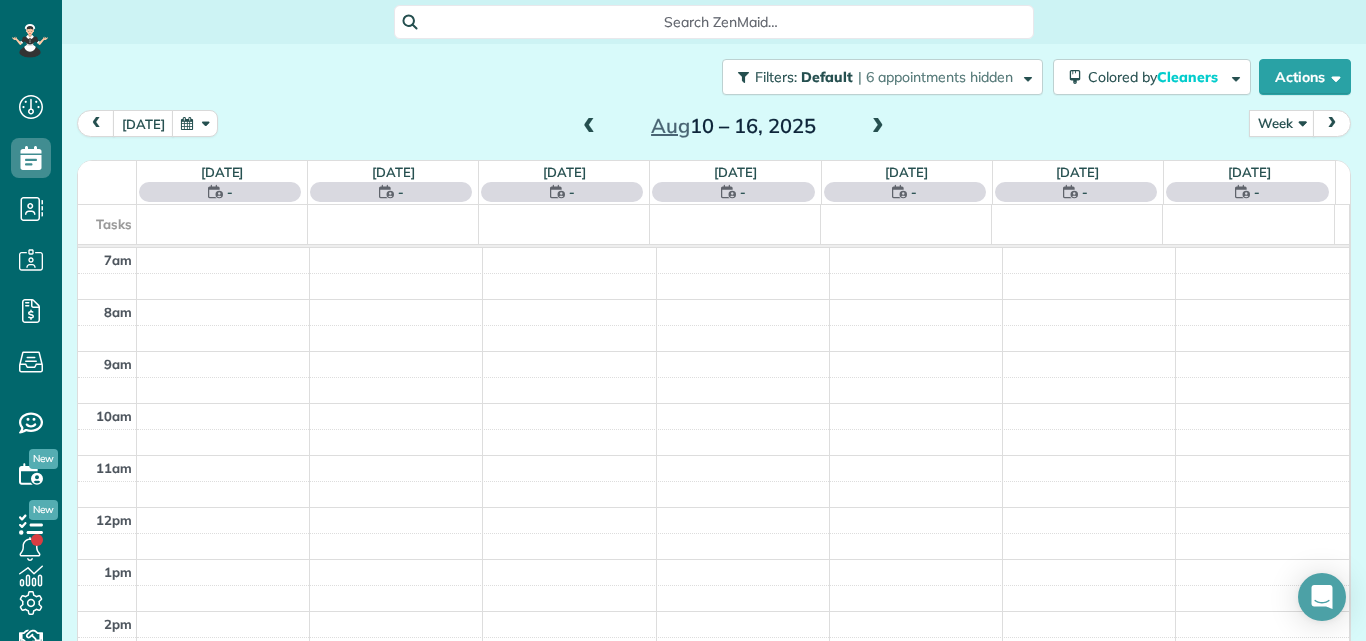 click at bounding box center [878, 127] 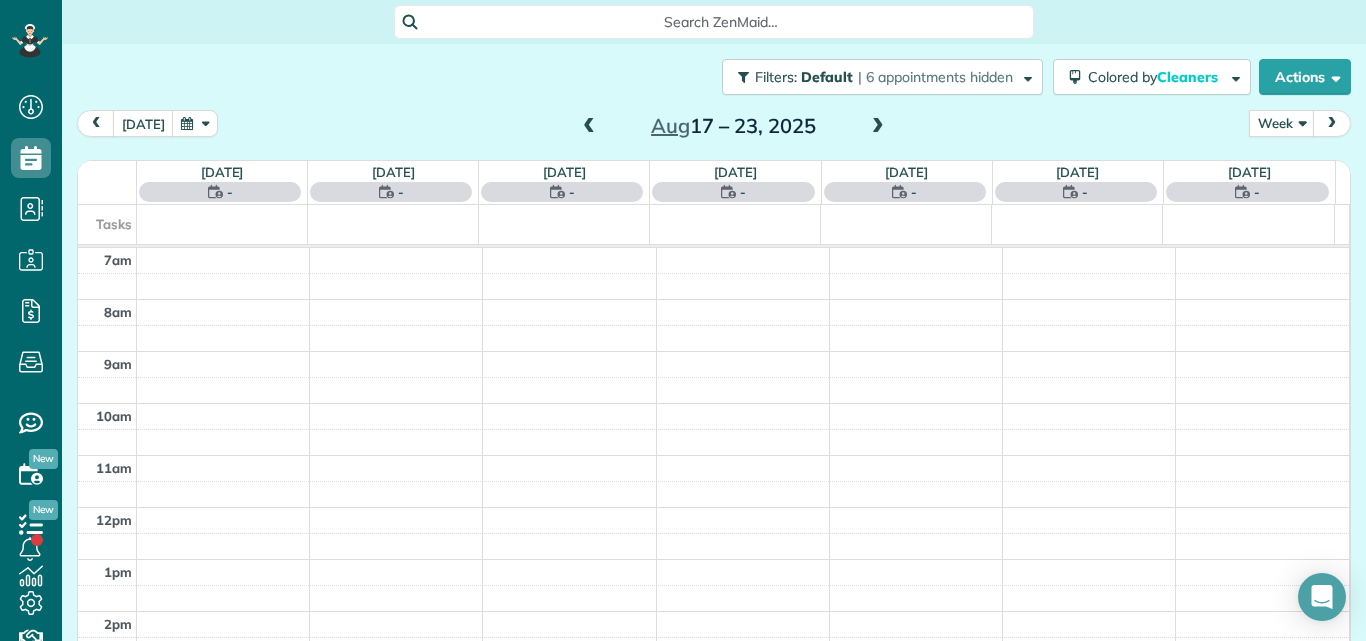 click at bounding box center (878, 127) 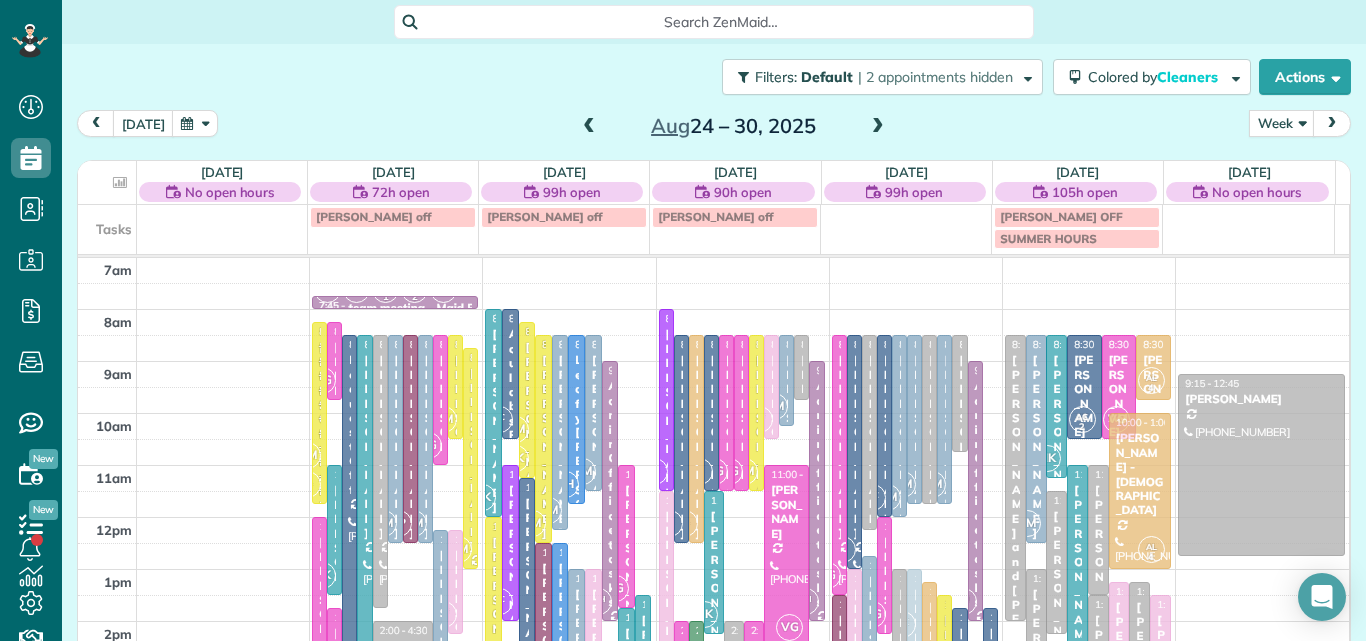 click at bounding box center (878, 127) 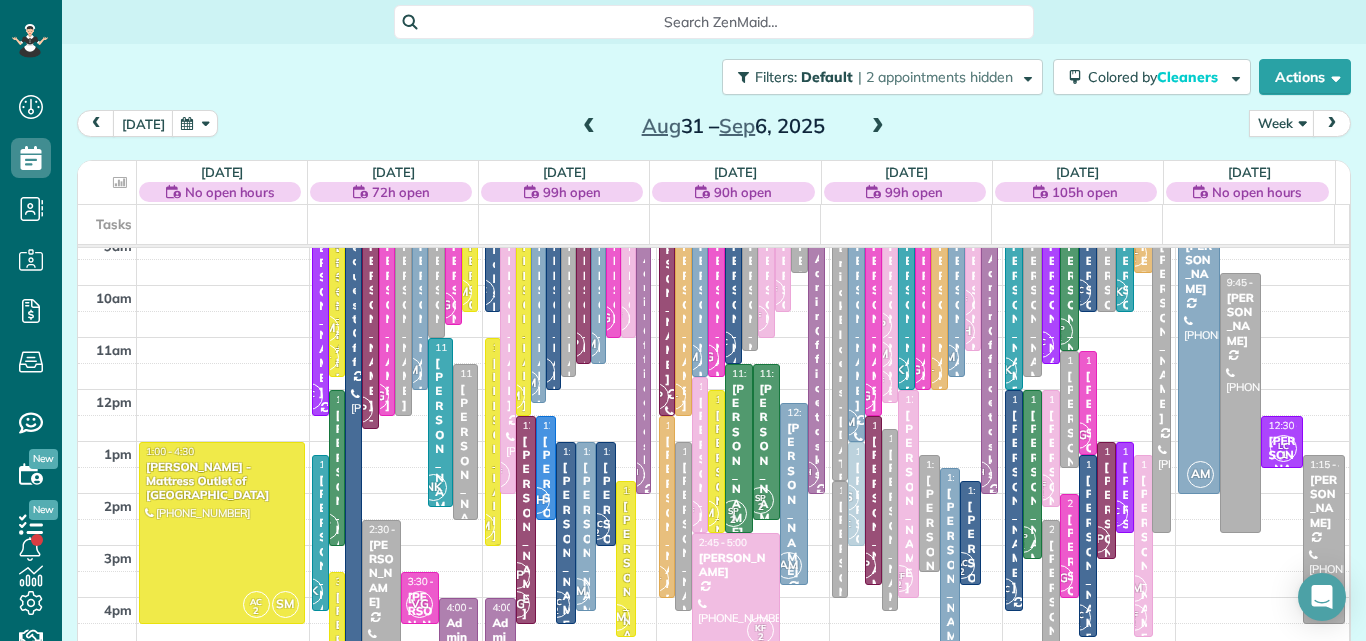 scroll, scrollTop: 150, scrollLeft: 0, axis: vertical 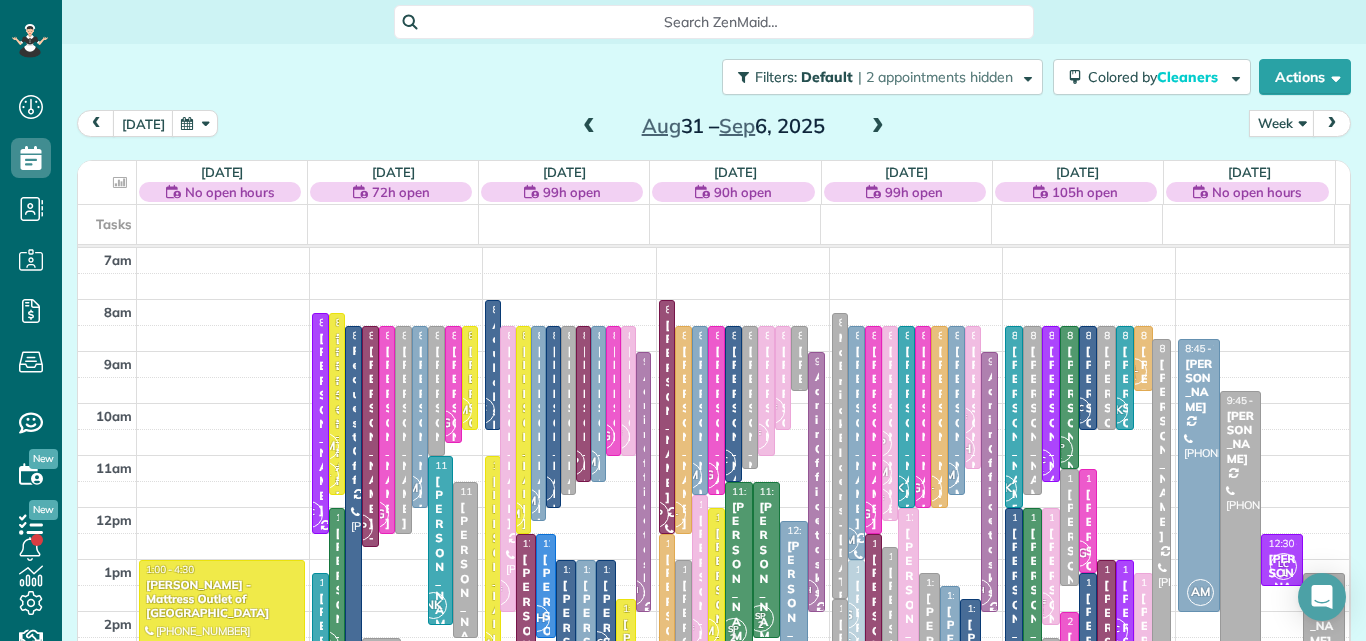 click on "Vic Patalano - Mattress Outlet of Abington" at bounding box center (222, 599) 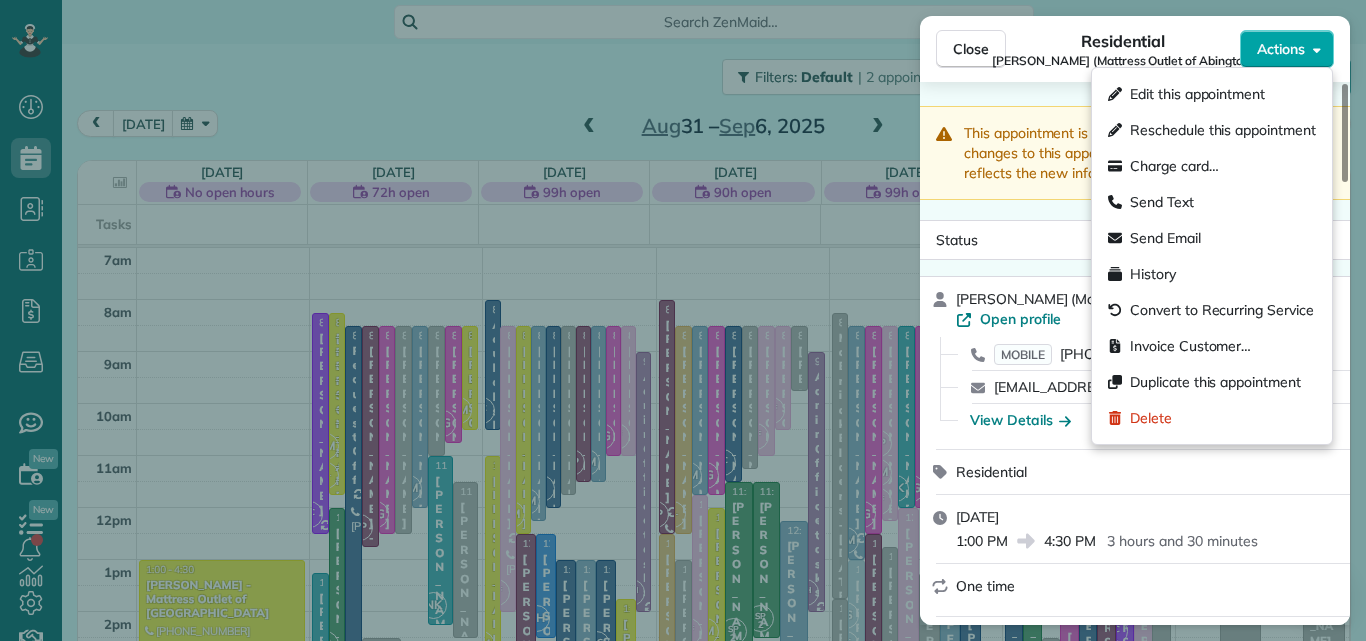 click on "Actions" at bounding box center [1281, 49] 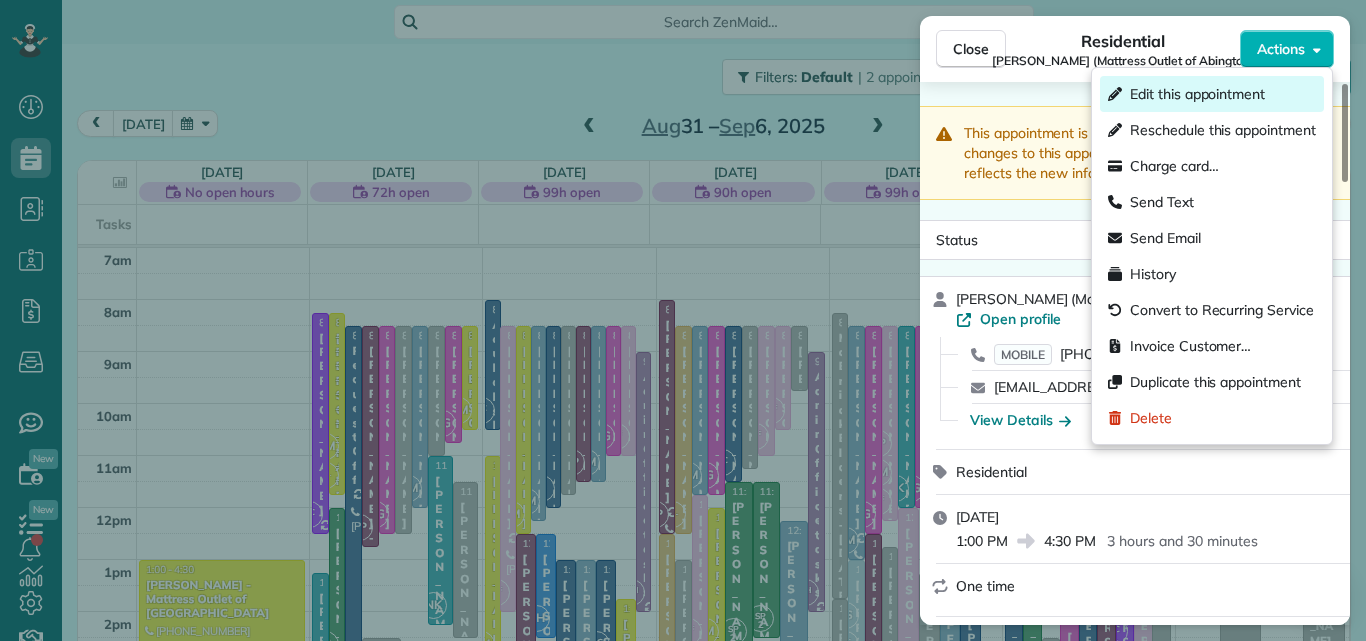 click on "Edit this appointment" at bounding box center (1197, 94) 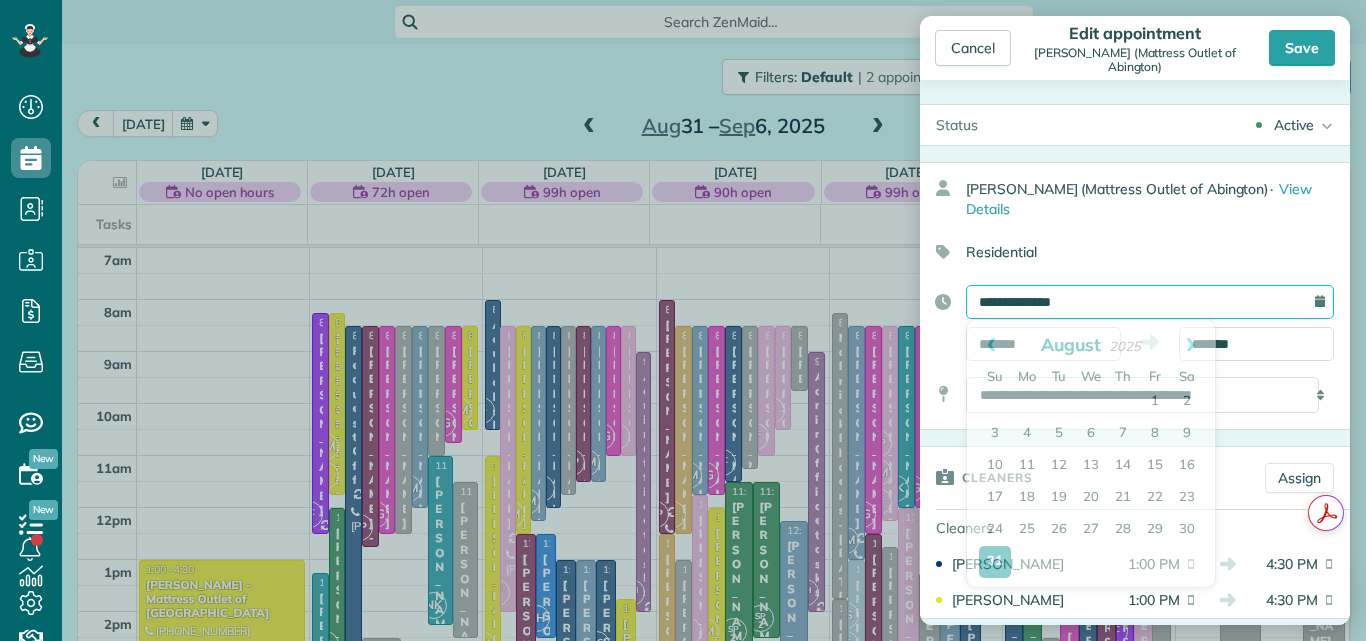 click on "**********" at bounding box center (1150, 302) 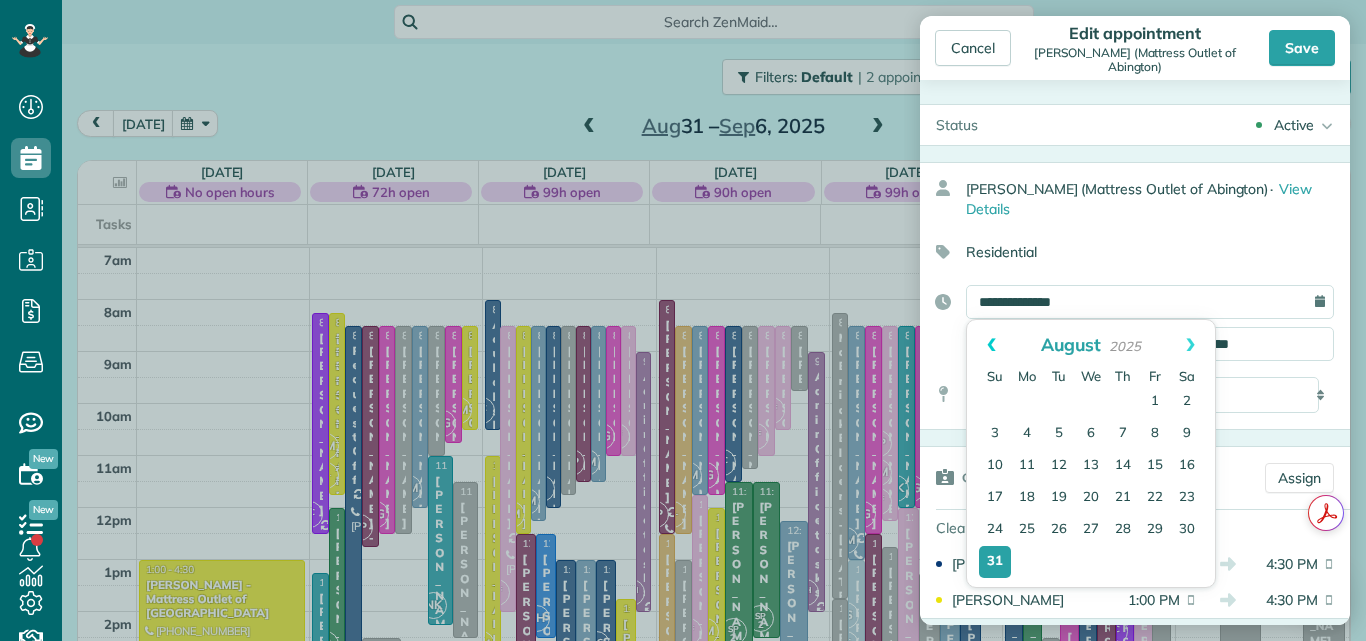 click on "Prev" at bounding box center [991, 345] 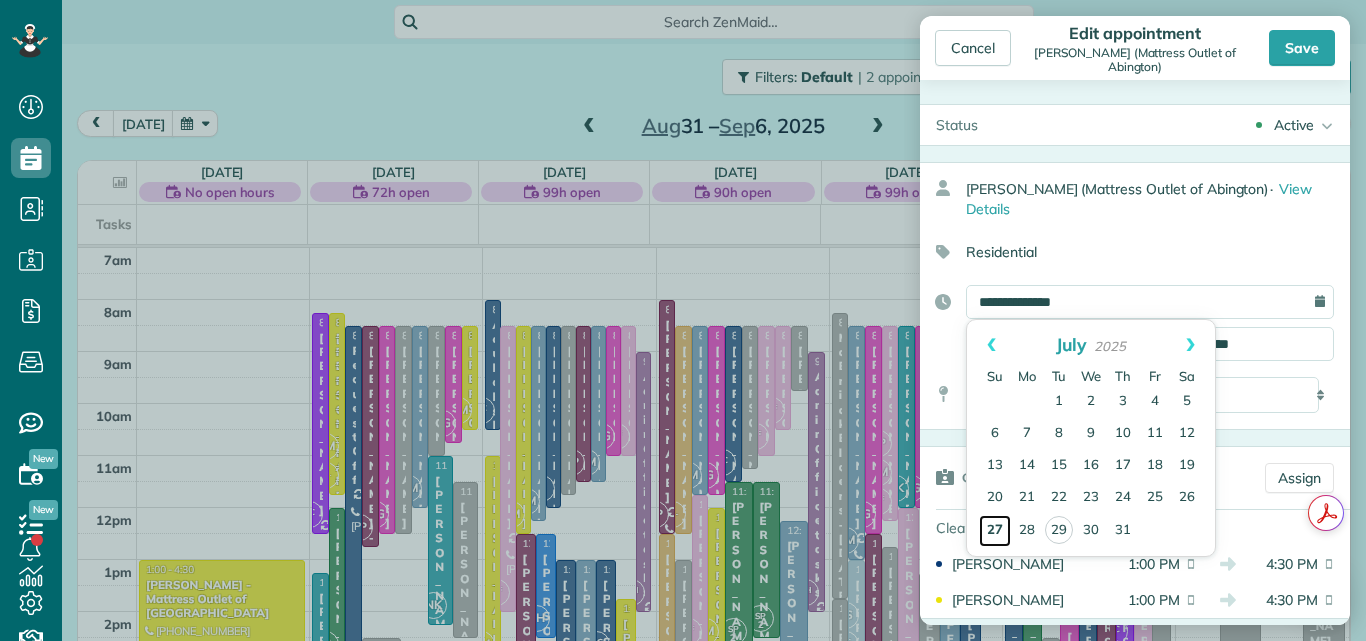 click on "27" at bounding box center [995, 531] 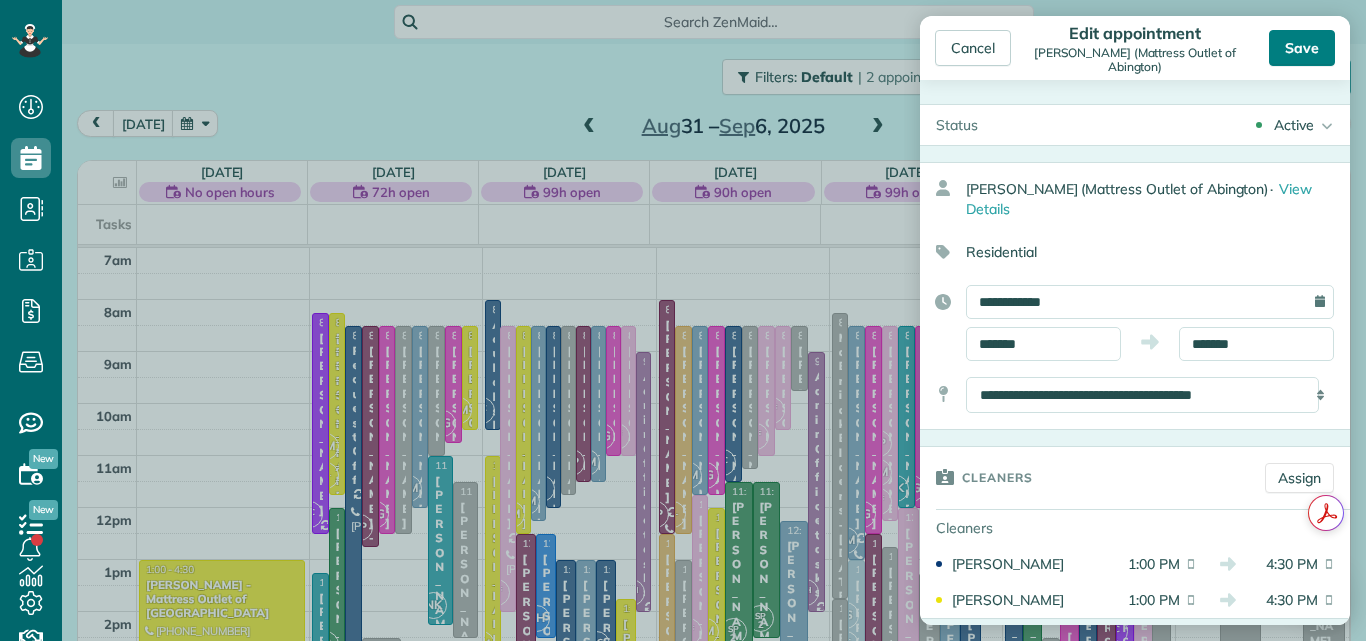 click on "Save" at bounding box center (1302, 48) 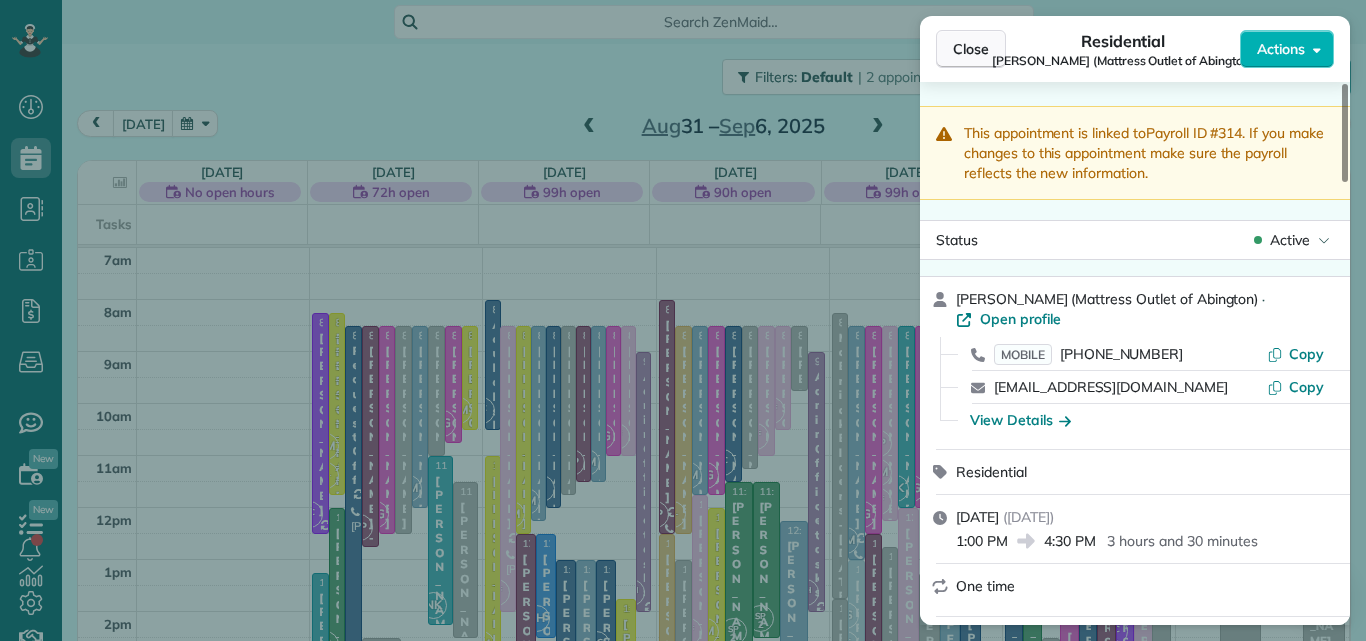 click on "Close" at bounding box center [971, 49] 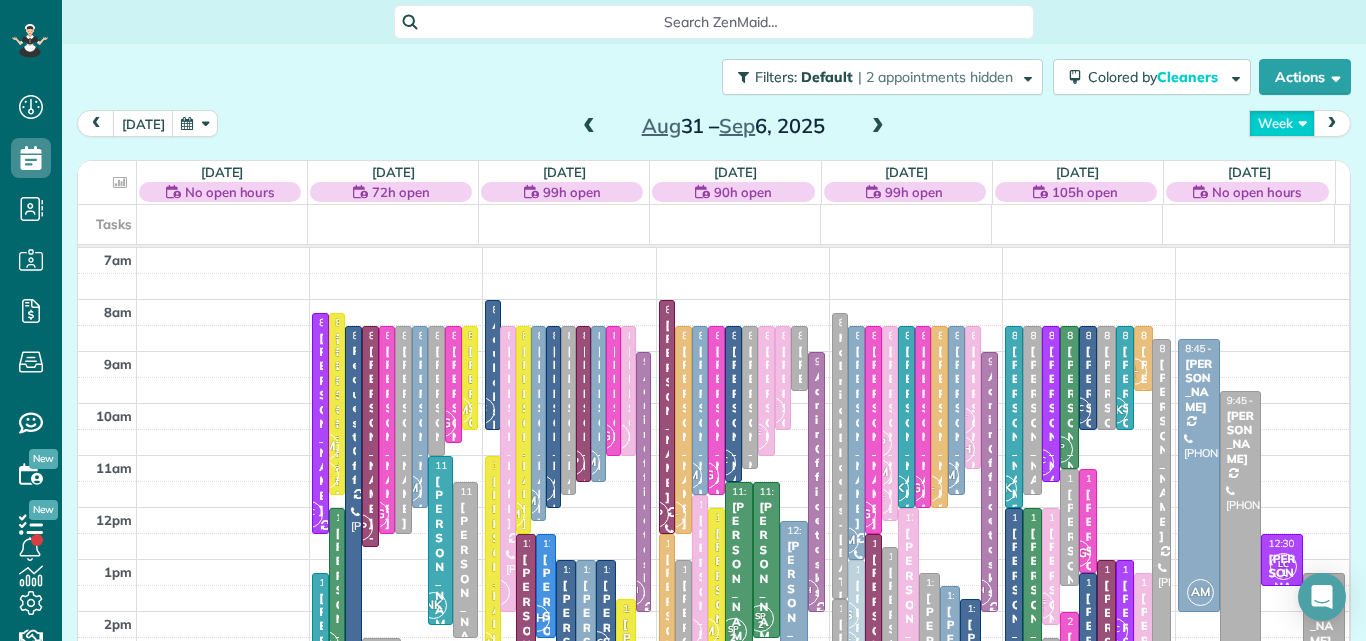 click on "Week" at bounding box center [1282, 123] 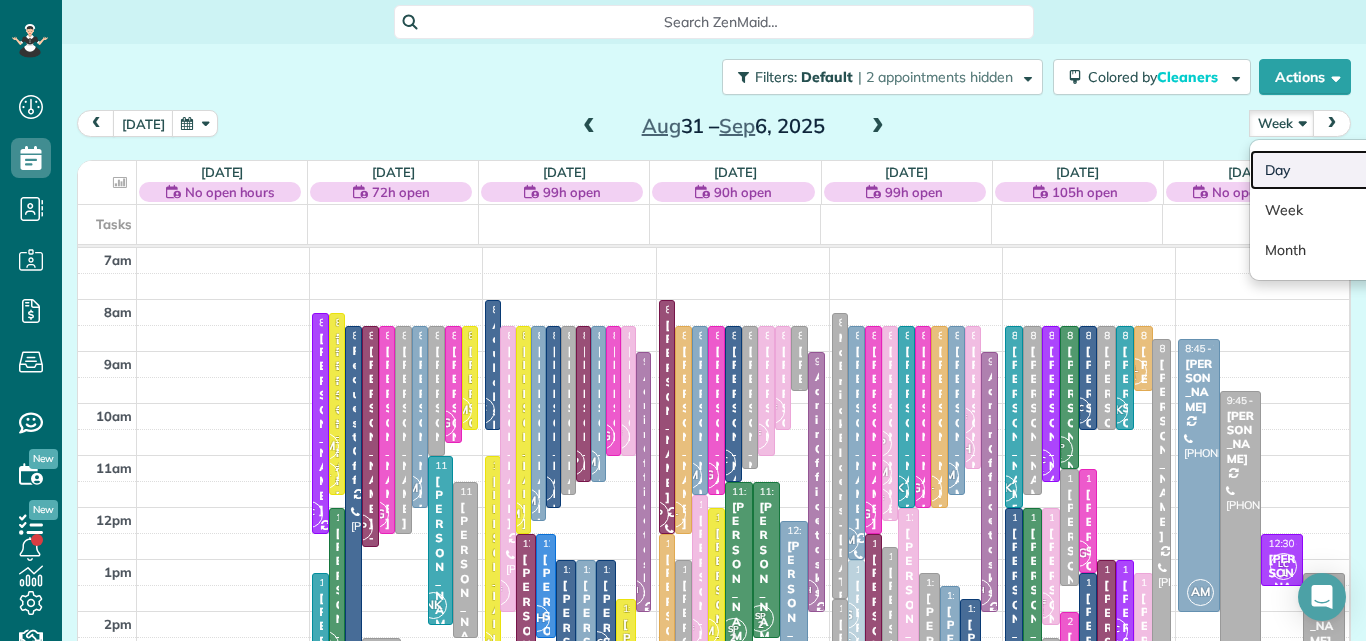 click on "Day" at bounding box center (1329, 170) 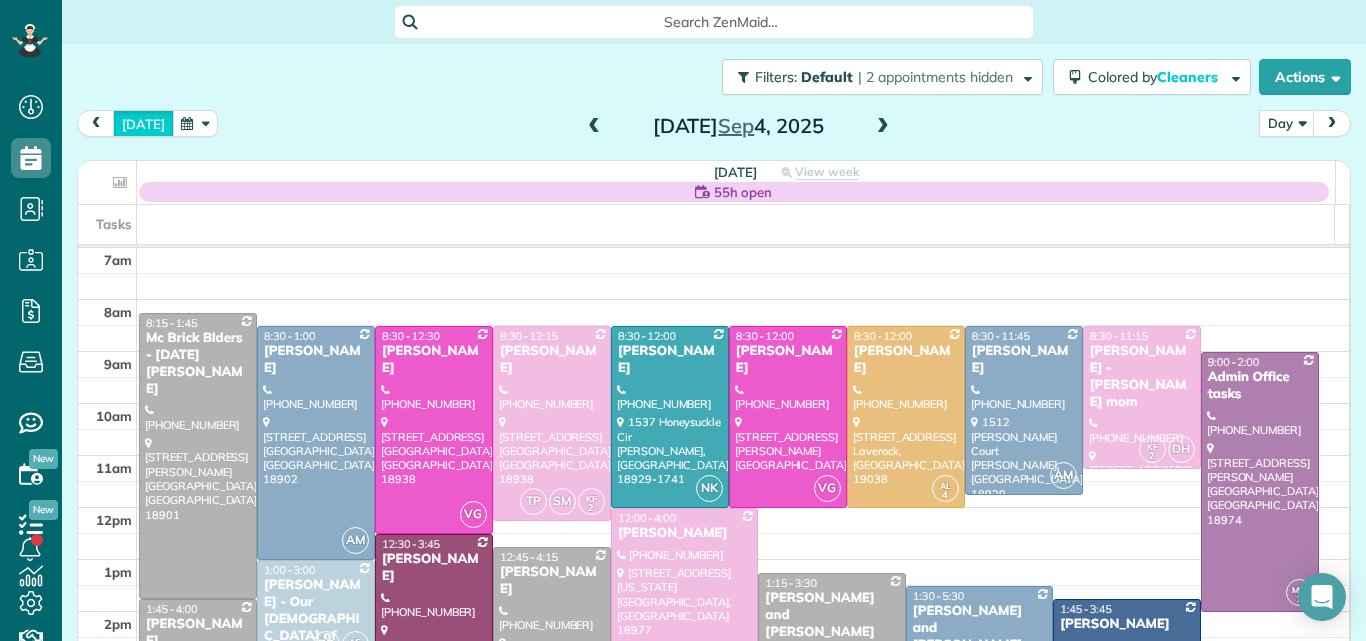click on "today" at bounding box center [143, 123] 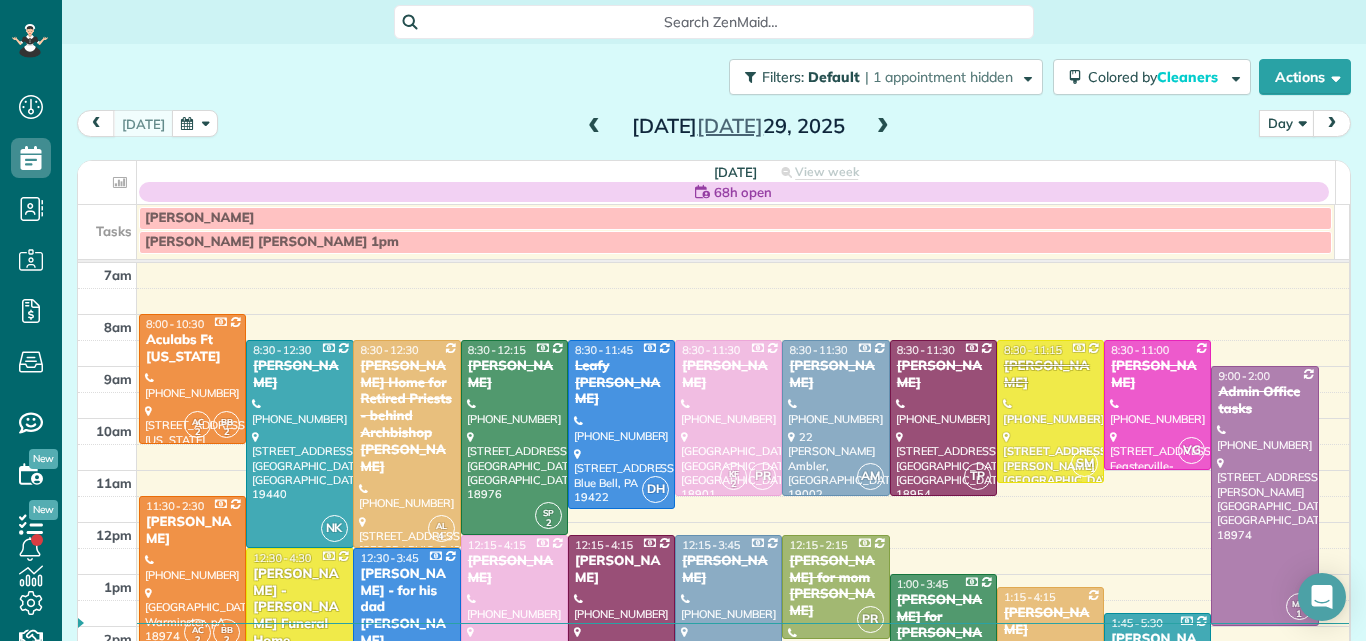click at bounding box center (883, 127) 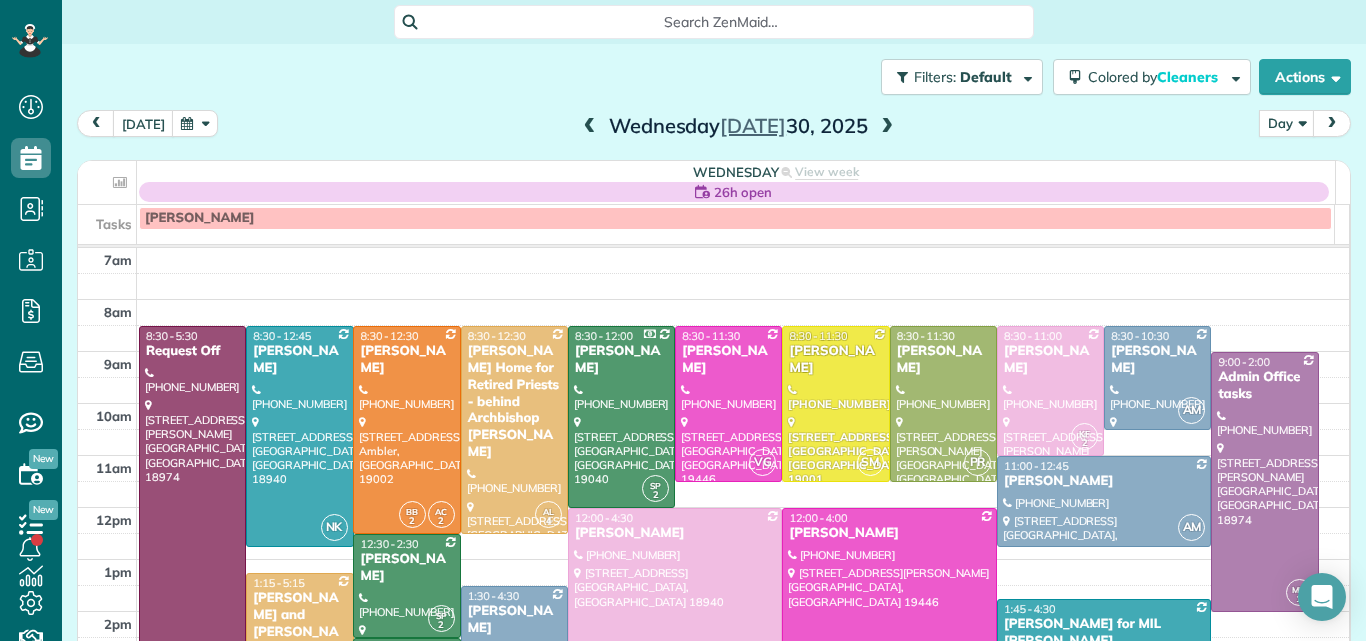 click at bounding box center [887, 127] 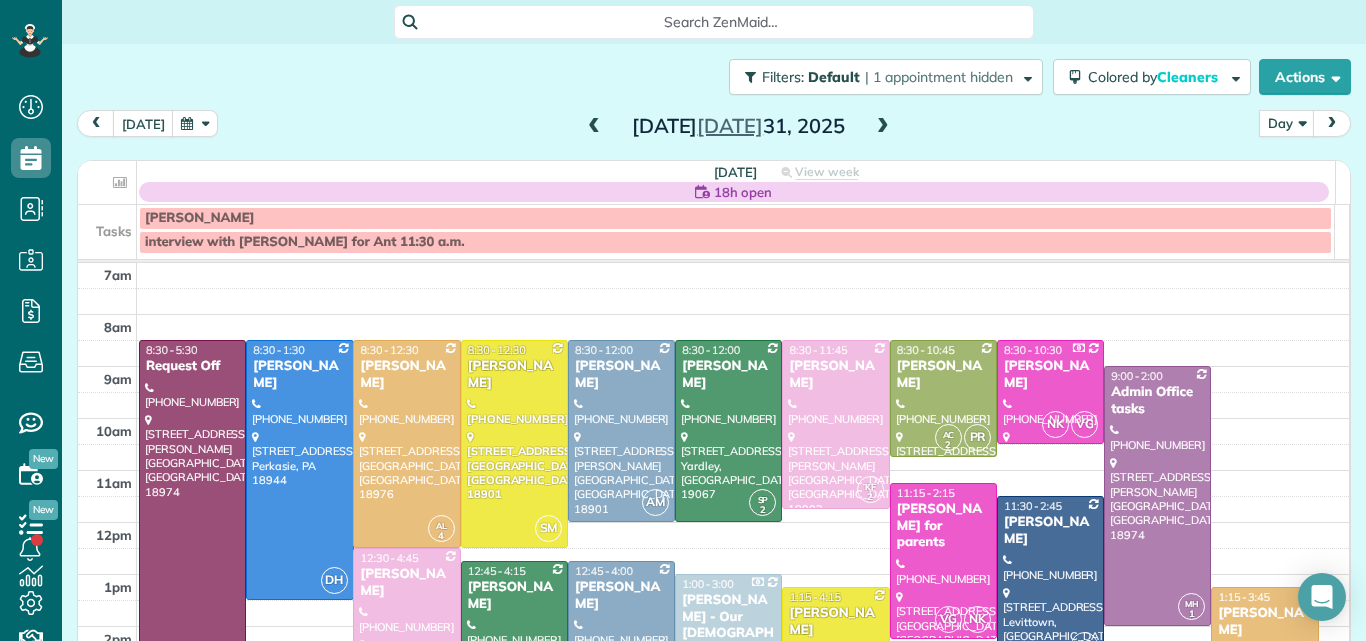 drag, startPoint x: 1337, startPoint y: 551, endPoint x: 1292, endPoint y: 588, distance: 58.258045 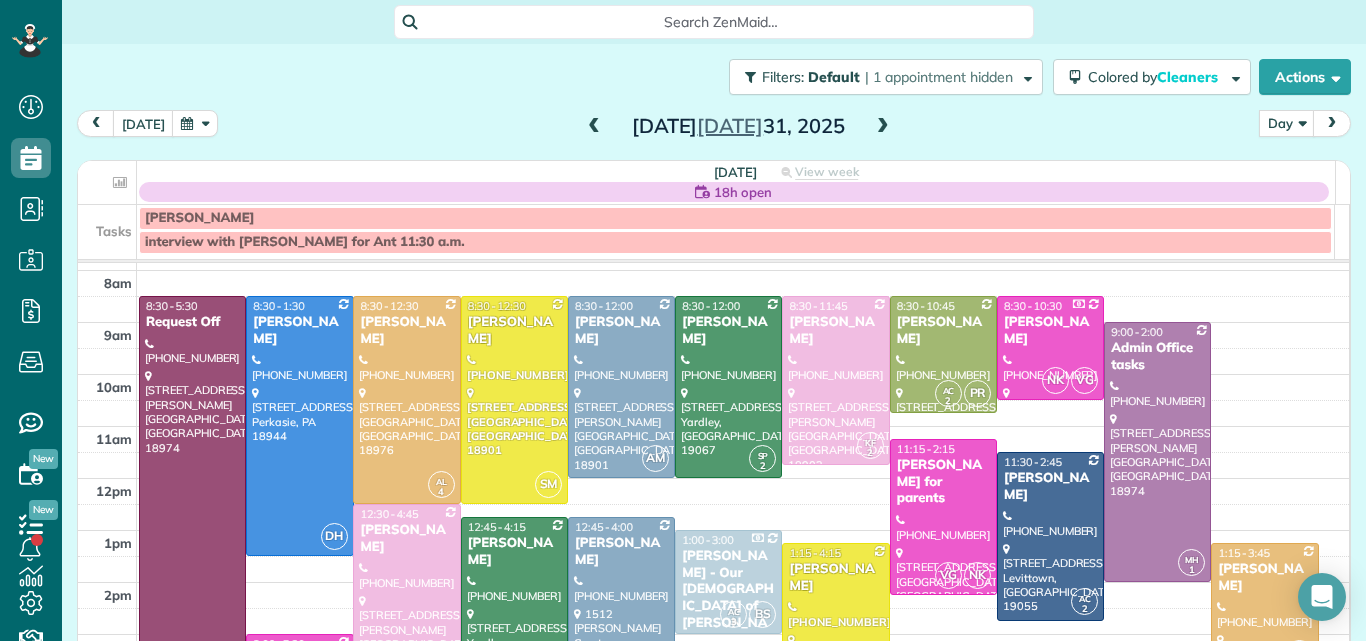 scroll, scrollTop: 30, scrollLeft: 0, axis: vertical 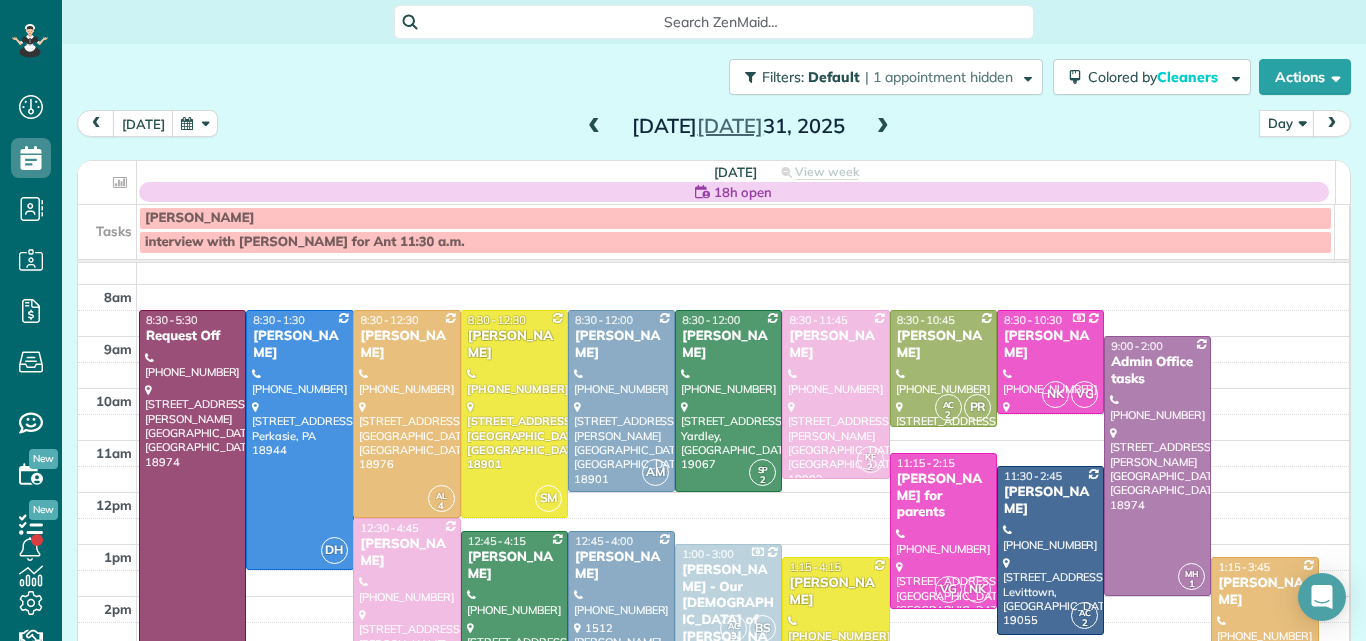click at bounding box center [883, 127] 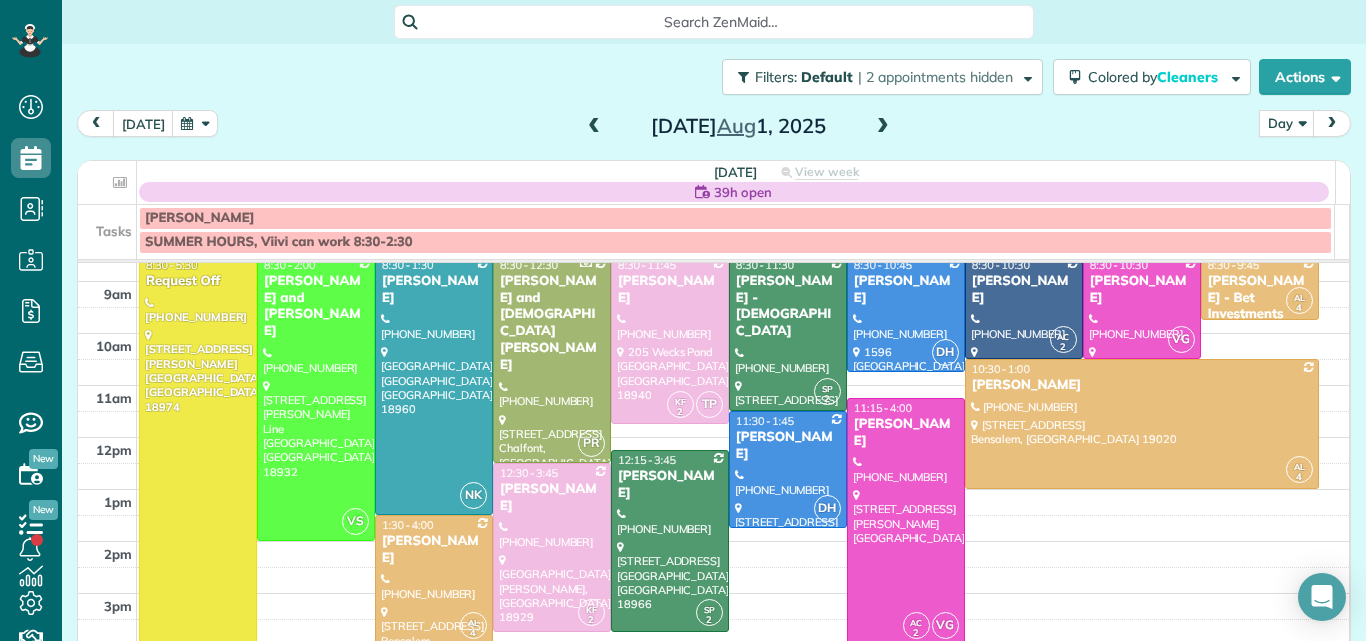 scroll, scrollTop: 27, scrollLeft: 0, axis: vertical 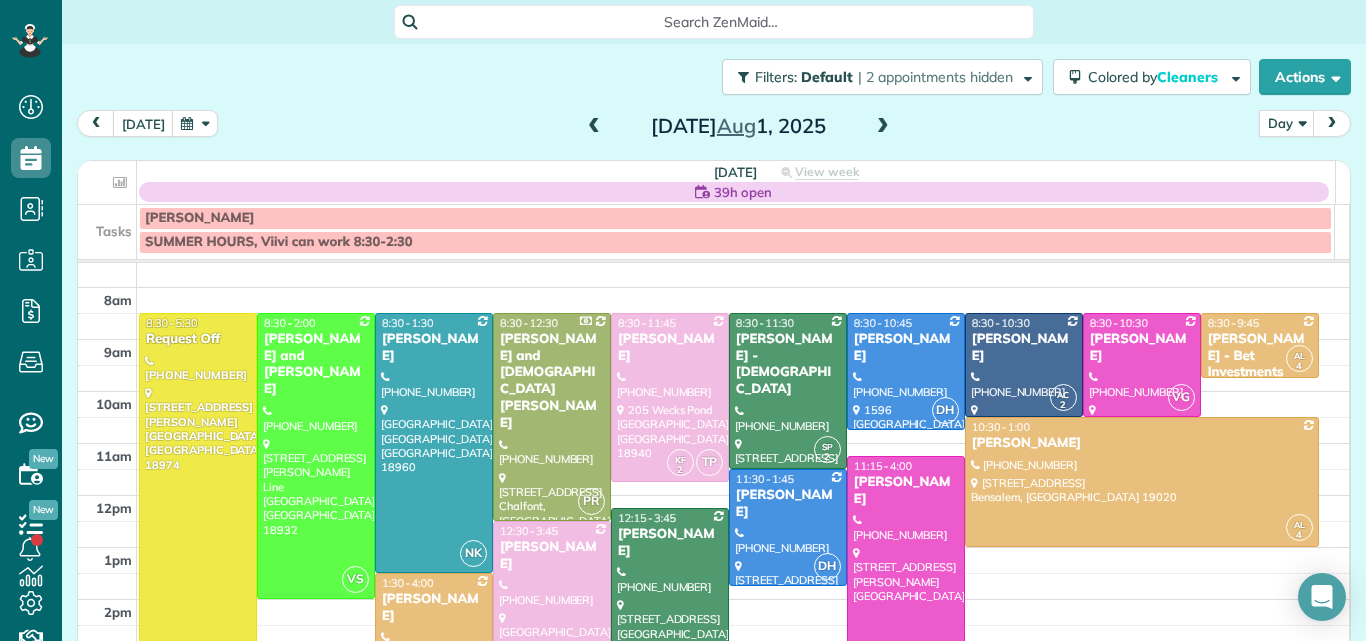 click on "Friday  Aug  1, 2025" at bounding box center [738, 126] 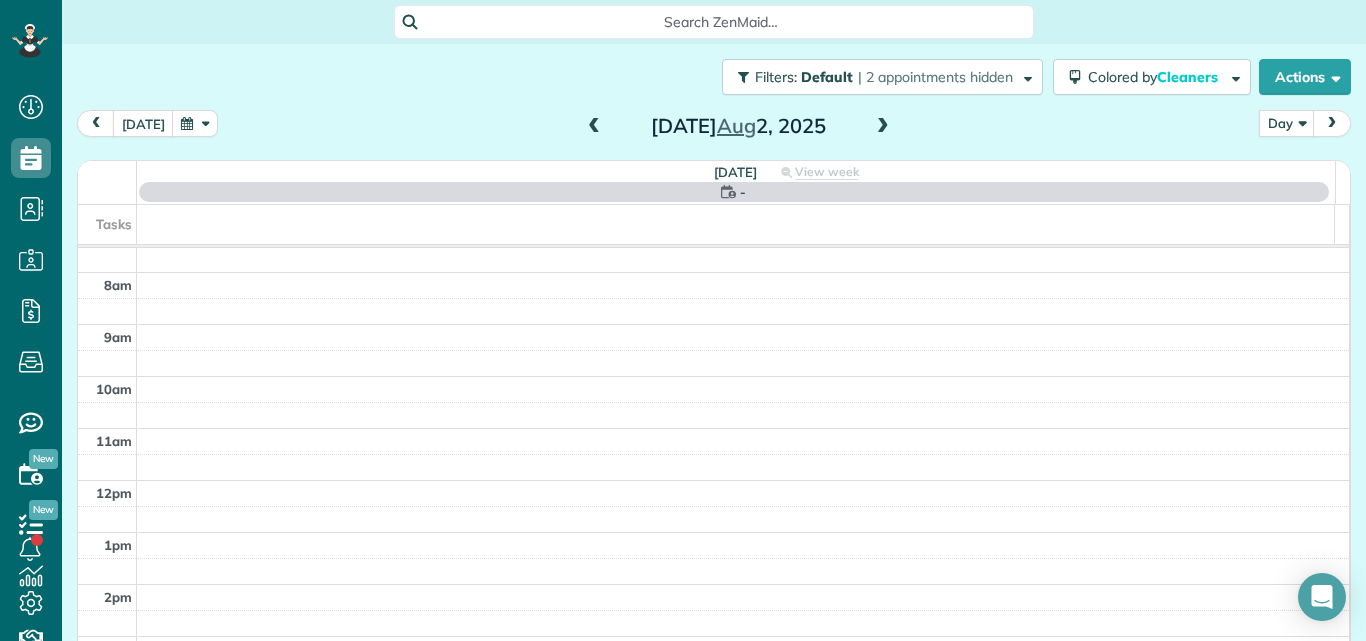scroll, scrollTop: 0, scrollLeft: 0, axis: both 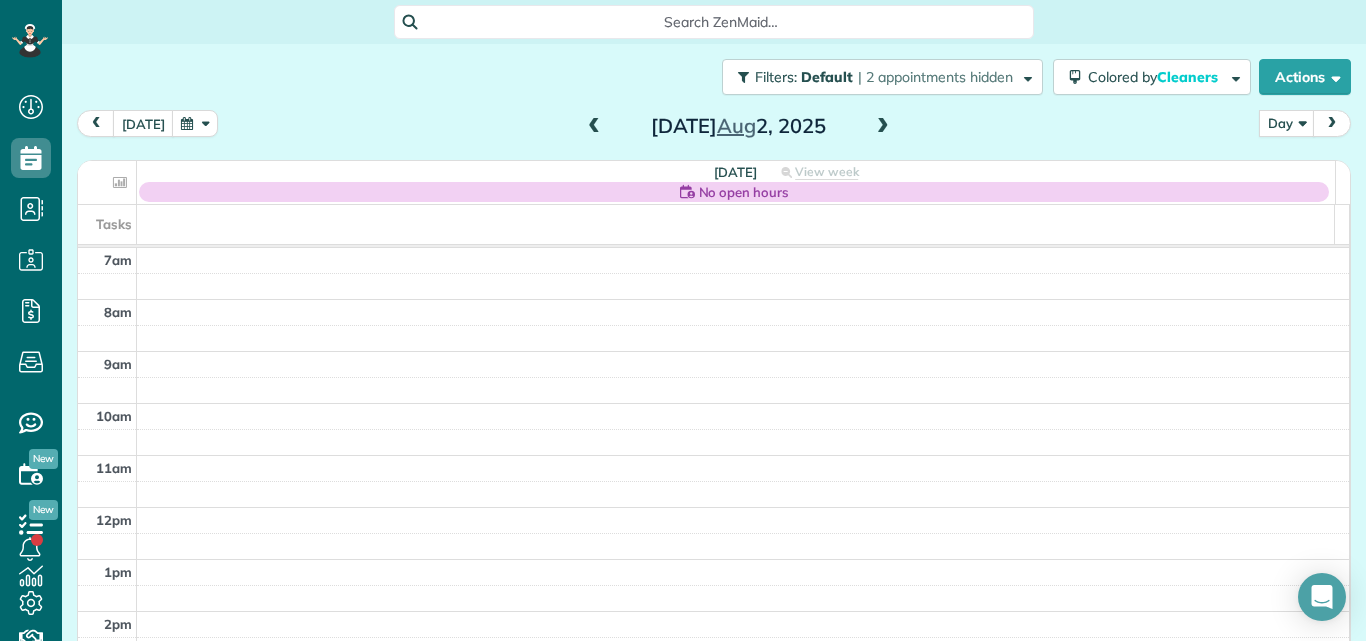 click at bounding box center [883, 127] 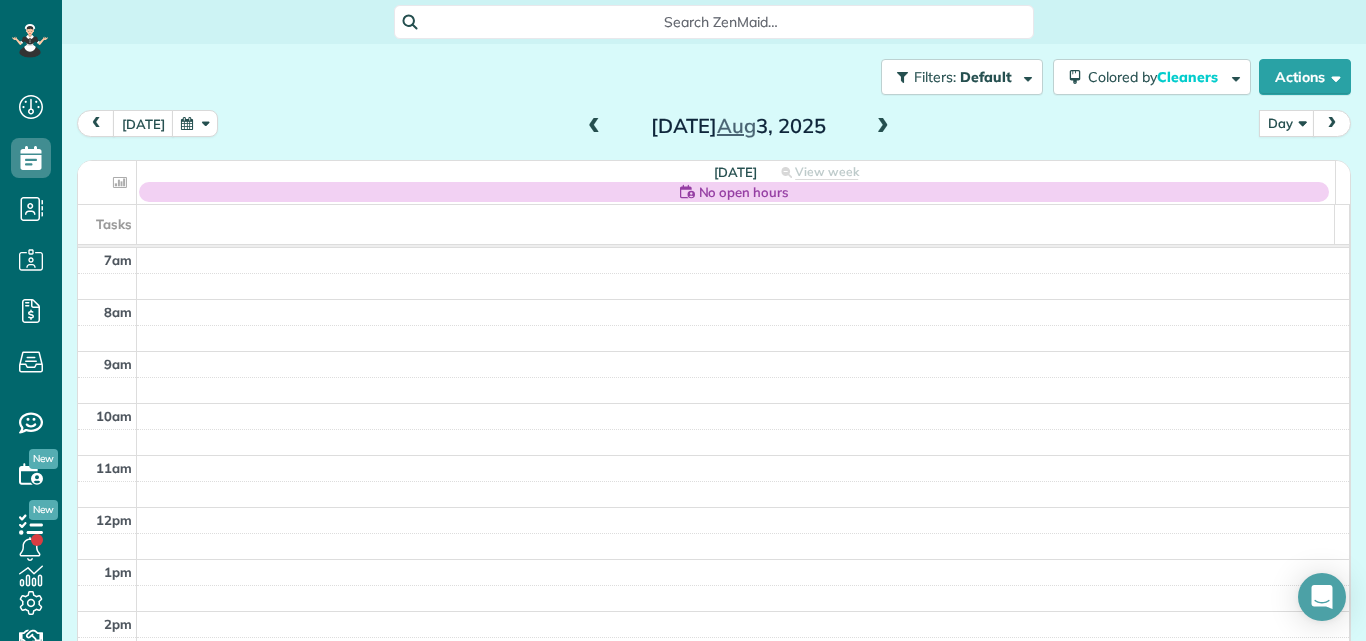 click at bounding box center (883, 127) 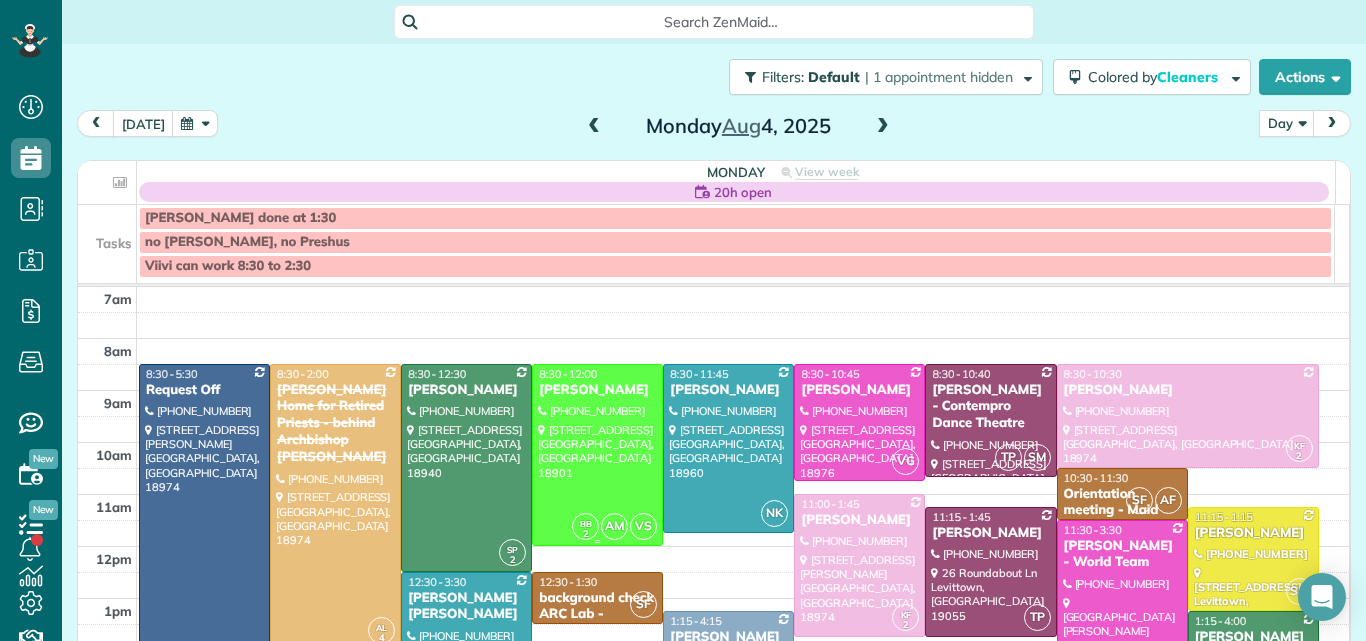 click at bounding box center [597, 455] 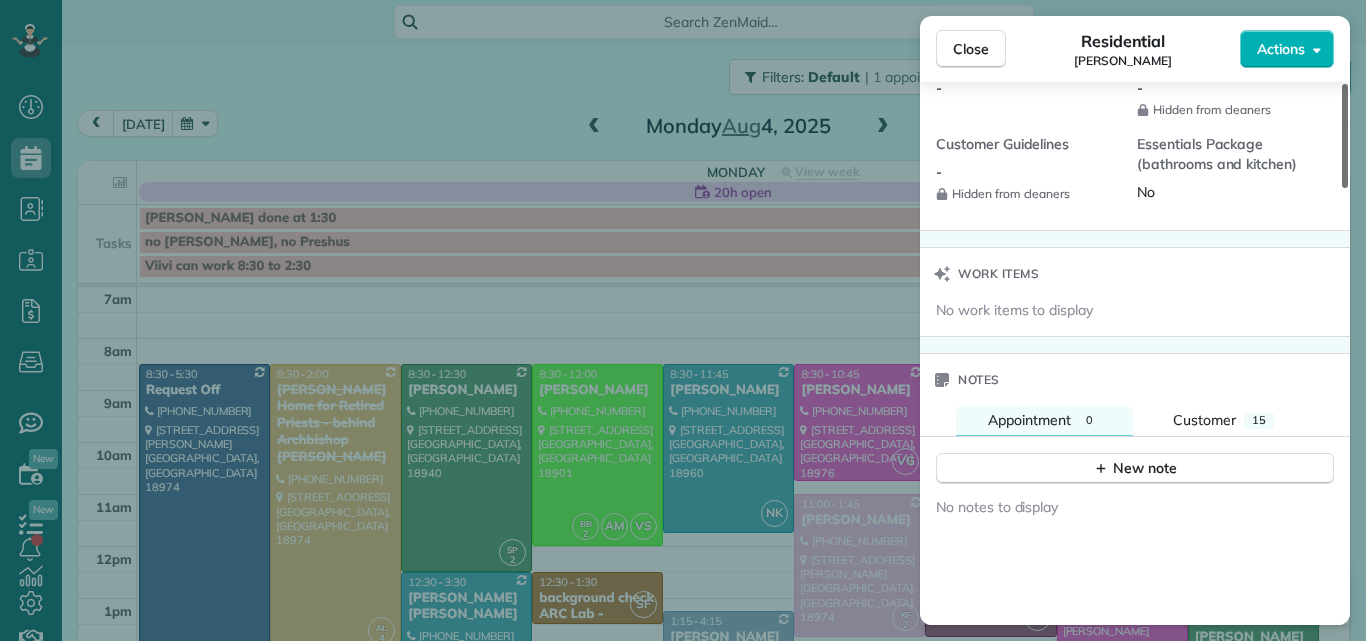 scroll, scrollTop: 1880, scrollLeft: 0, axis: vertical 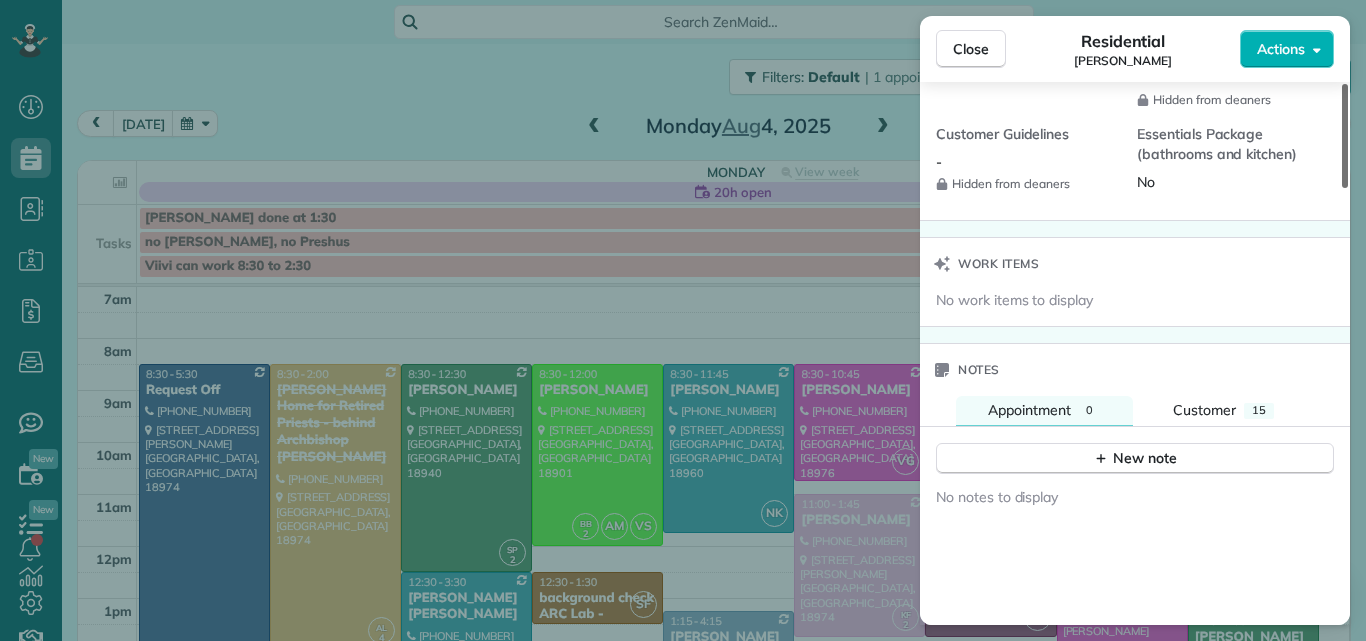drag, startPoint x: 1344, startPoint y: 158, endPoint x: 1365, endPoint y: 520, distance: 362.6086 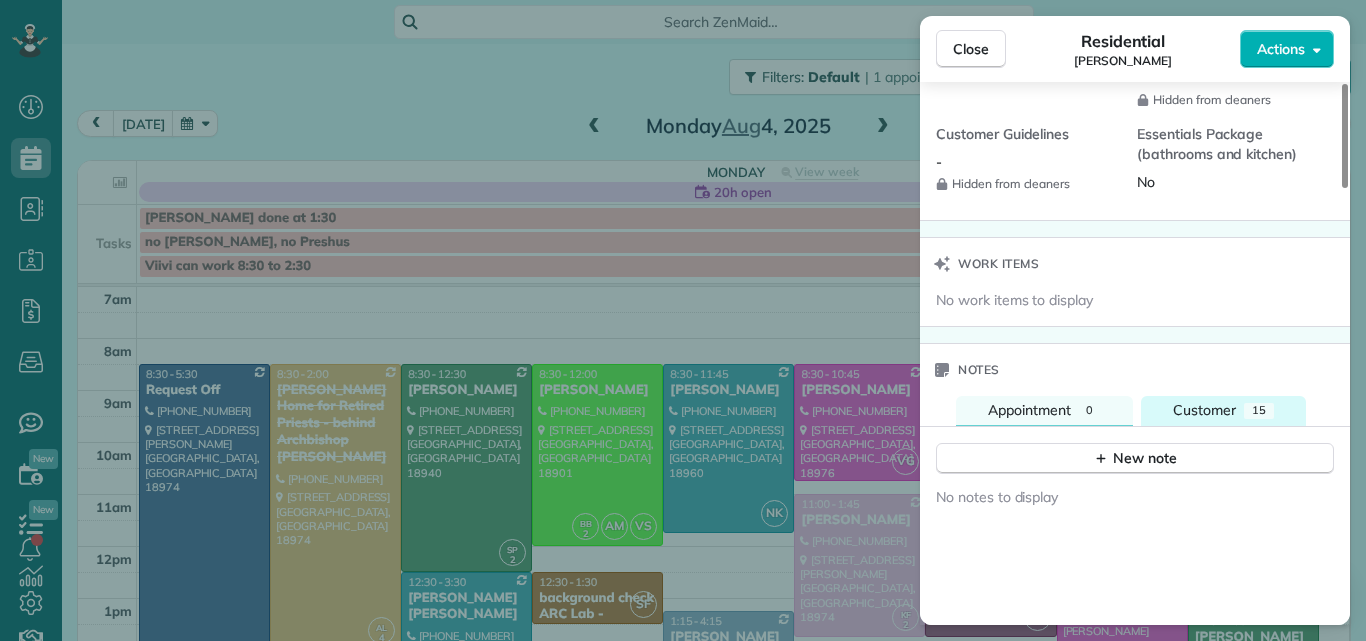 click on "Customer" at bounding box center [1204, 410] 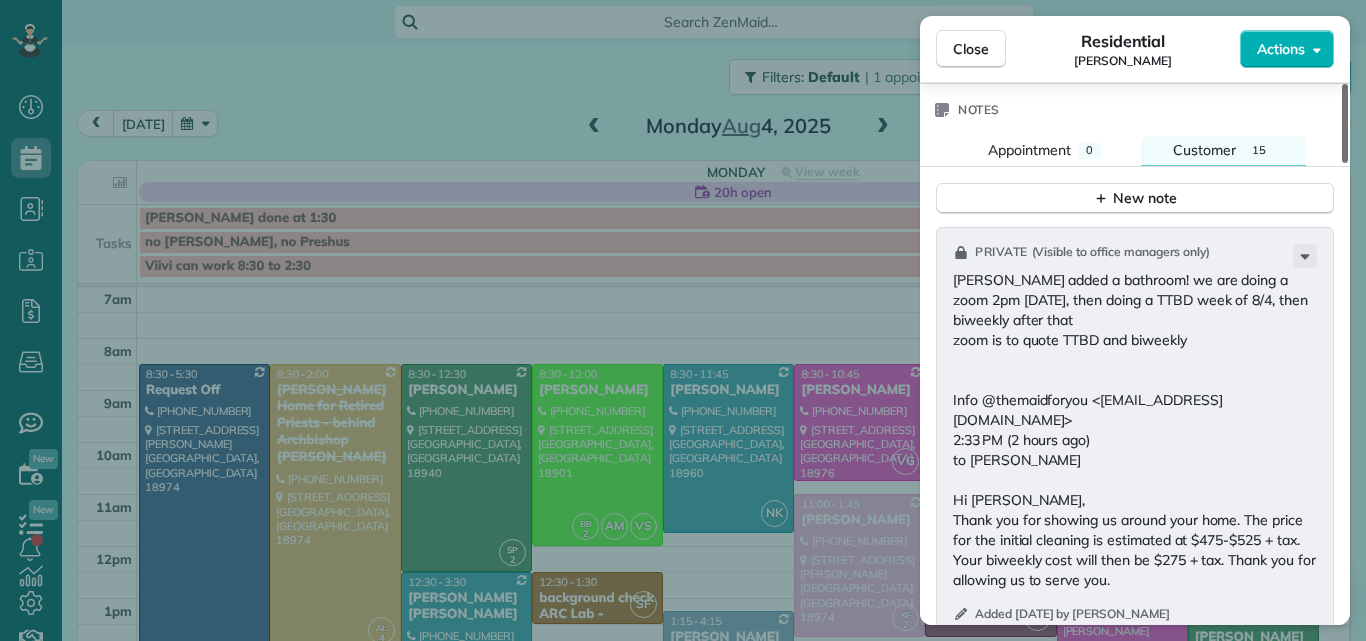 scroll, scrollTop: 2167, scrollLeft: 0, axis: vertical 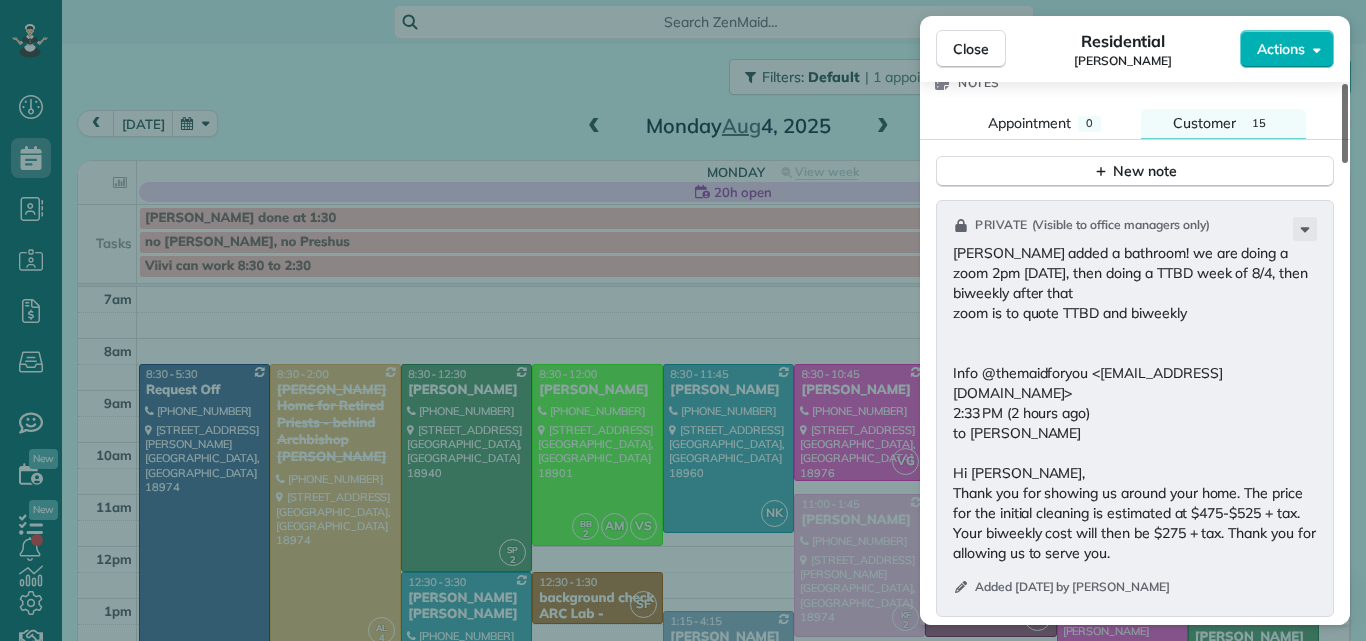drag, startPoint x: 1344, startPoint y: 374, endPoint x: 1333, endPoint y: 416, distance: 43.416588 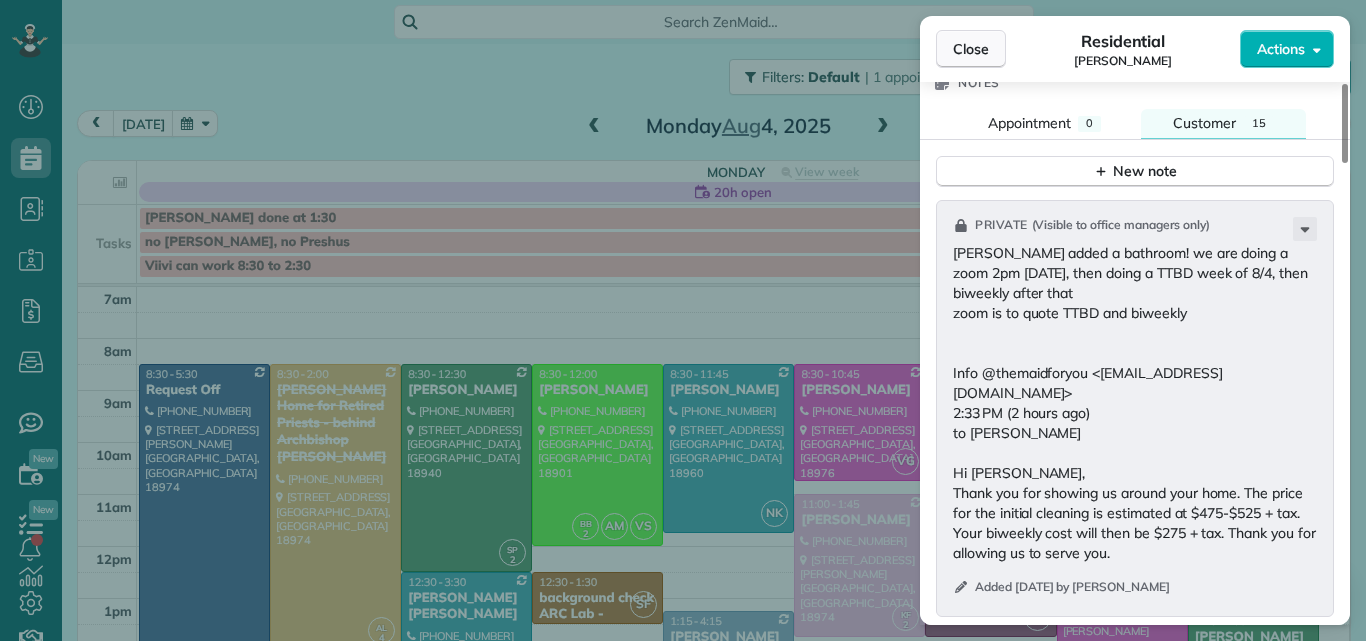 click on "Close" at bounding box center (971, 49) 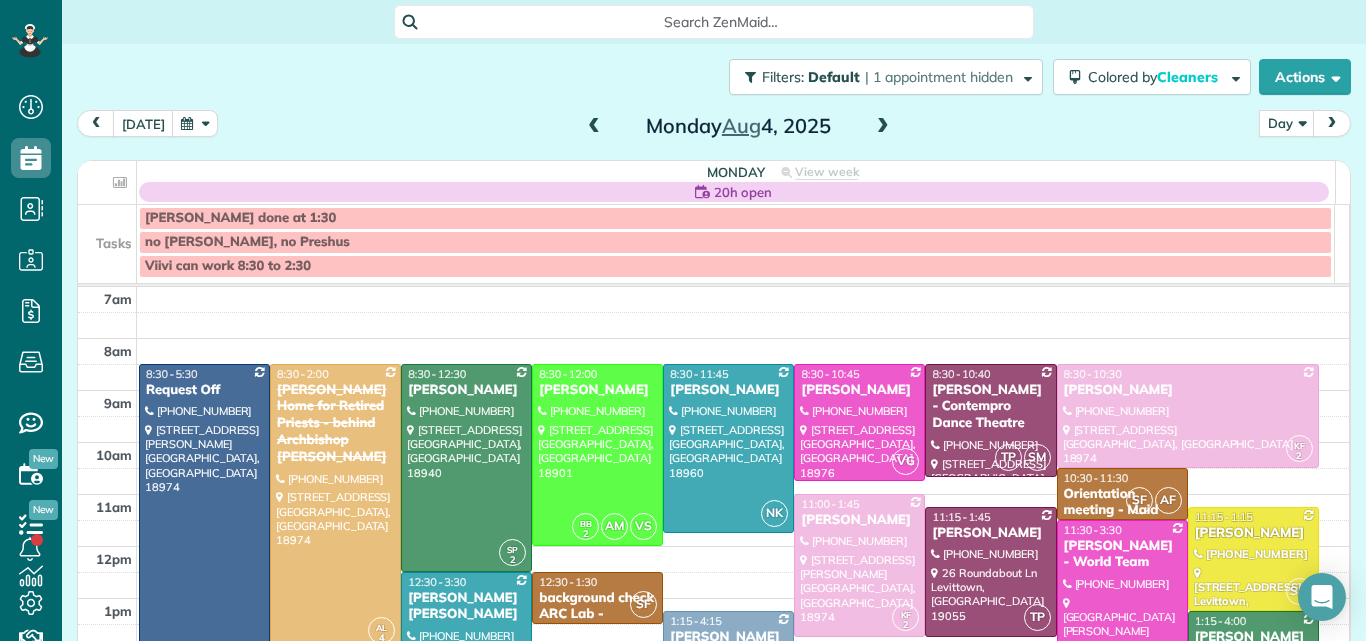 click at bounding box center (883, 127) 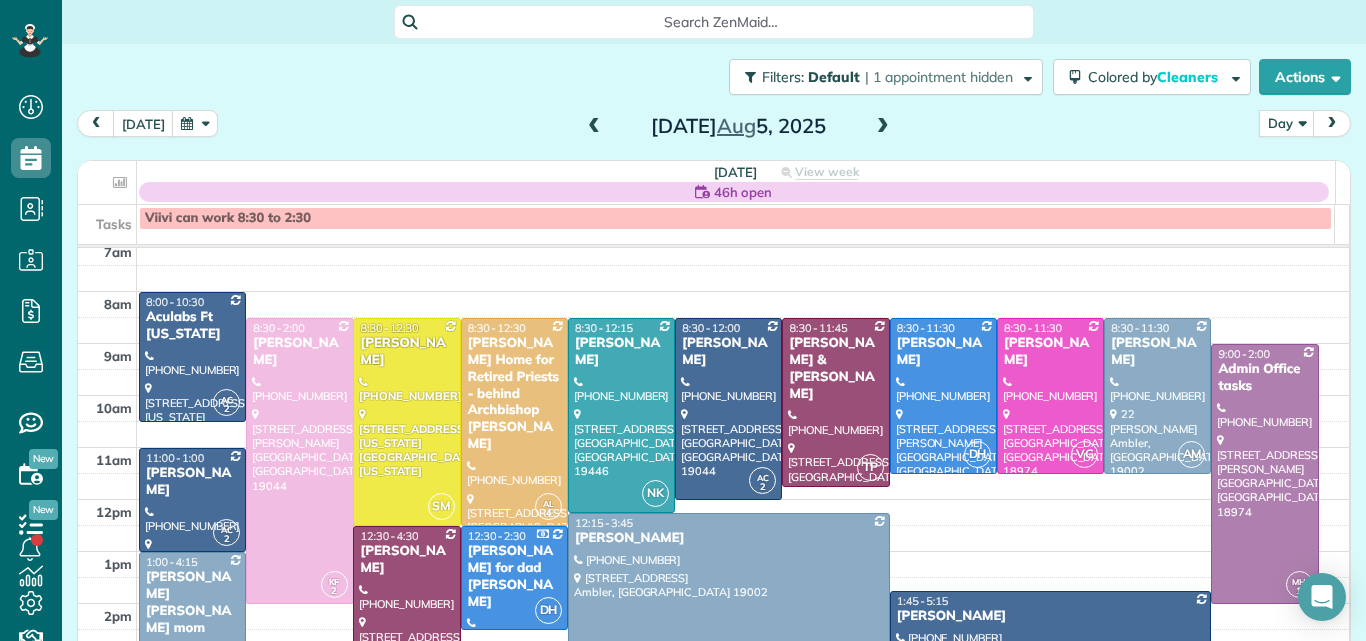 scroll, scrollTop: 0, scrollLeft: 0, axis: both 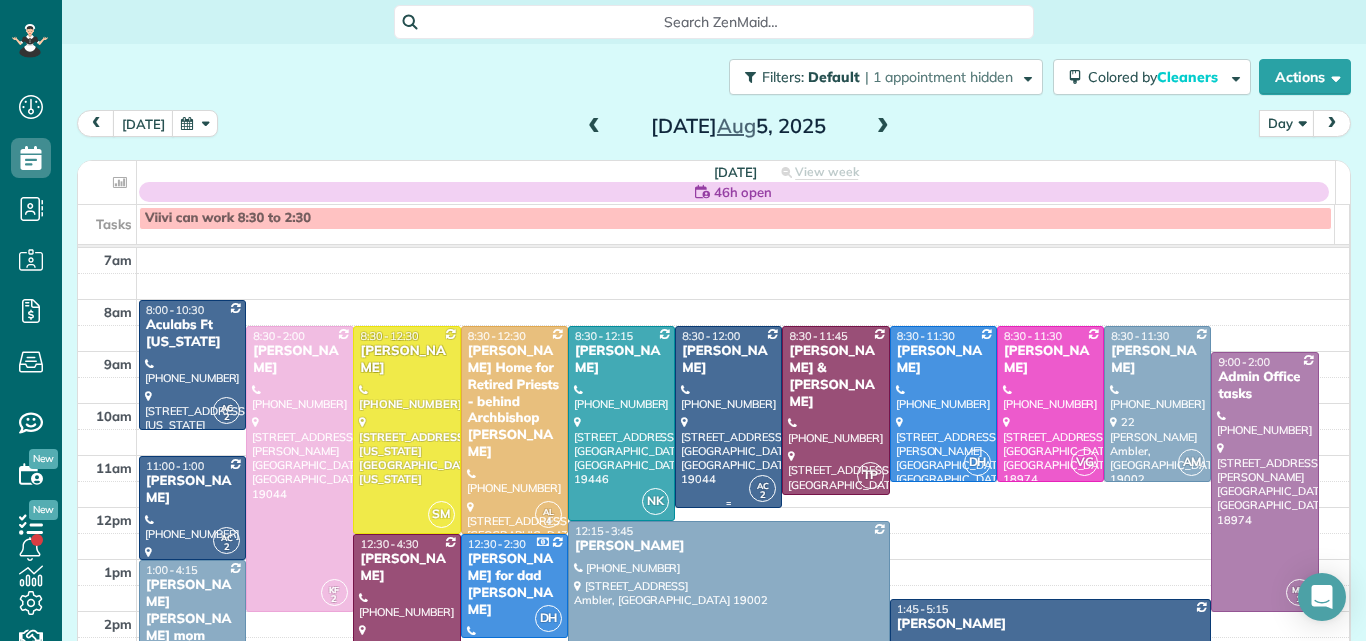 click at bounding box center [728, 417] 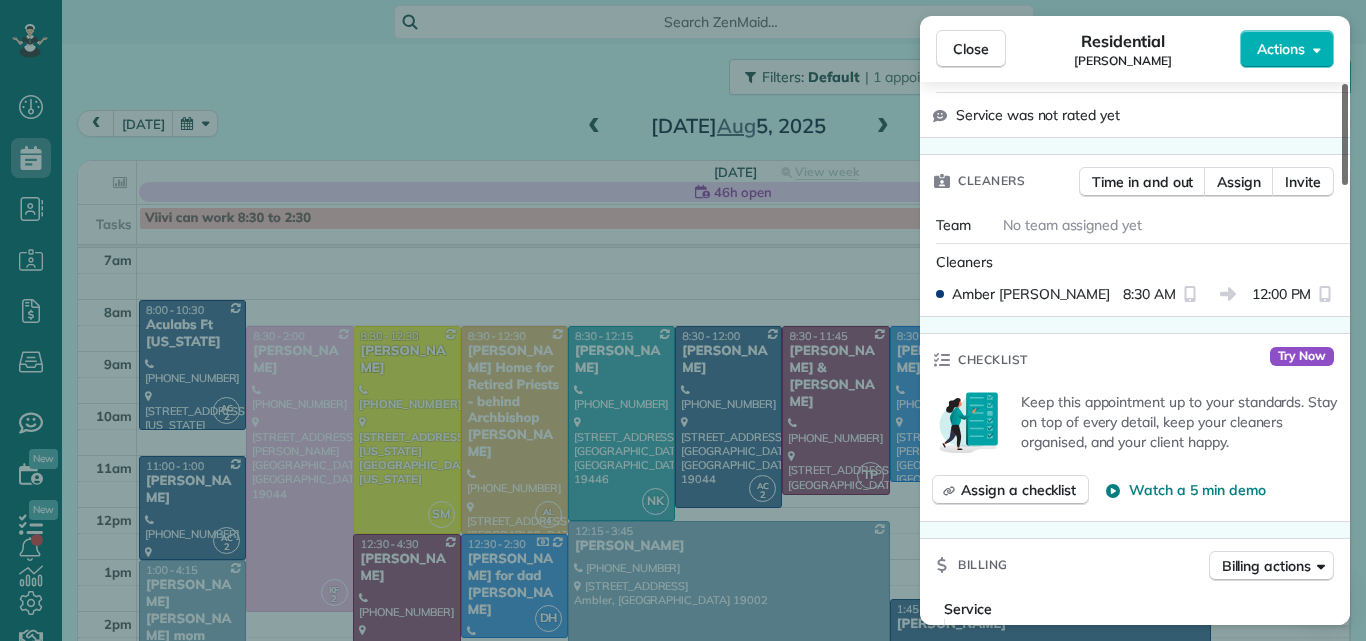 scroll, scrollTop: 0, scrollLeft: 0, axis: both 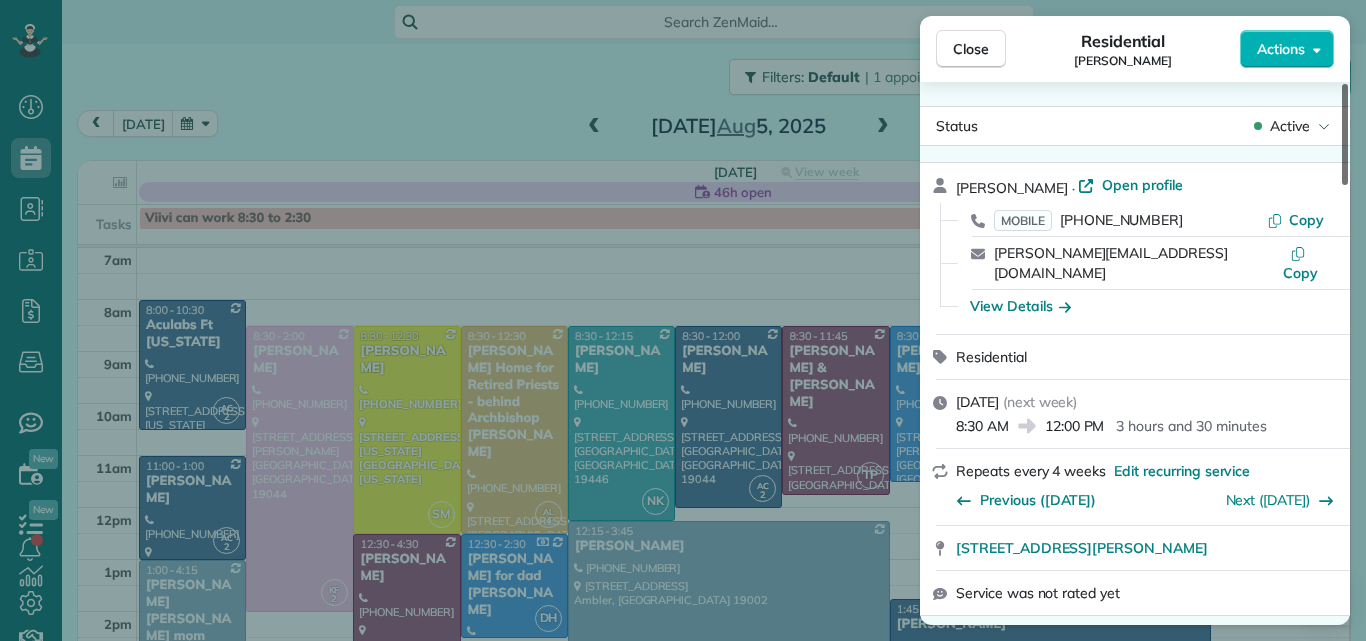 drag, startPoint x: 1343, startPoint y: 108, endPoint x: 1323, endPoint y: 60, distance: 52 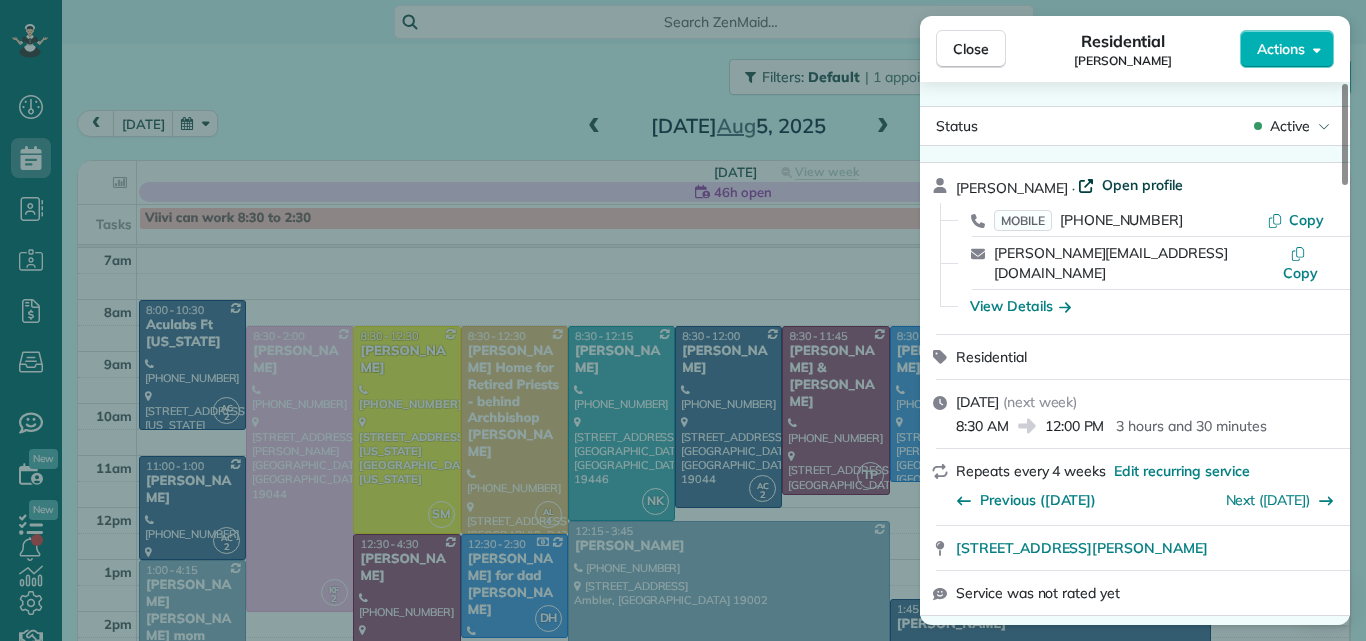 click on "Open profile" at bounding box center (1142, 185) 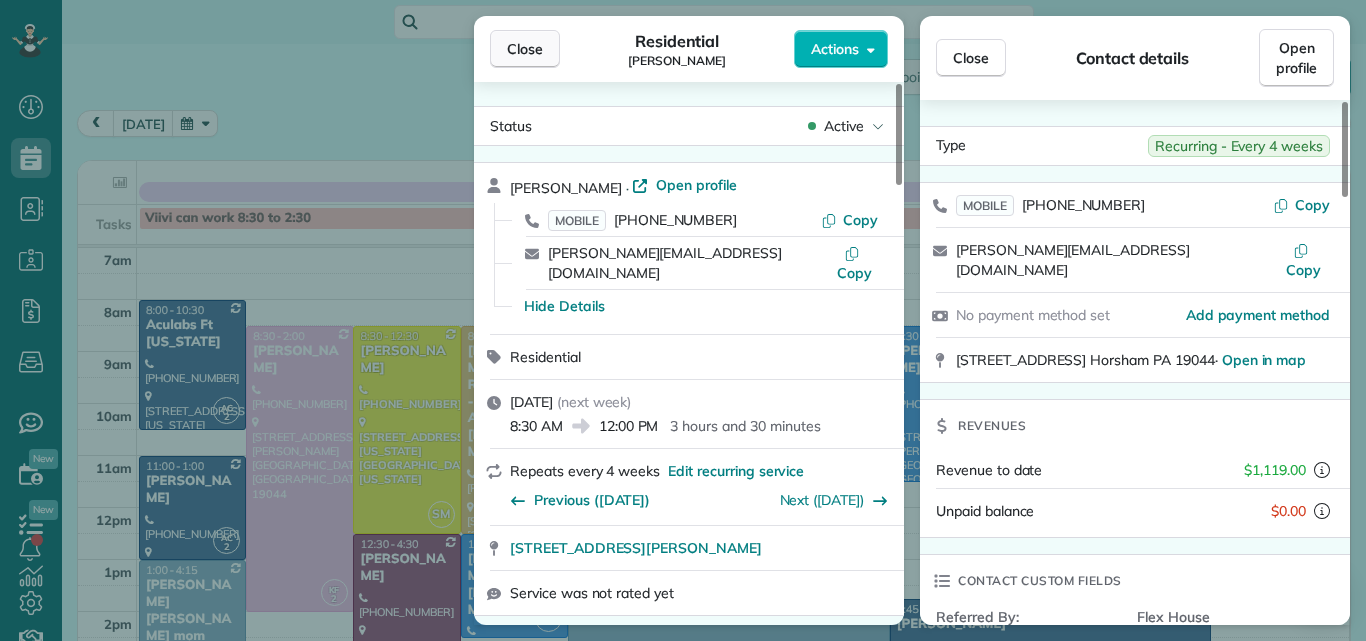 click on "Close" at bounding box center (525, 49) 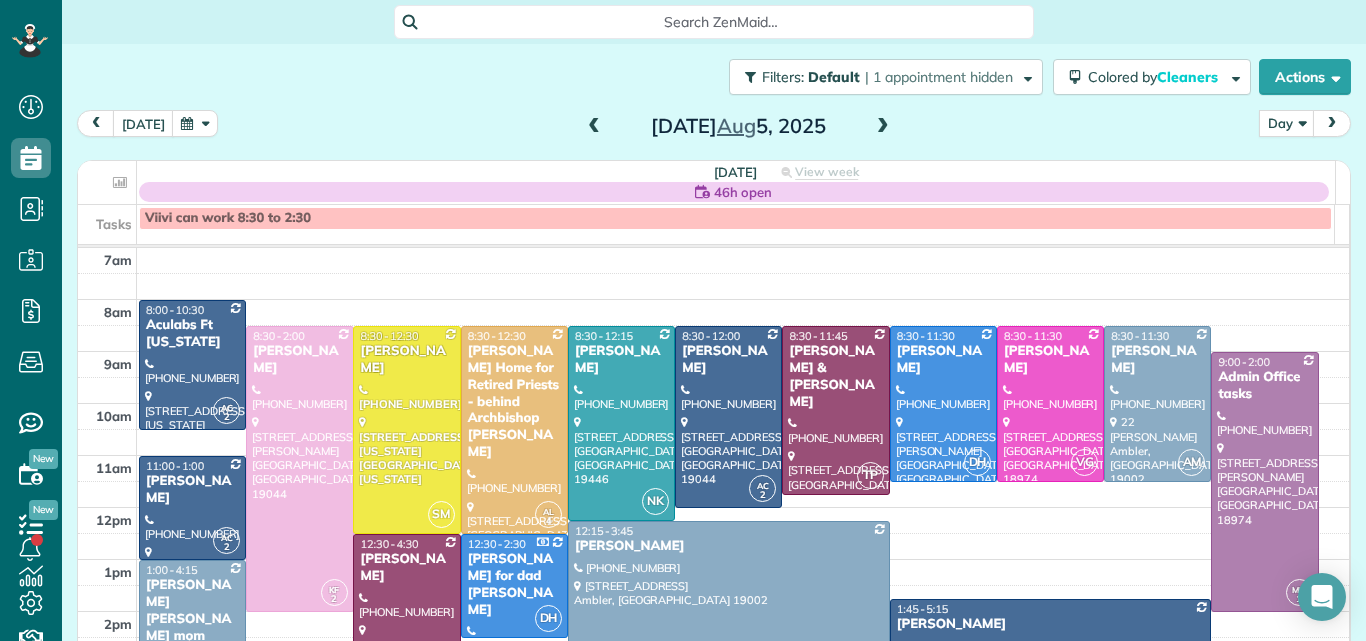 click at bounding box center (594, 127) 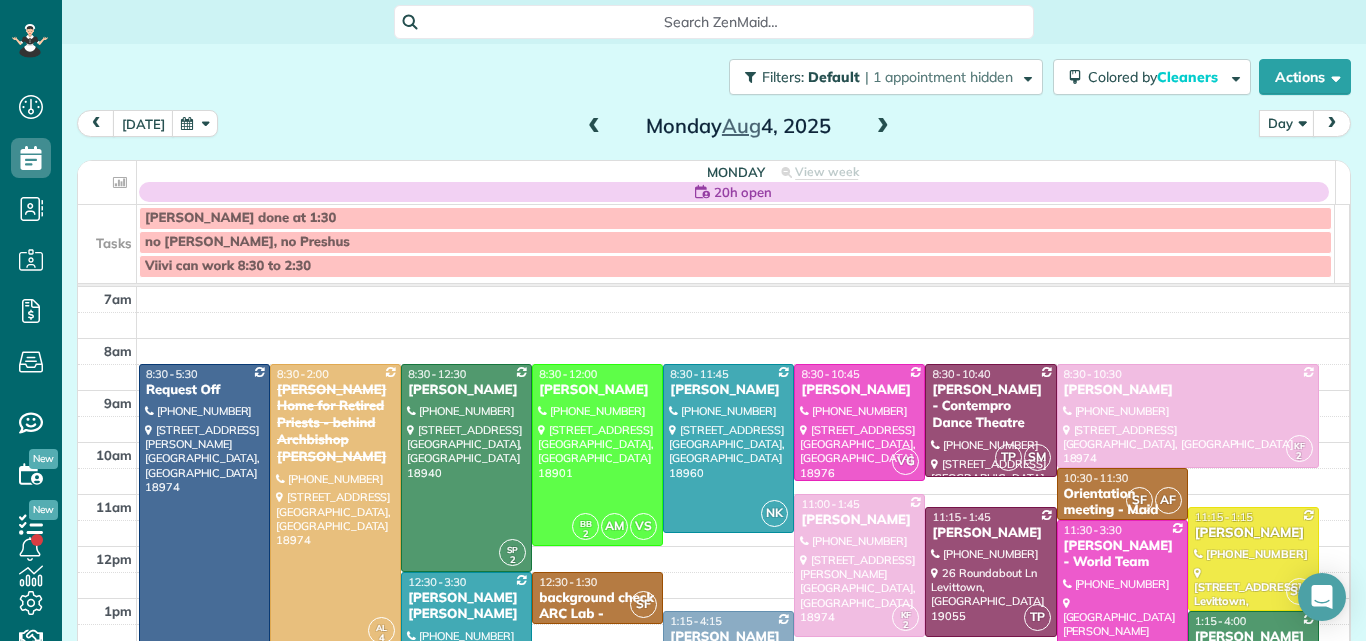 click at bounding box center [594, 127] 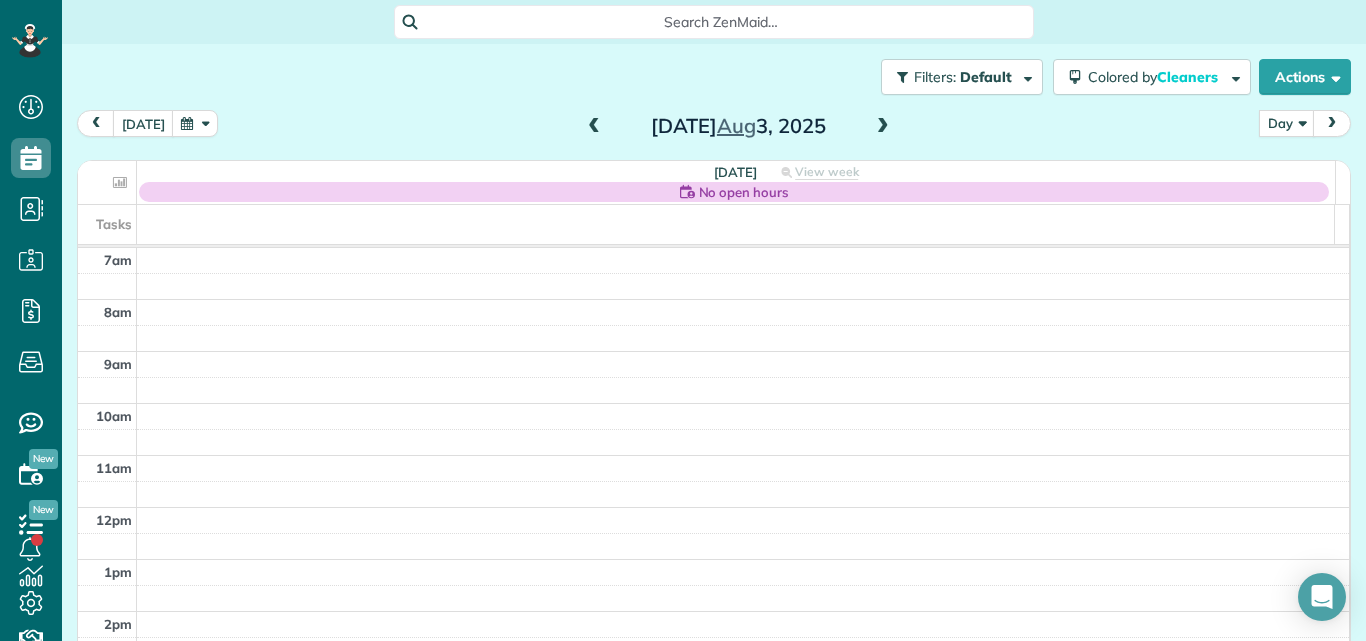 click at bounding box center [594, 127] 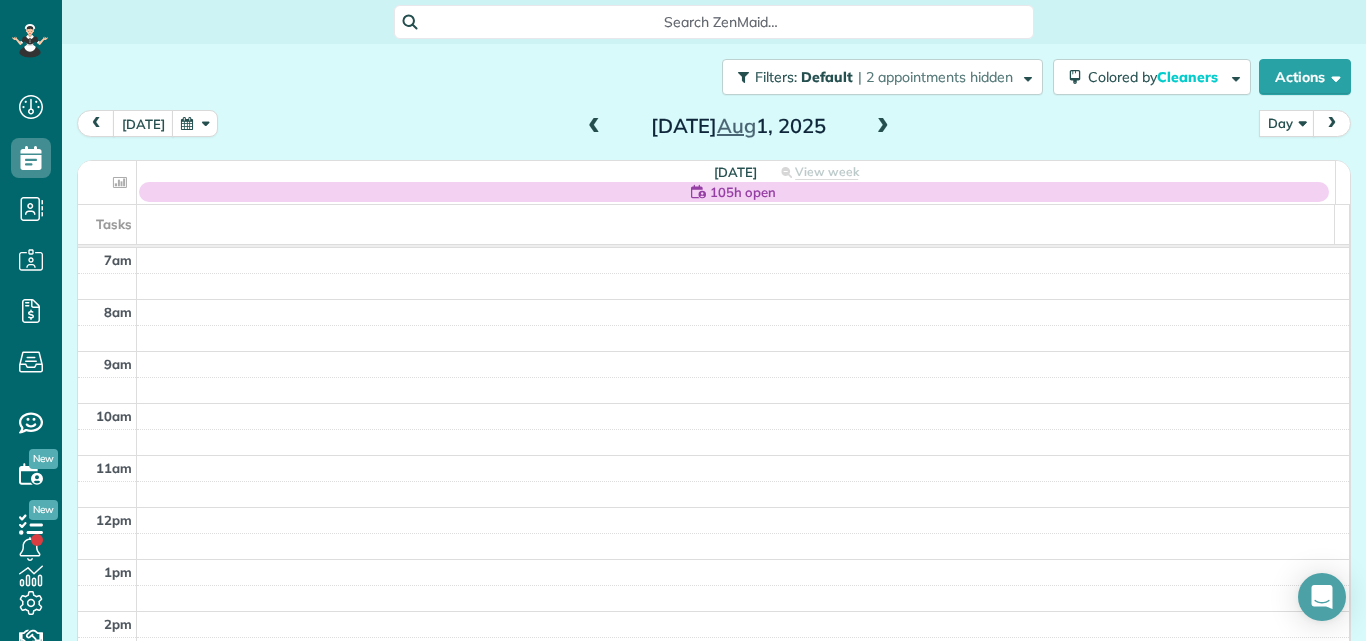 click at bounding box center (594, 127) 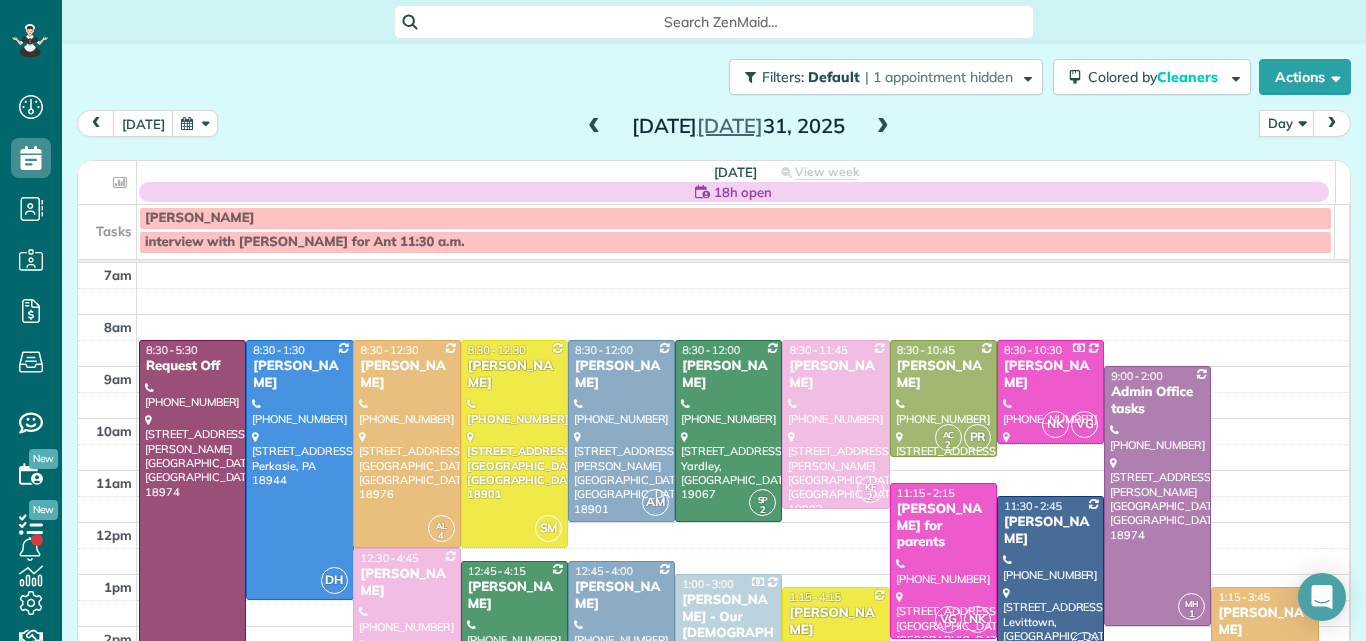 click at bounding box center (594, 127) 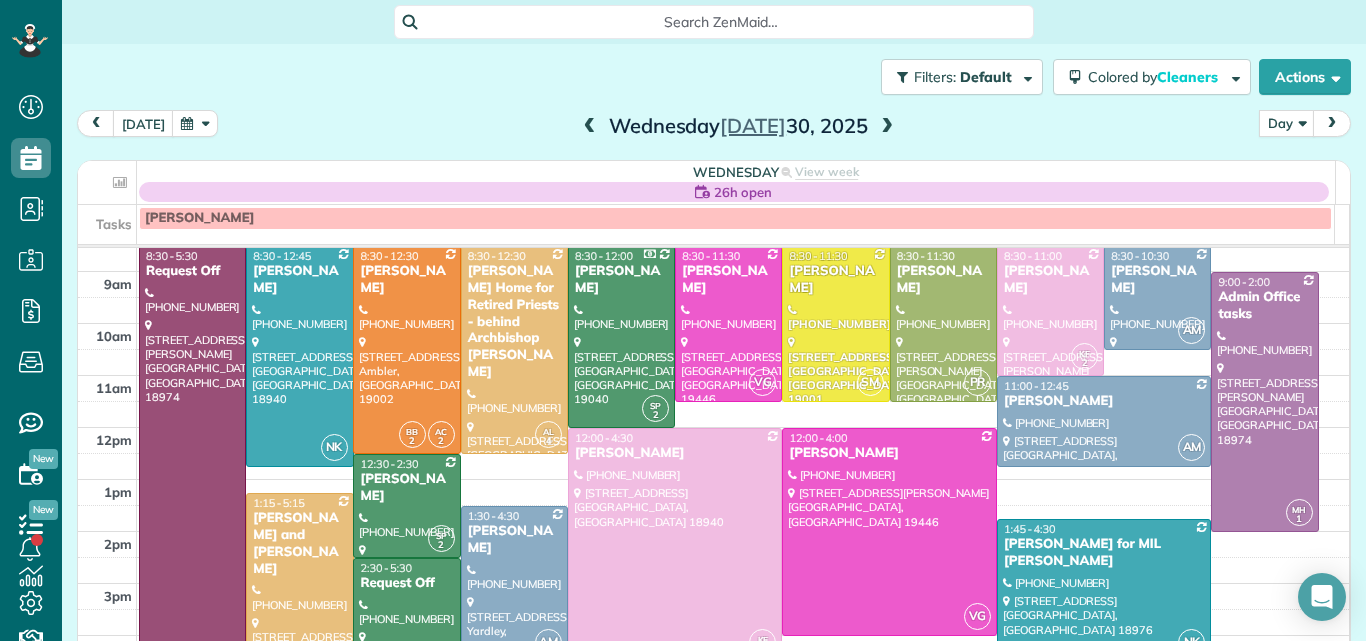 scroll, scrollTop: 91, scrollLeft: 0, axis: vertical 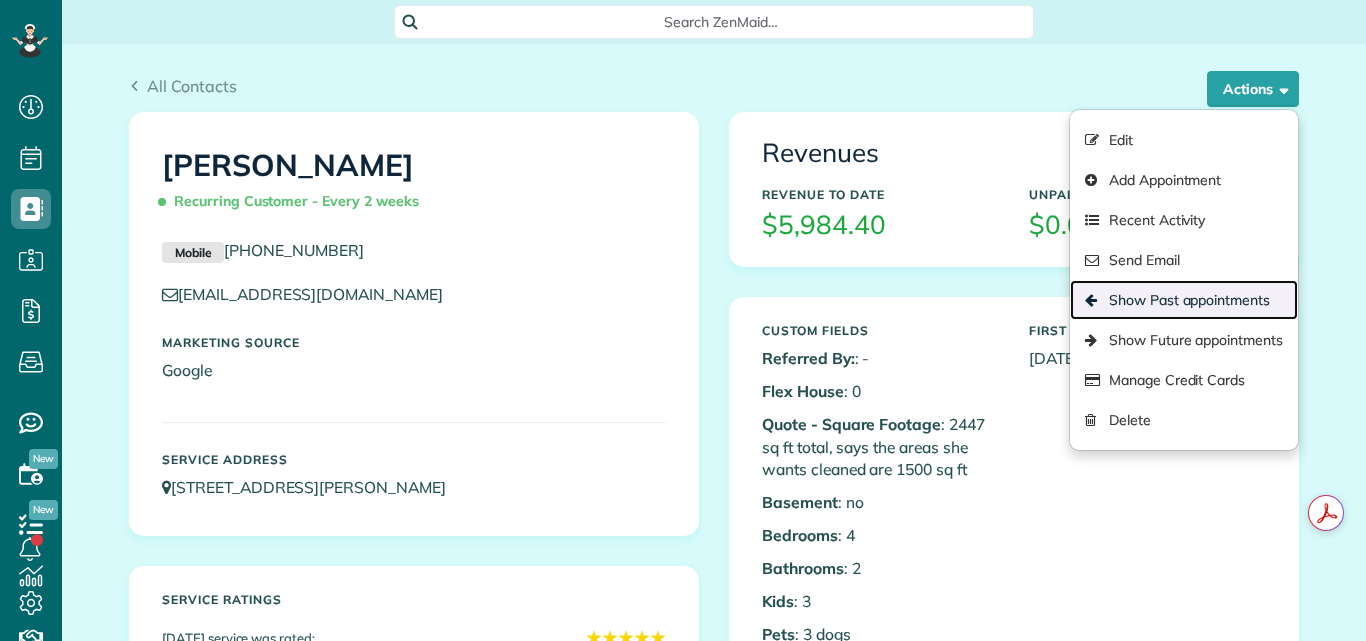 click on "Show Past appointments" at bounding box center (1184, 300) 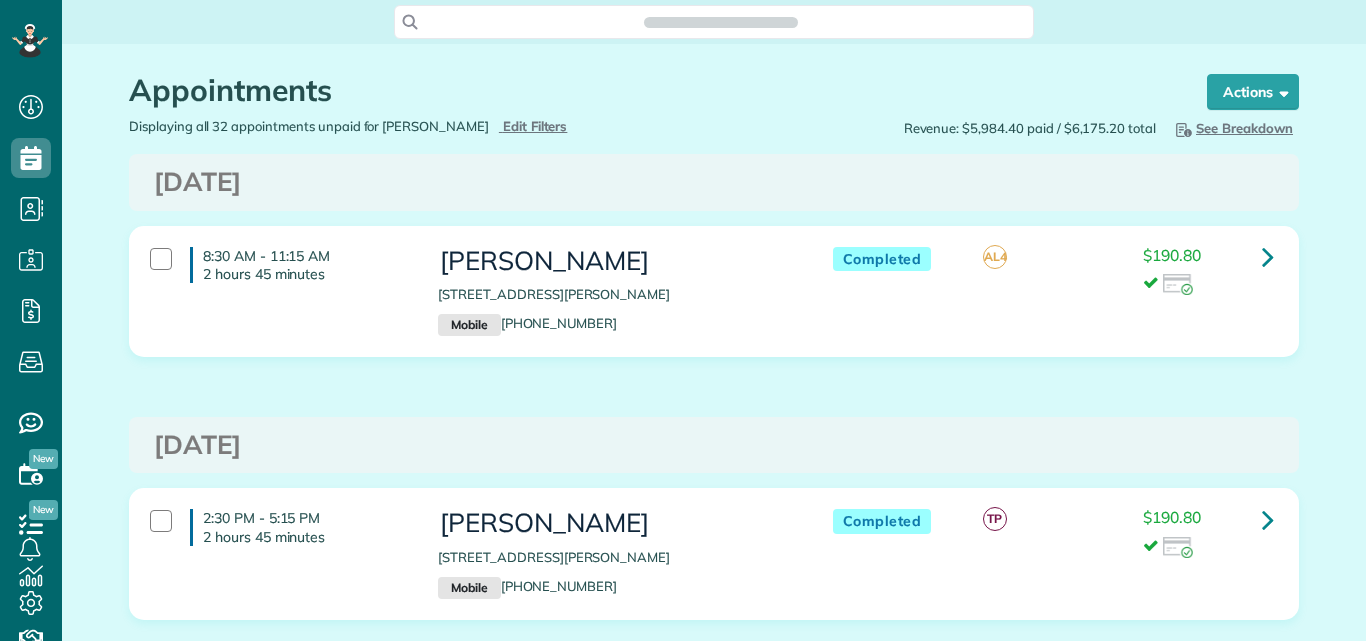 scroll, scrollTop: 0, scrollLeft: 0, axis: both 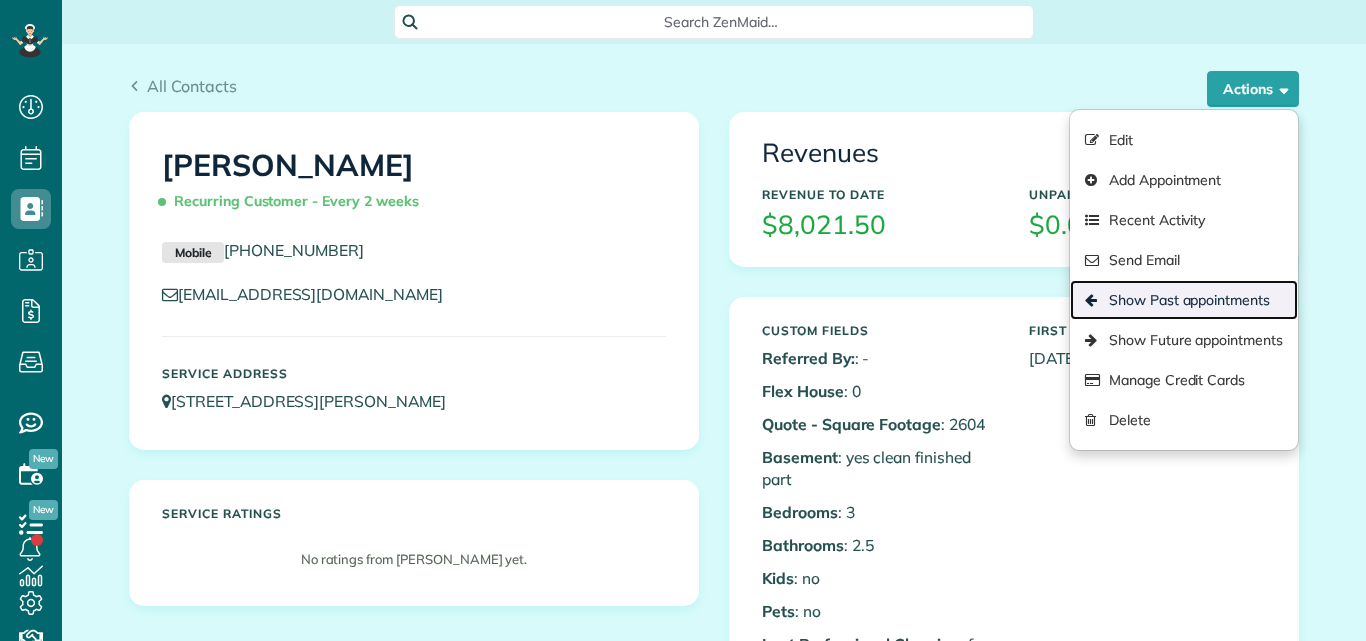 click on "Show Past appointments" at bounding box center [1184, 300] 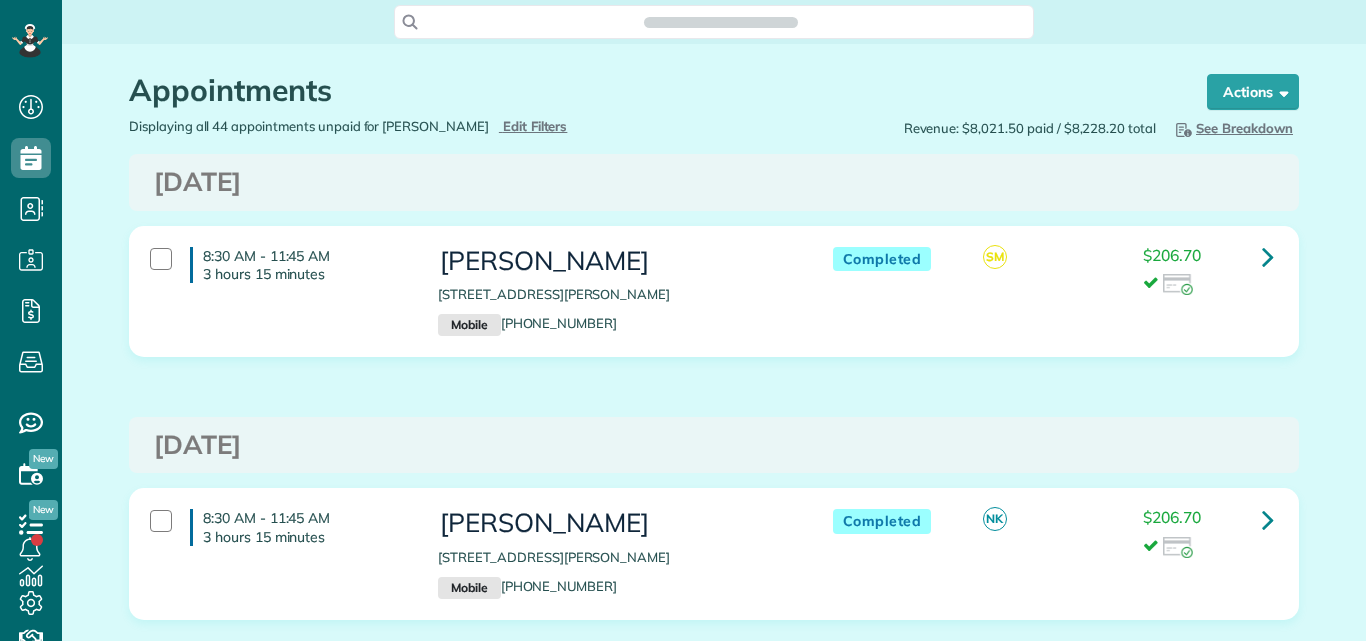 scroll, scrollTop: 0, scrollLeft: 0, axis: both 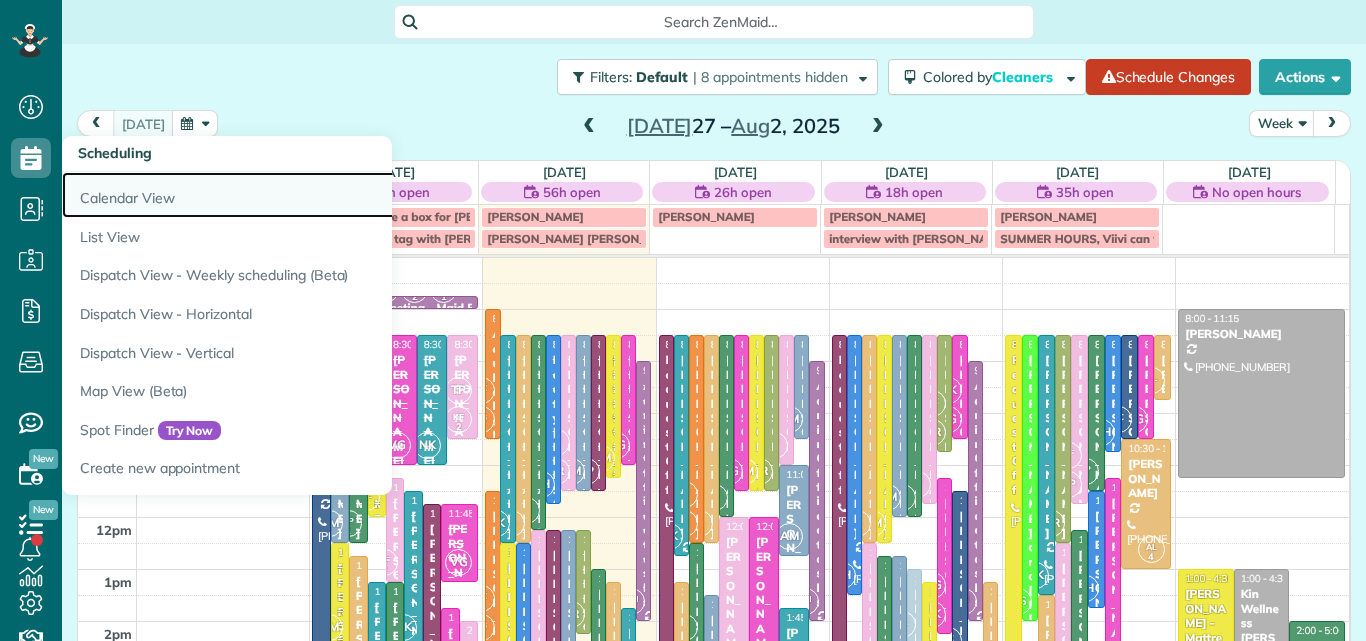 click on "Calendar View" at bounding box center (312, 195) 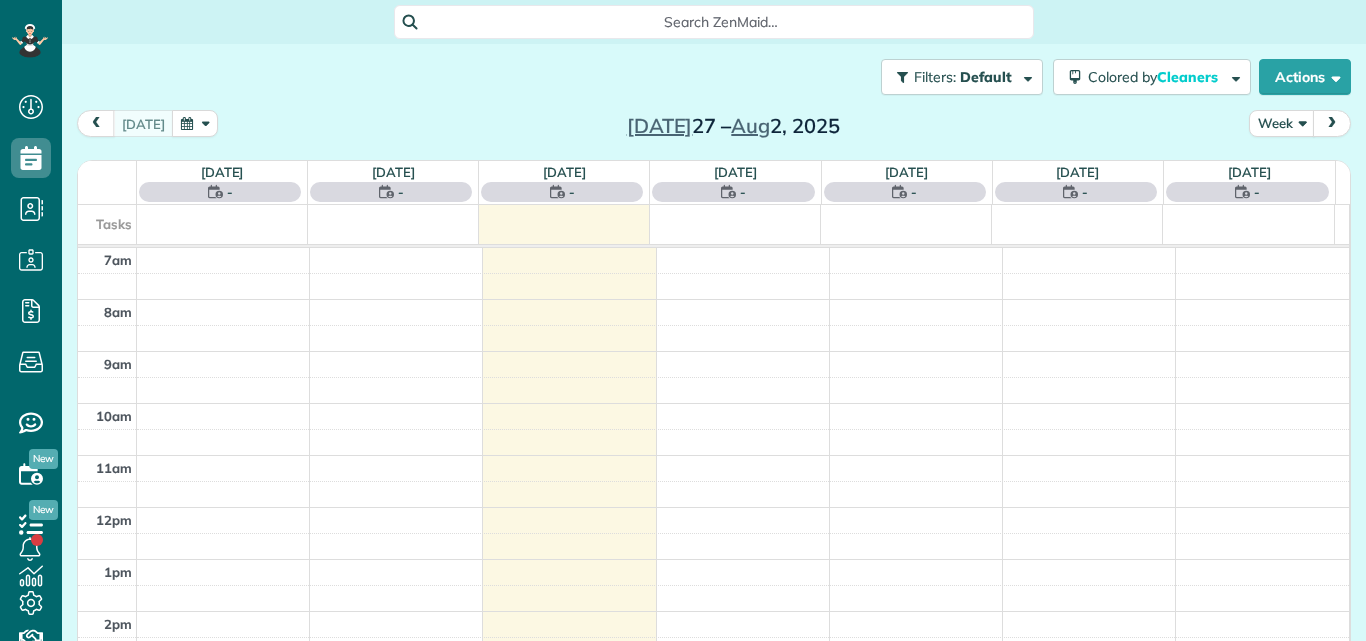 scroll, scrollTop: 0, scrollLeft: 0, axis: both 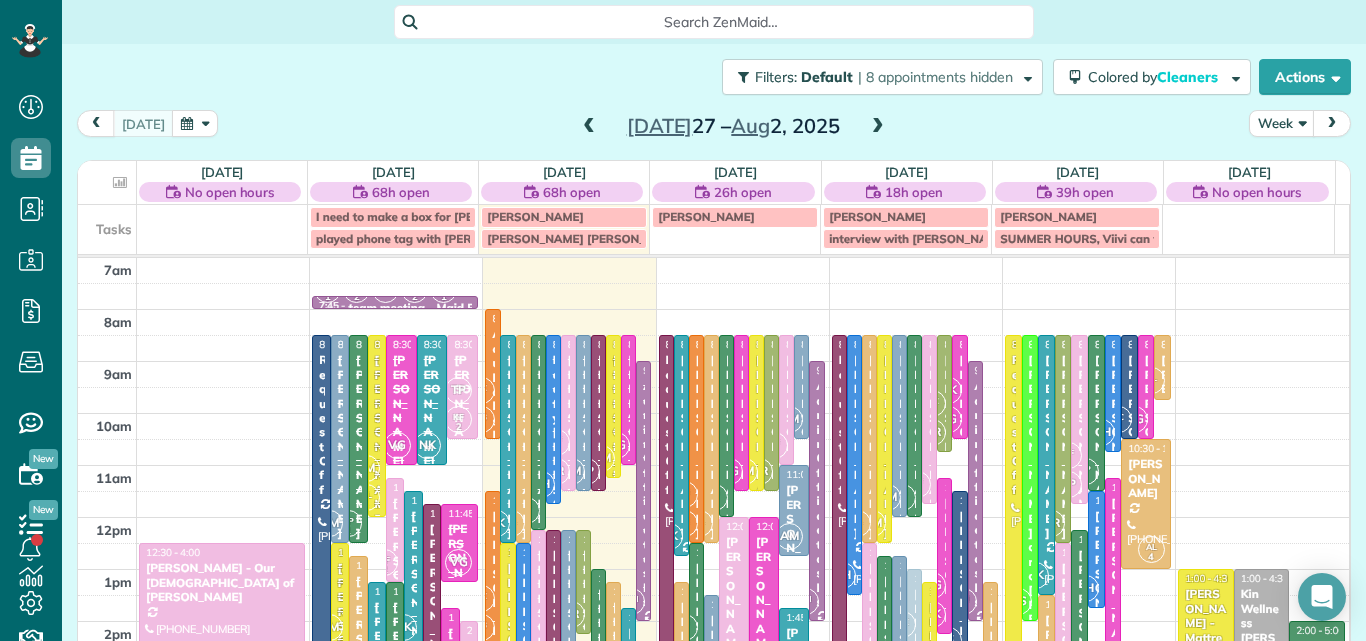 click on "[PERSON_NAME] - Mattress Outlet of [GEOGRAPHIC_DATA]" at bounding box center [1206, 666] 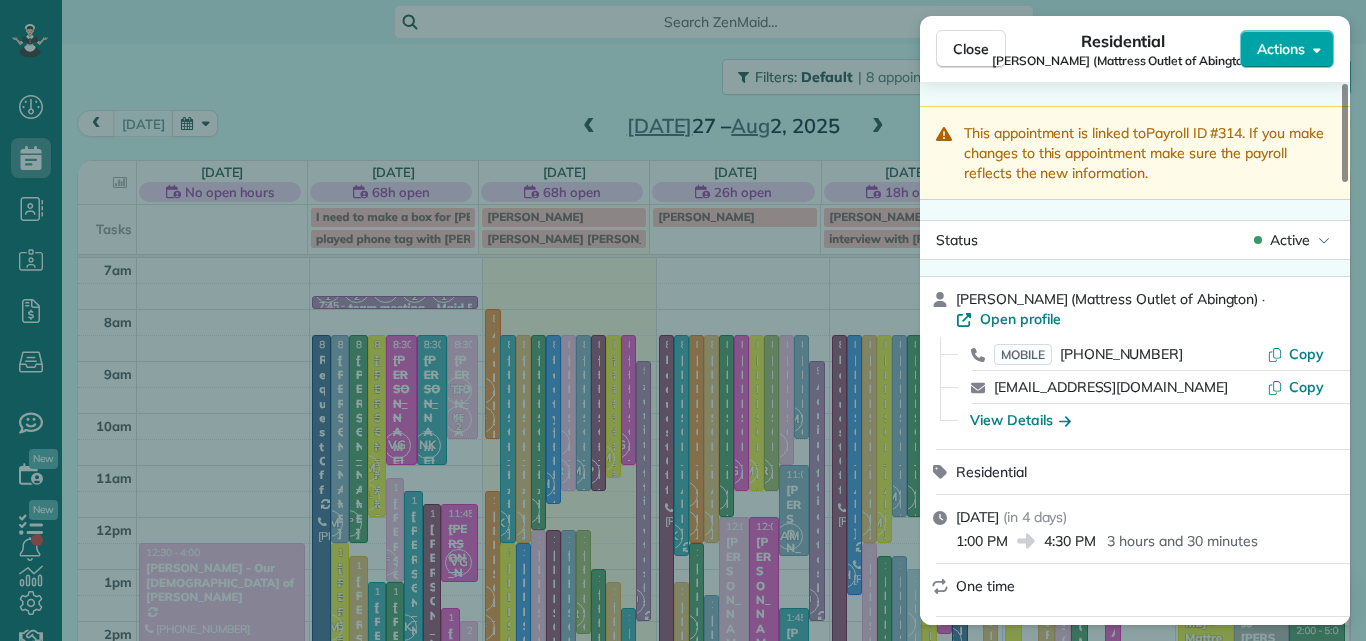 click on "Actions" at bounding box center [1281, 49] 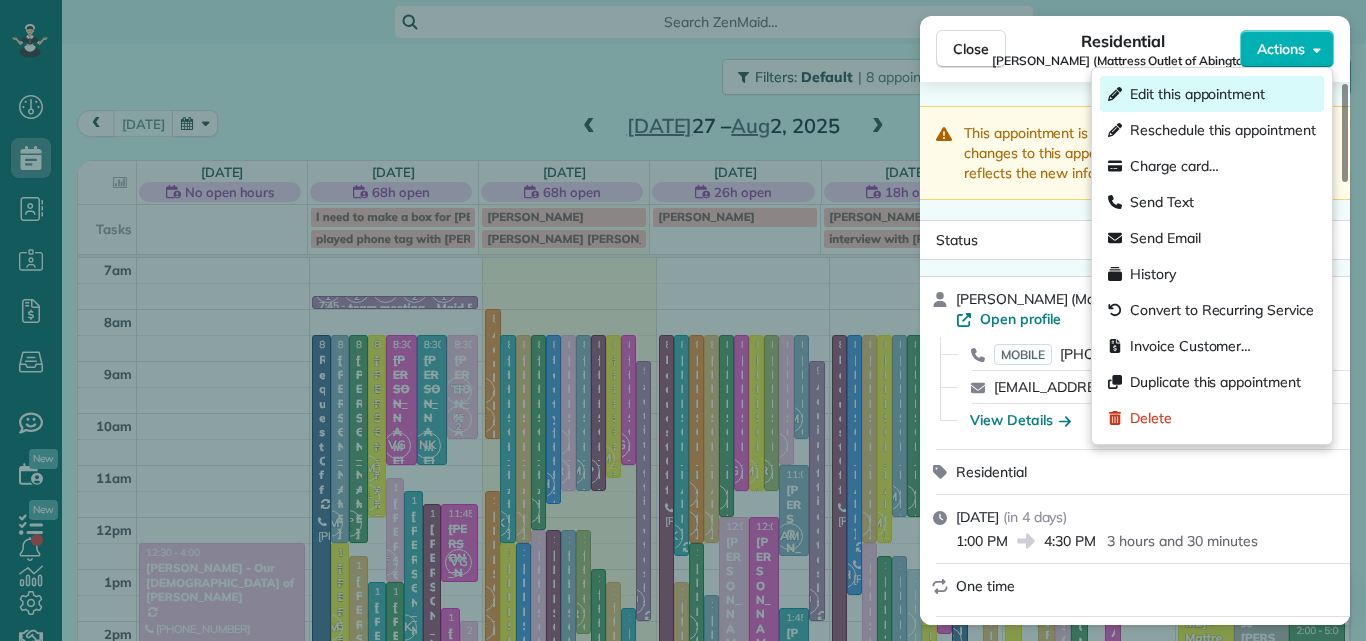 click on "Edit this appointment" at bounding box center (1197, 94) 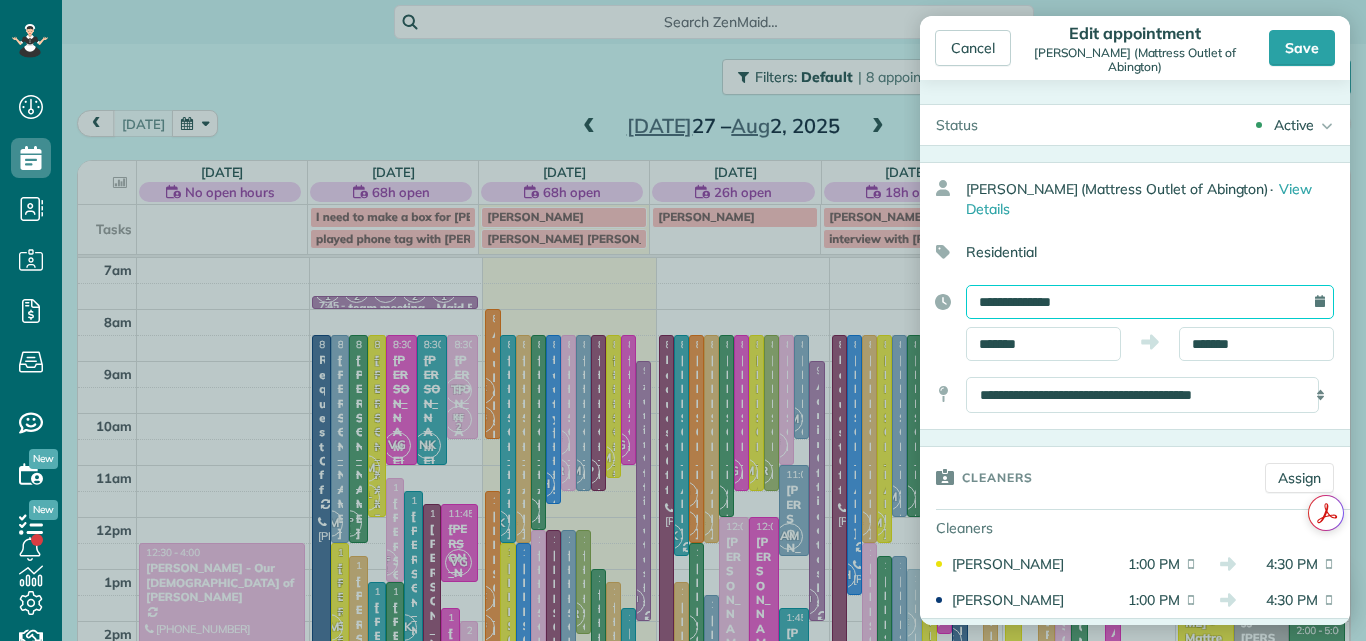 click on "**********" at bounding box center [1150, 302] 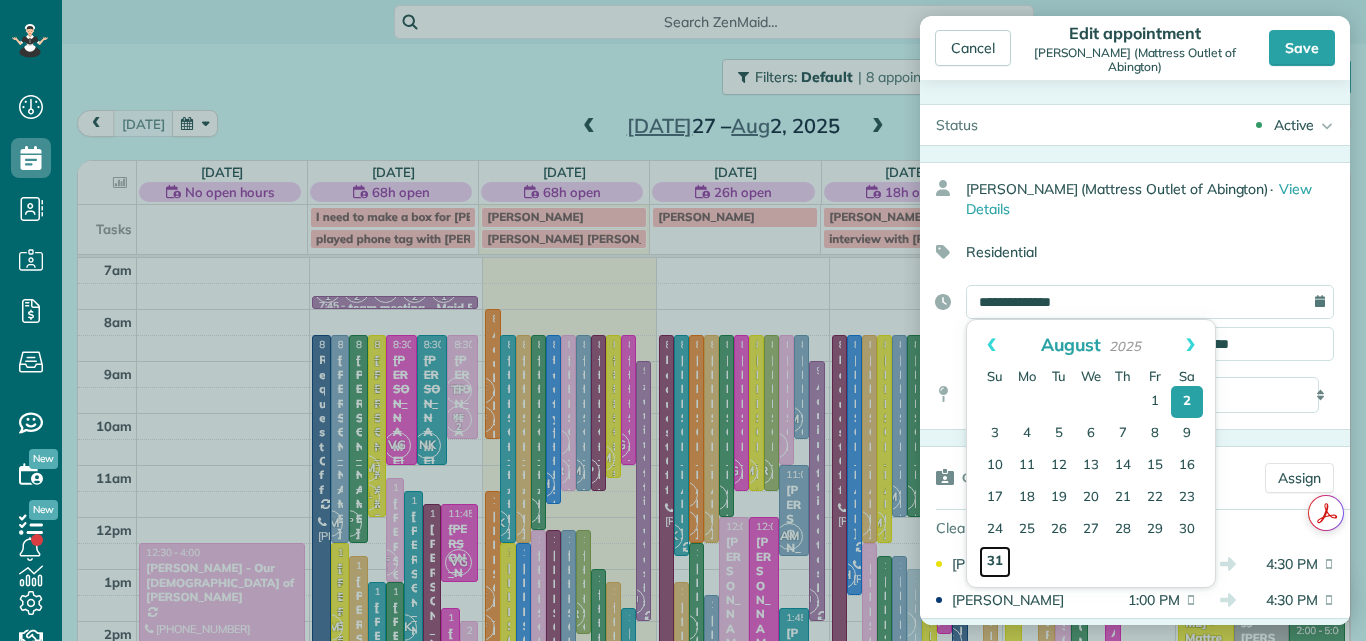 click on "31" at bounding box center (995, 562) 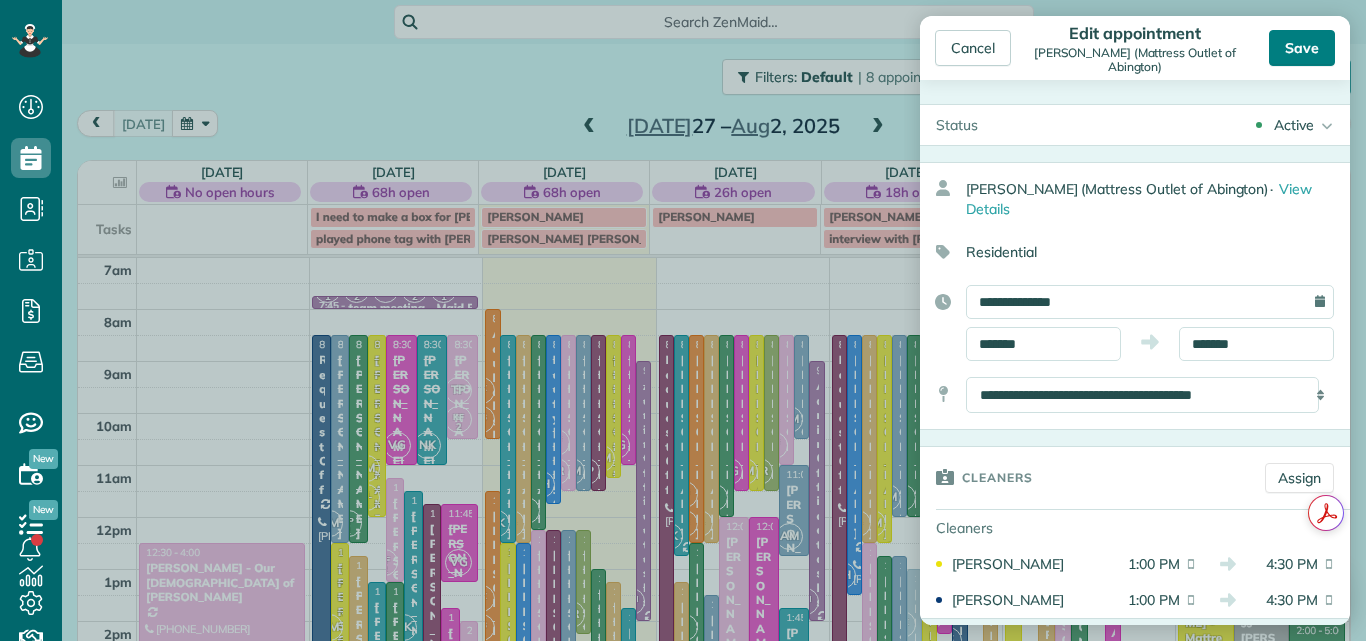 click on "Save" at bounding box center (1302, 48) 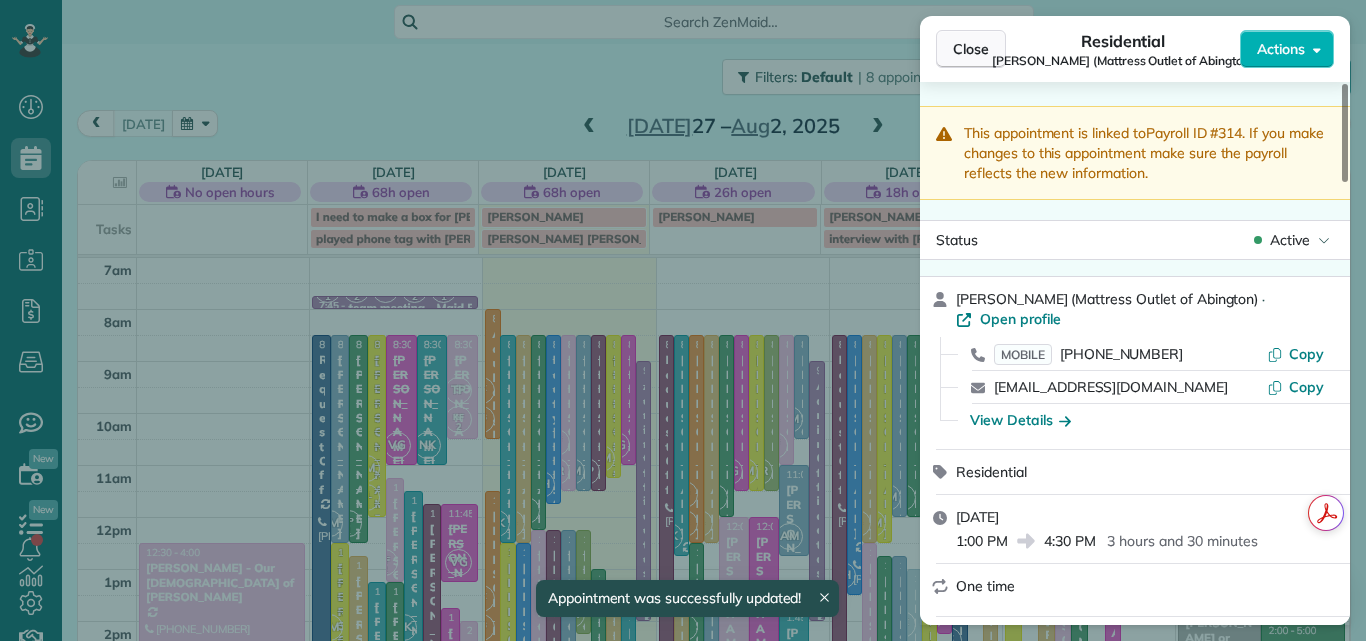 click on "Close" at bounding box center [971, 49] 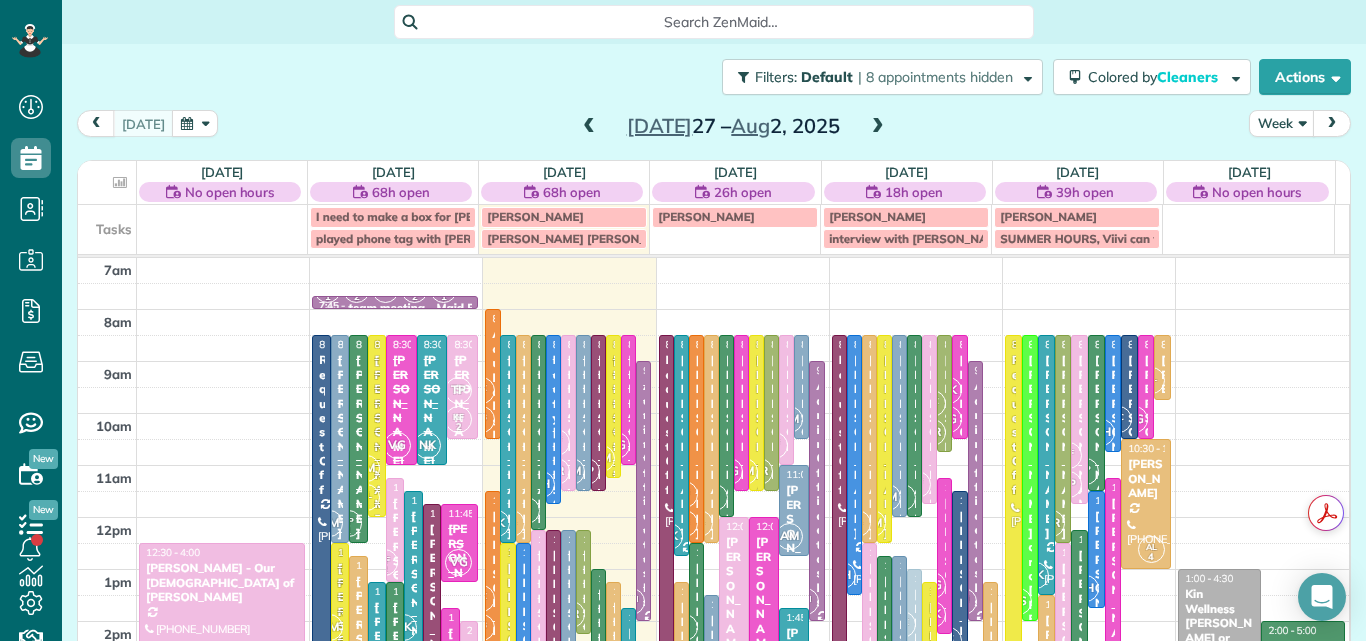click on "1:00 - 4:30 Kin Wellness Kristina or Keith - Kin Wellness" at bounding box center (1219, 630) 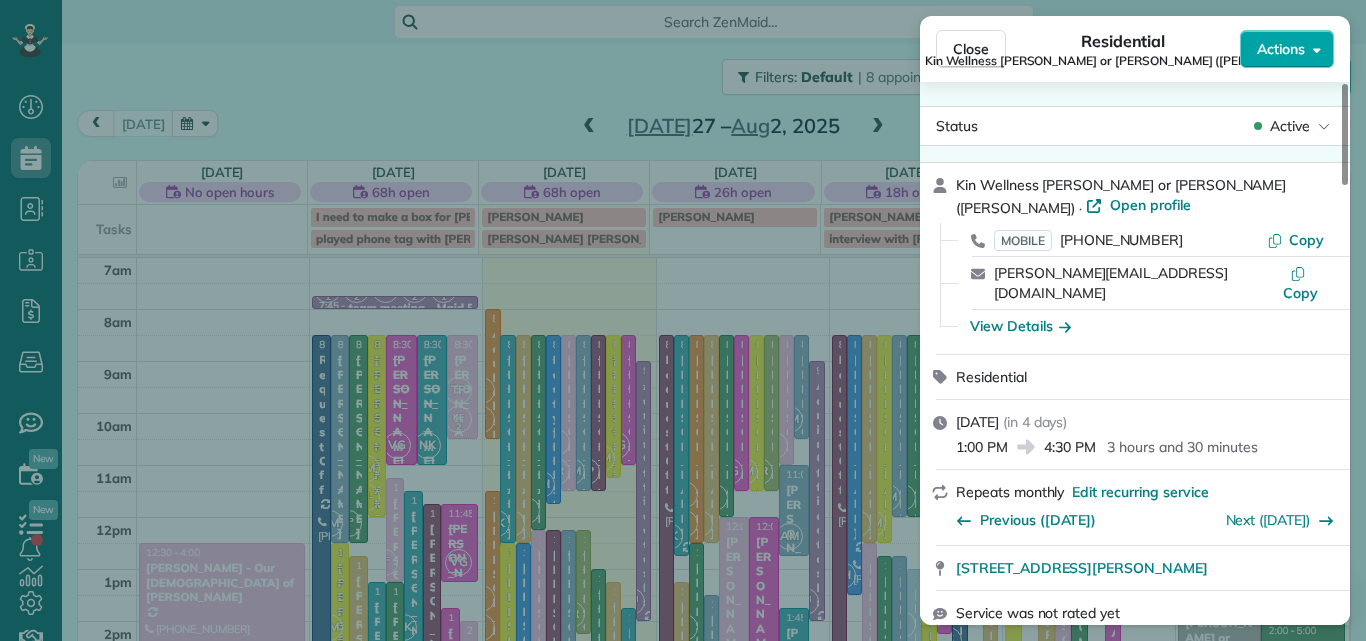 click on "Actions" at bounding box center [1281, 49] 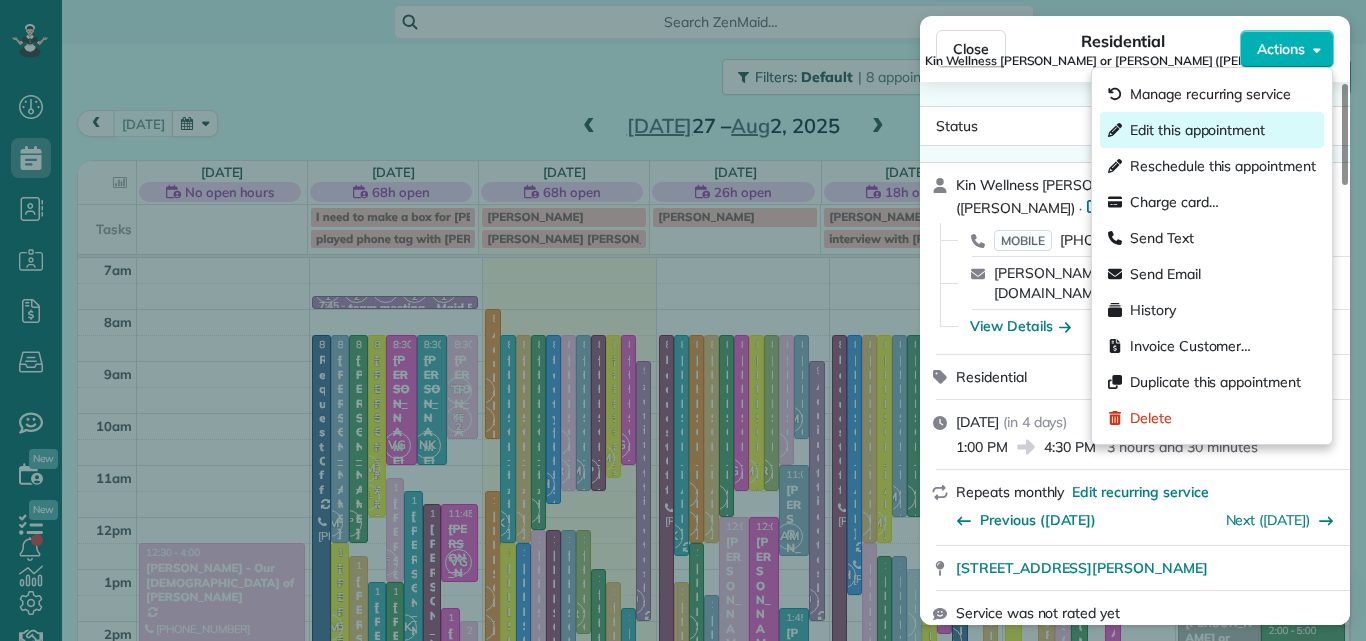 click on "Edit this appointment" at bounding box center [1197, 130] 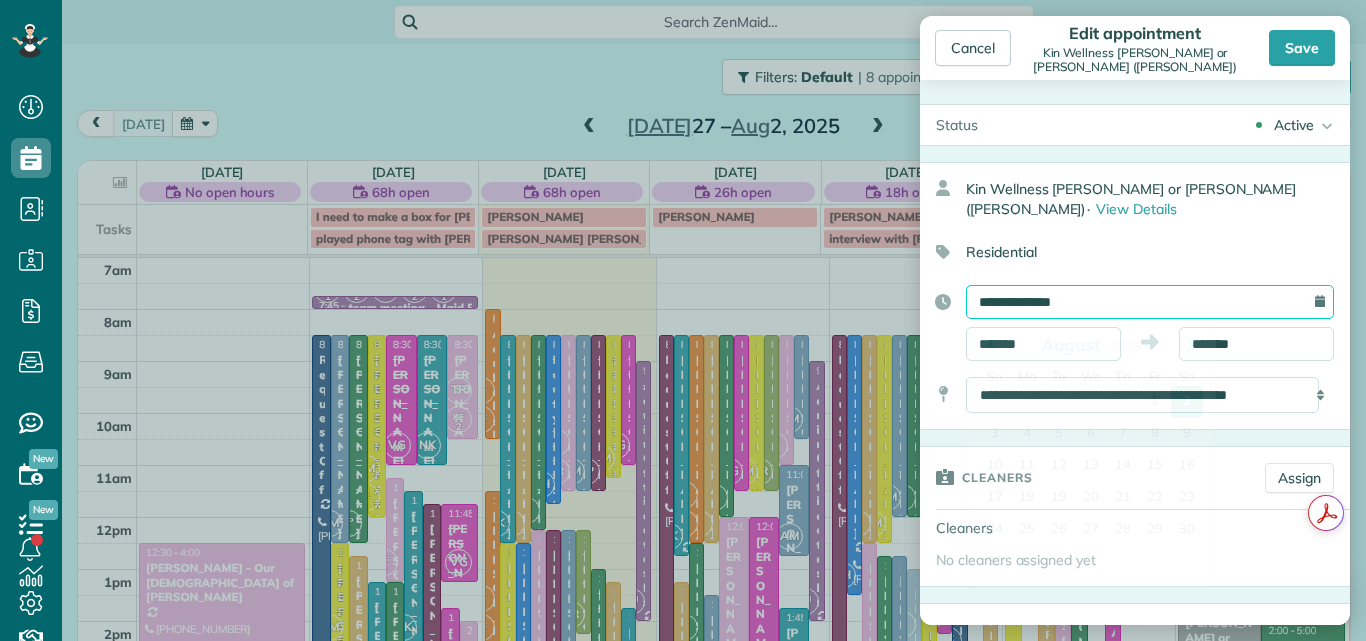 click on "**********" at bounding box center [1150, 302] 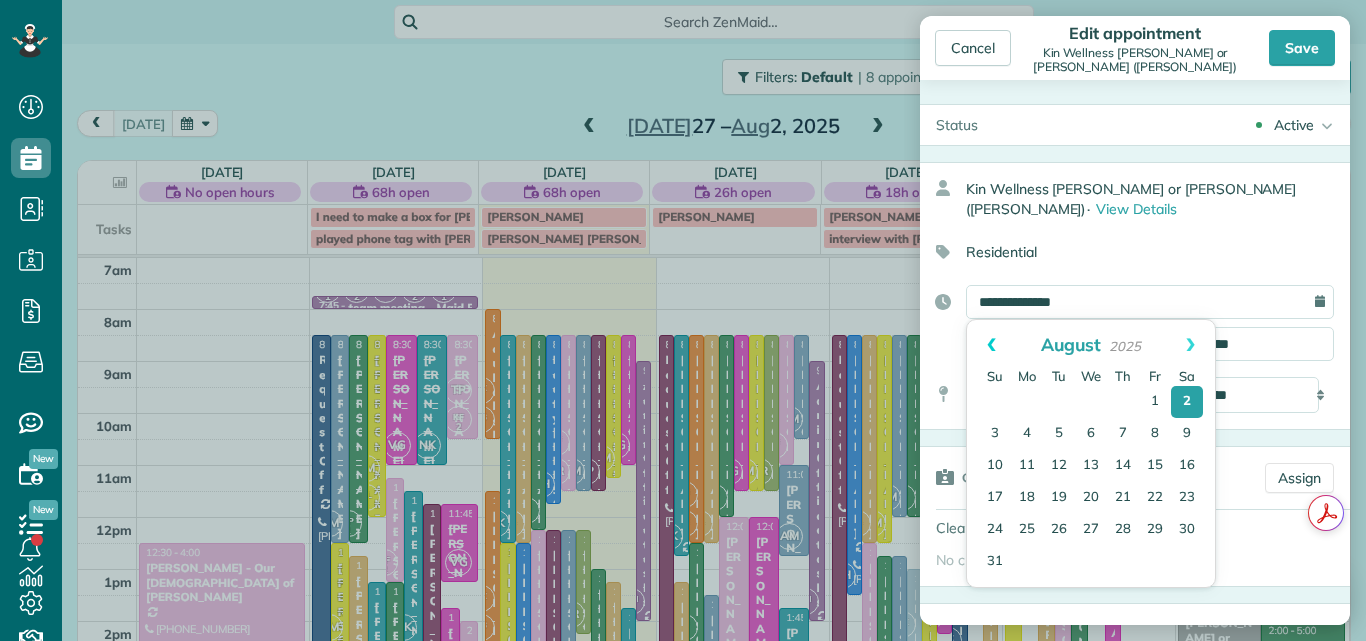 click on "Prev" at bounding box center [991, 345] 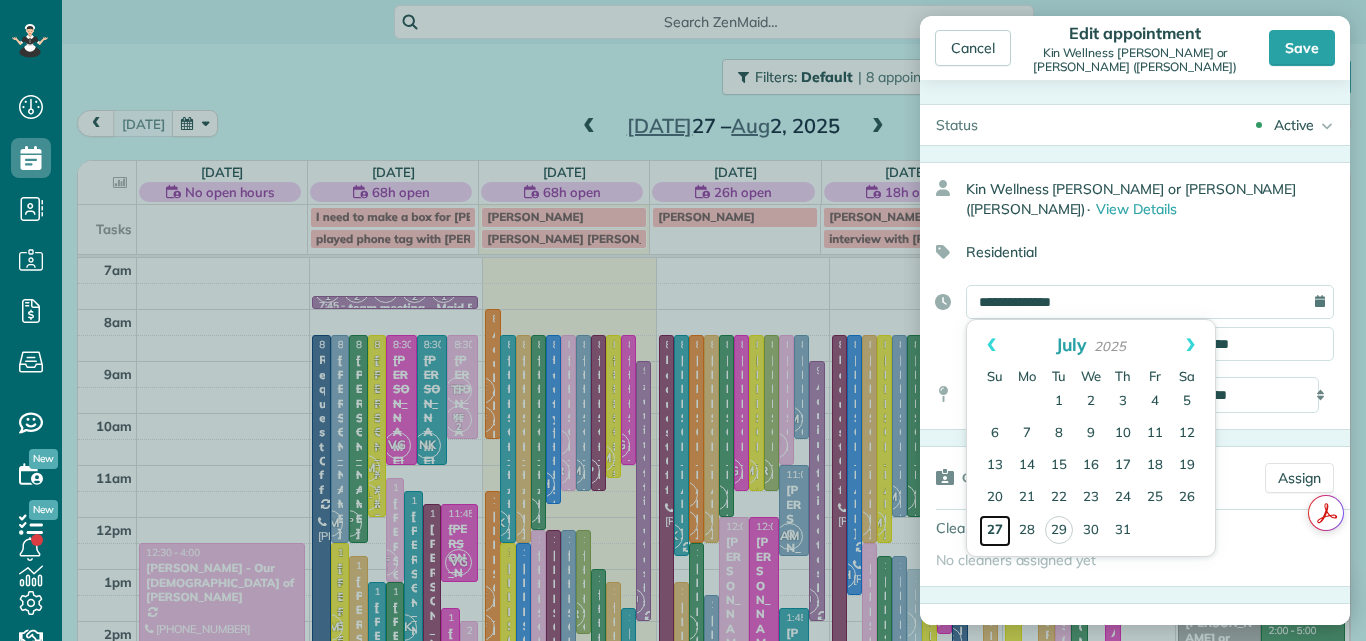 click on "27" at bounding box center (995, 531) 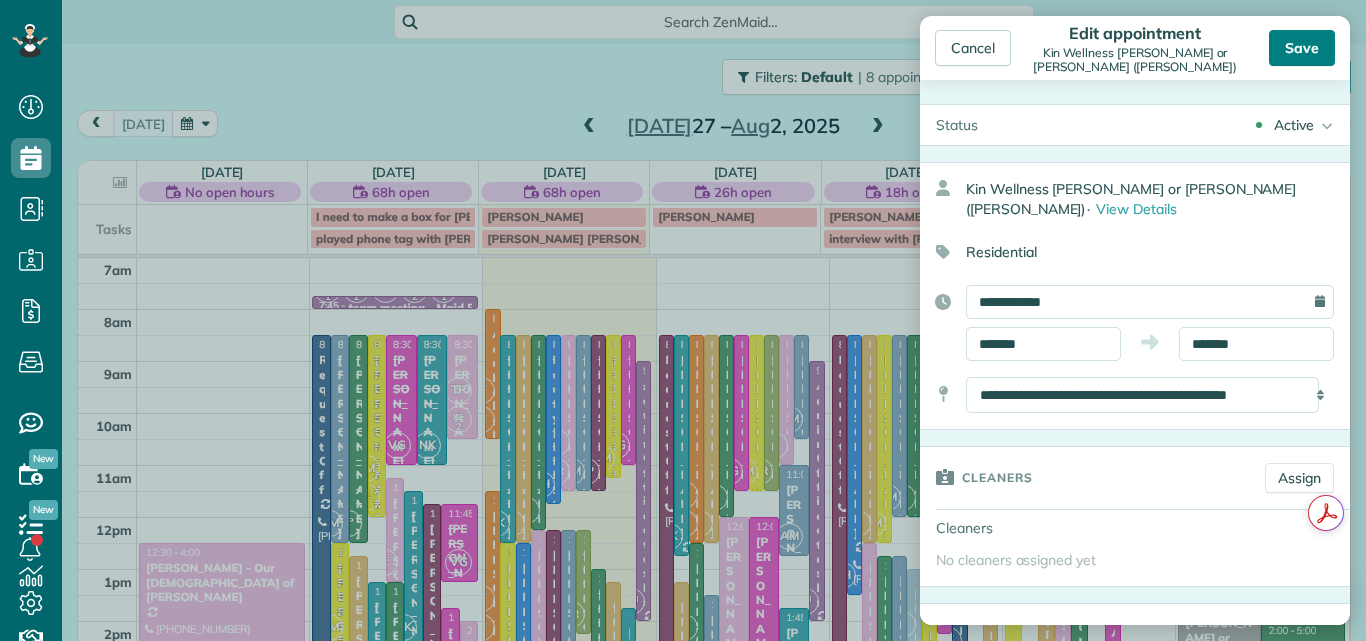 click on "Save" at bounding box center [1302, 48] 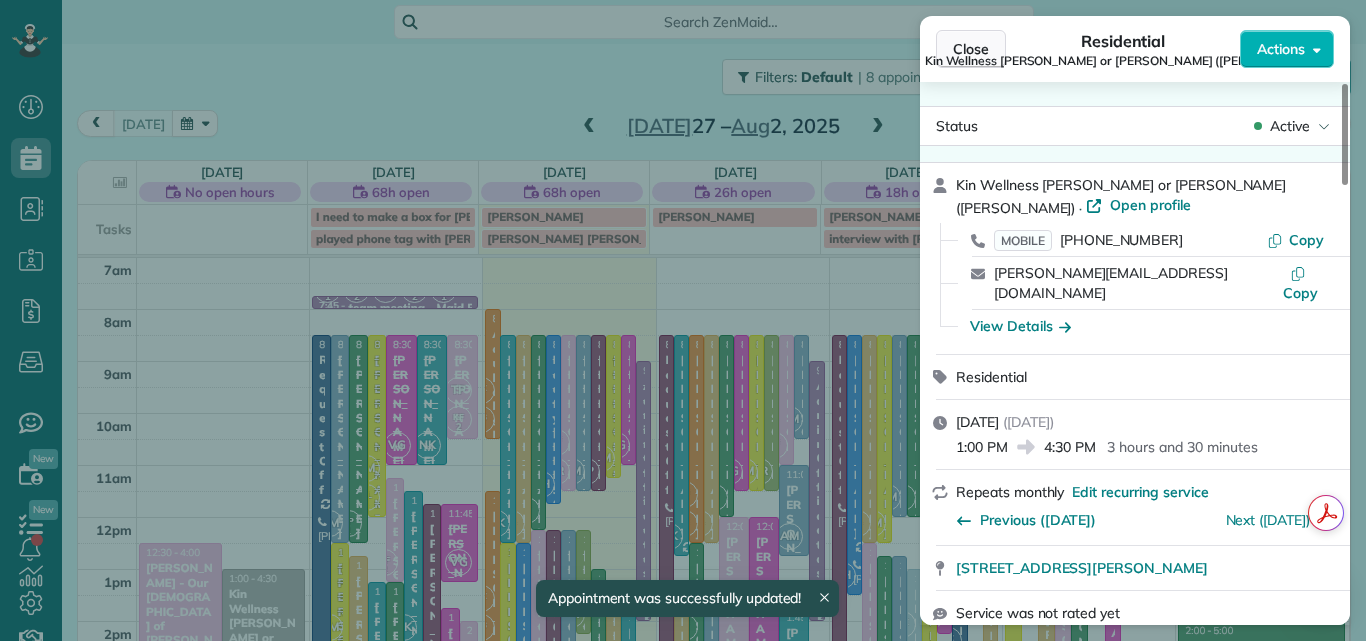 click on "Close" at bounding box center (971, 49) 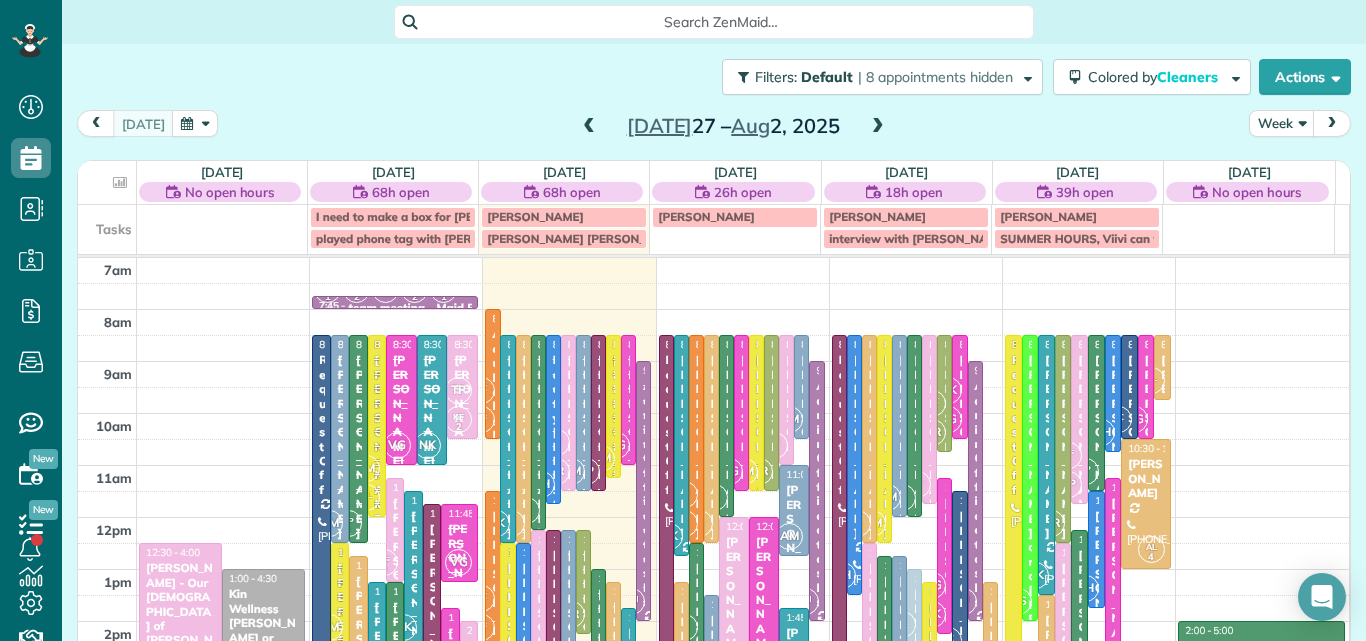 click on "Anthony Mantellino - Our Lady of Guadalupe" at bounding box center (180, 611) 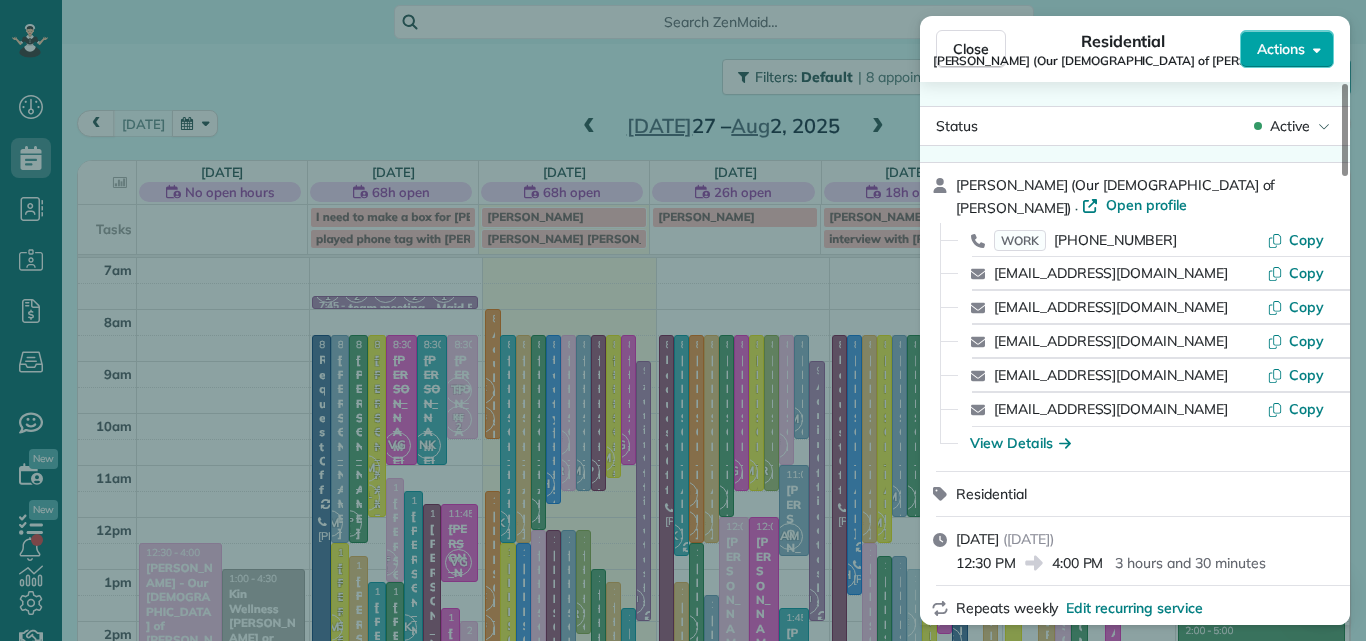 click on "Actions" at bounding box center [1281, 49] 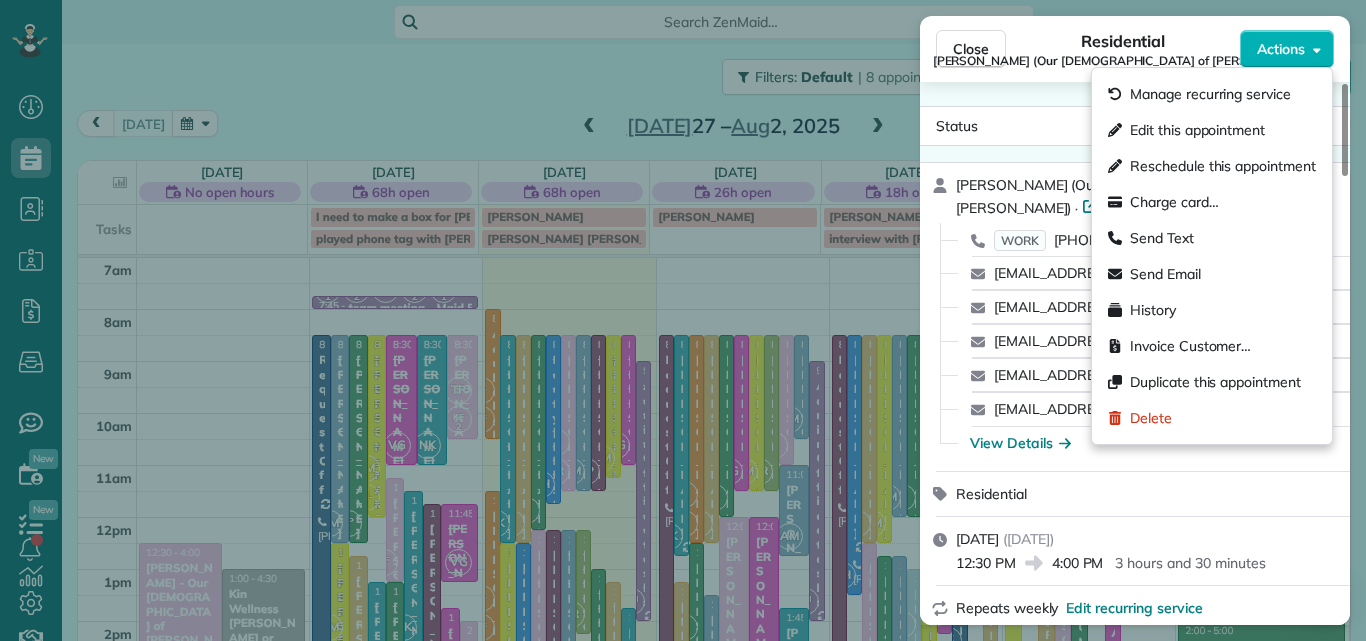 click on "Residential Anthony Mantellino (Our Lady of Guadalupe)" at bounding box center [1123, 49] 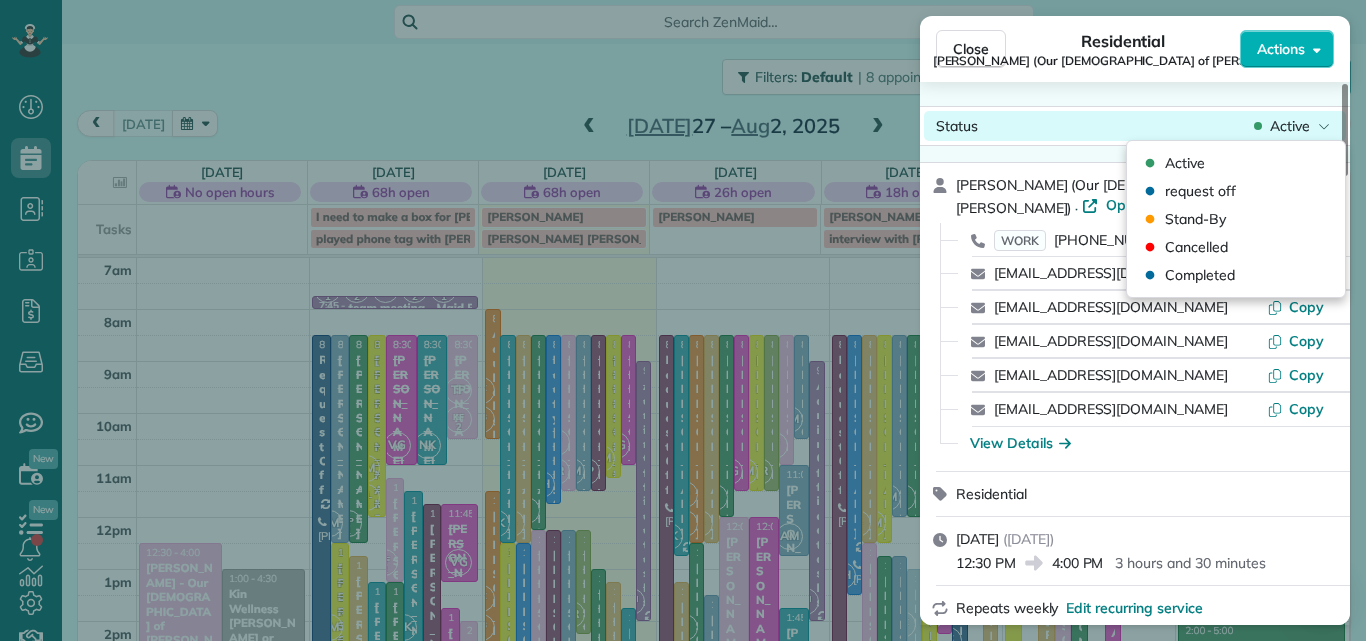 click on "Active" at bounding box center [1290, 126] 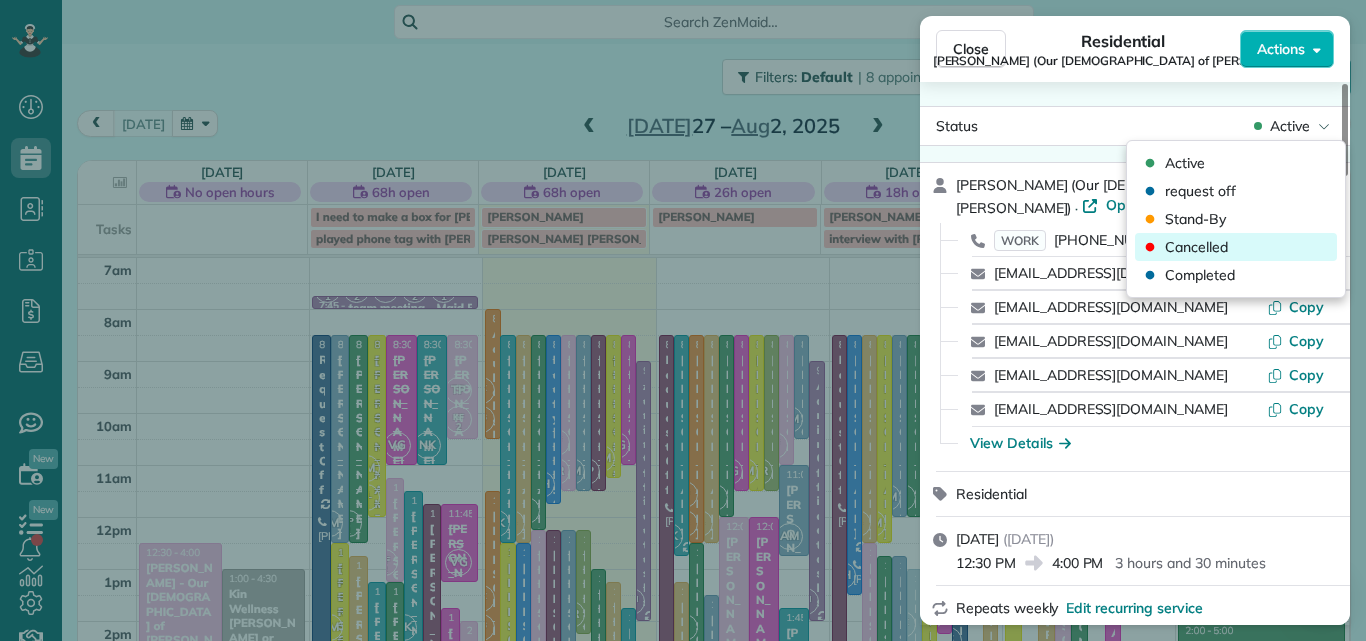 click on "Cancelled" at bounding box center (1196, 247) 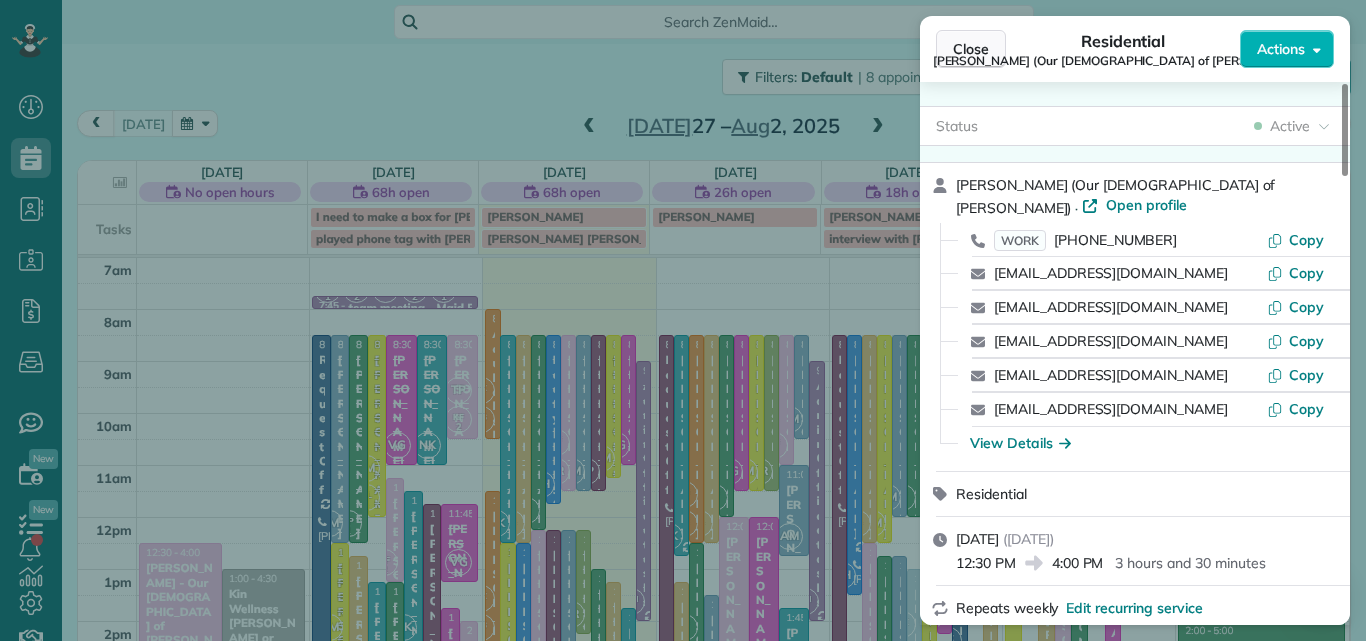 click on "Close" at bounding box center (971, 49) 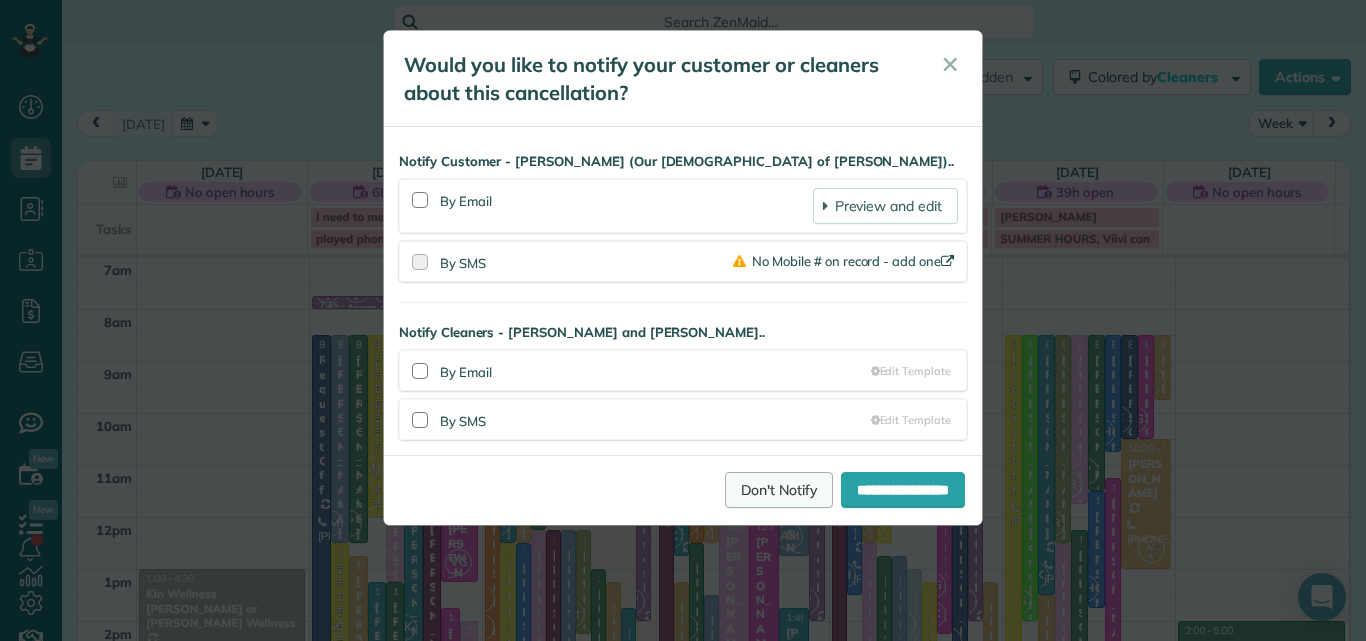 click on "Don't Notify" at bounding box center (779, 490) 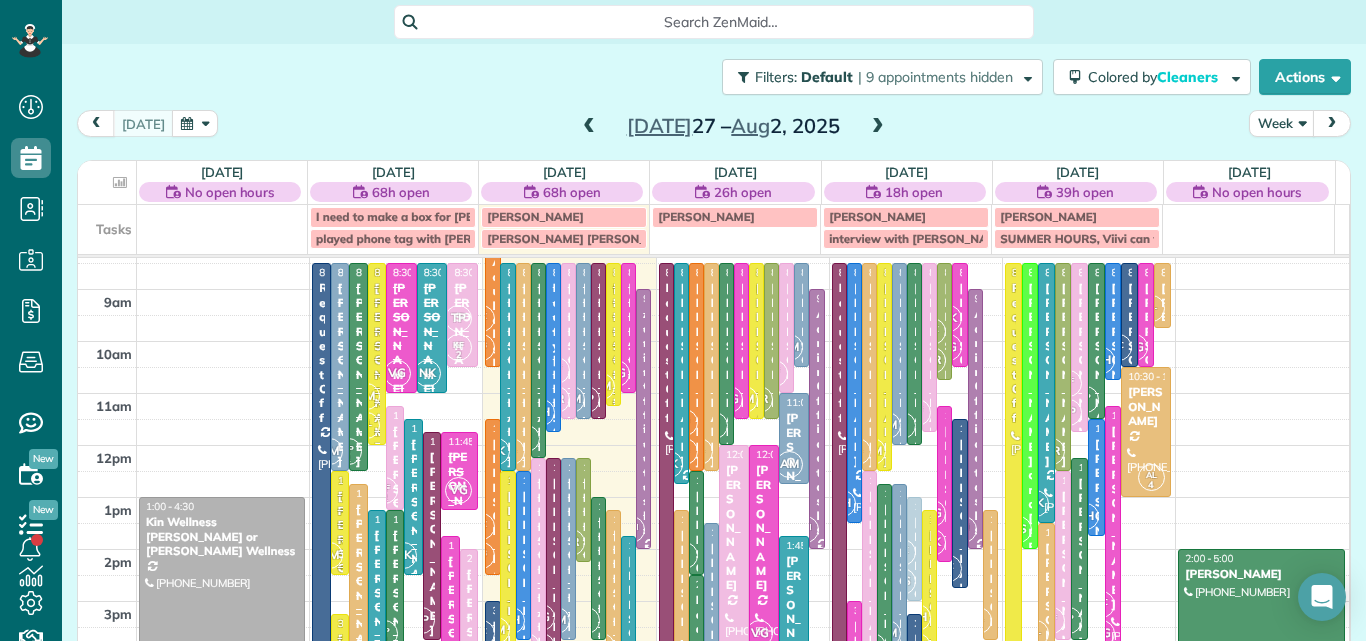 scroll, scrollTop: 162, scrollLeft: 0, axis: vertical 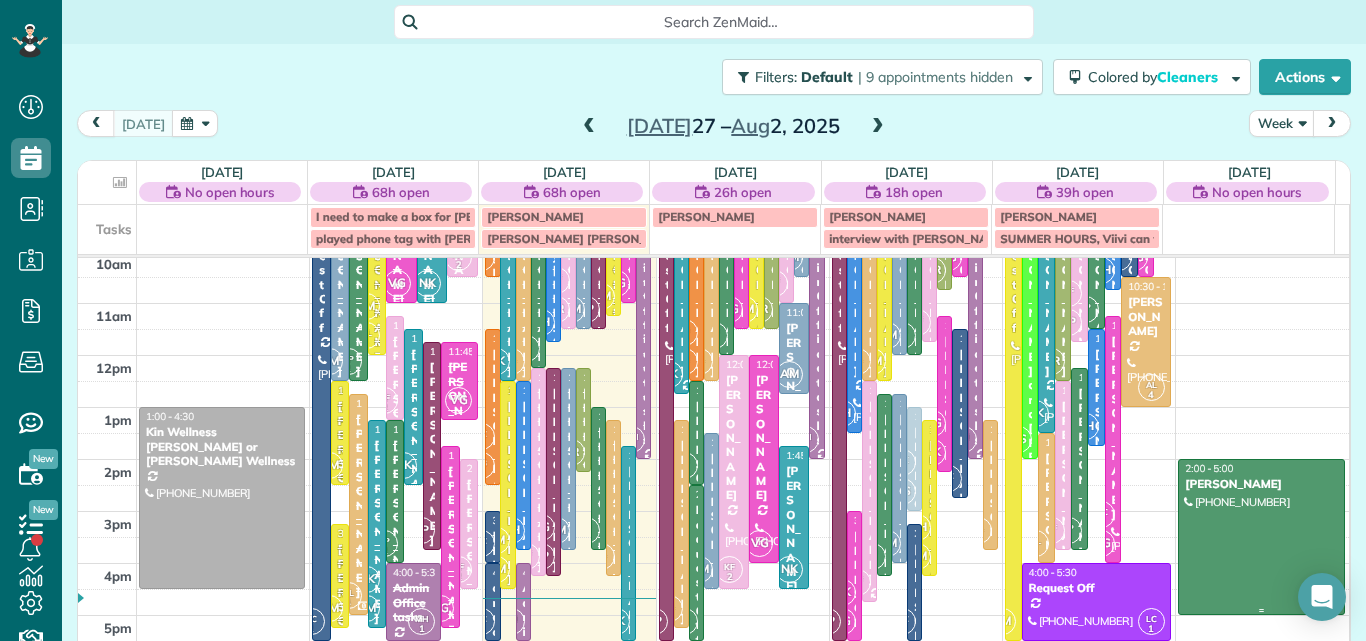 click on "Joyce Farrell" at bounding box center [1261, 484] 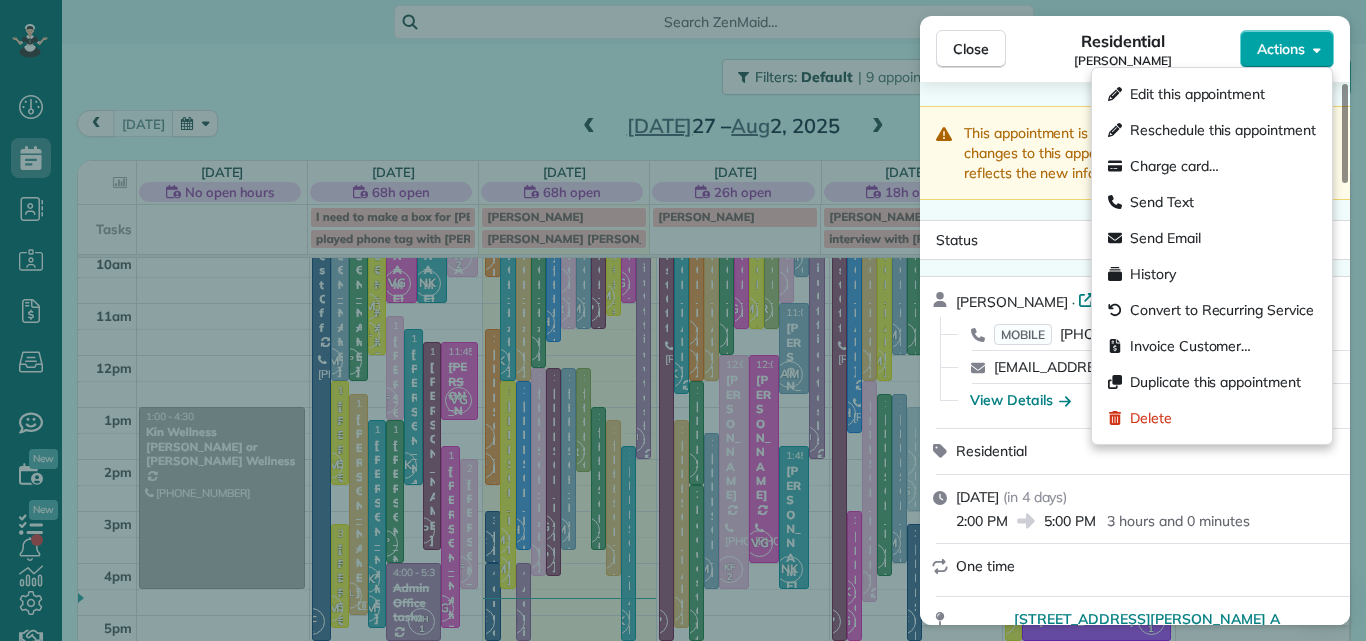 click on "Actions" at bounding box center [1287, 49] 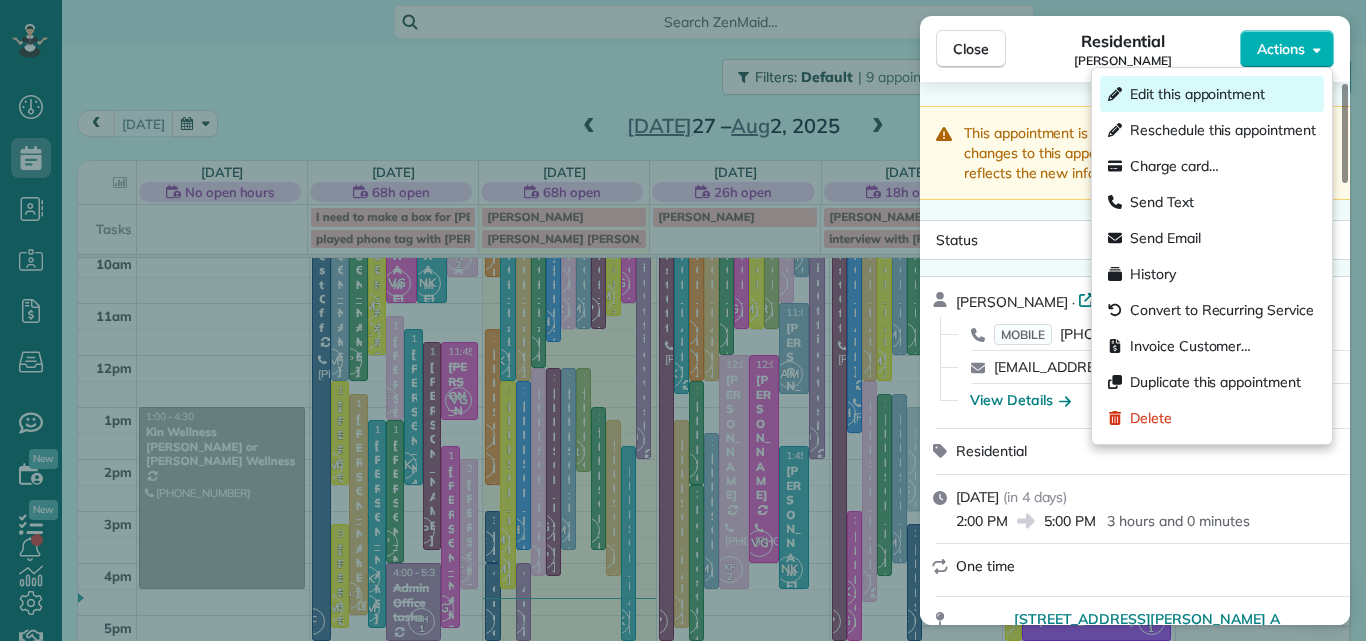 click on "Edit this appointment" at bounding box center (1197, 94) 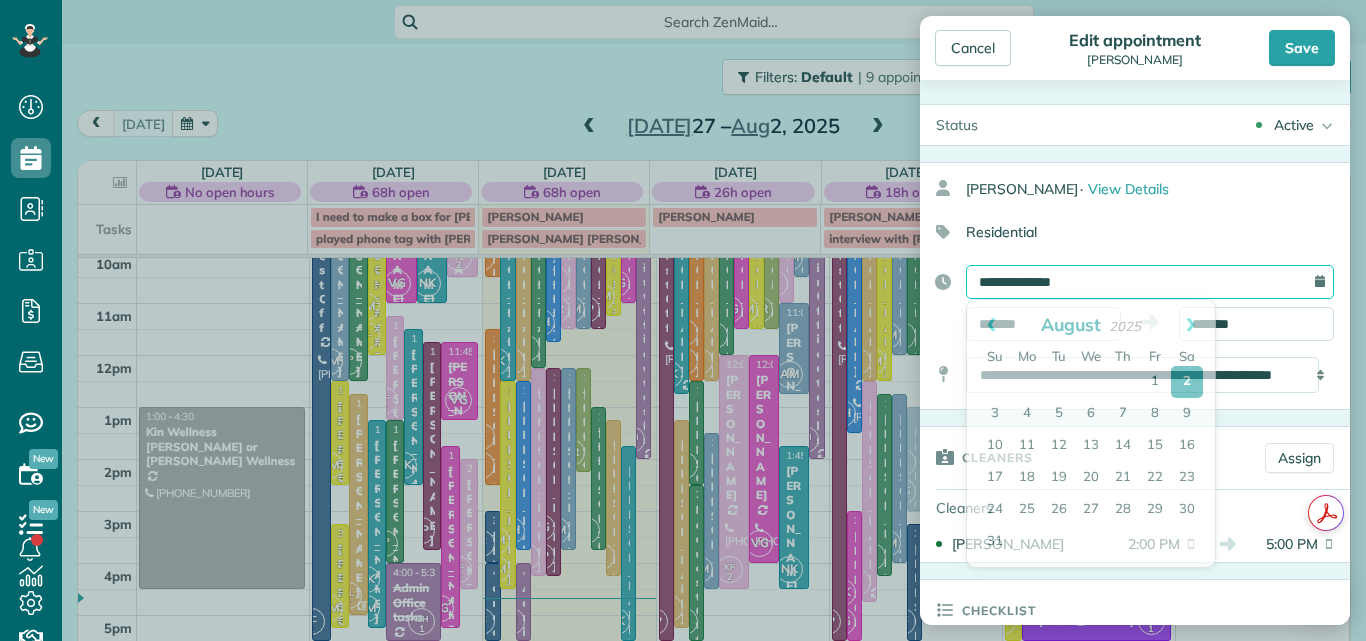 click on "**********" at bounding box center [1150, 282] 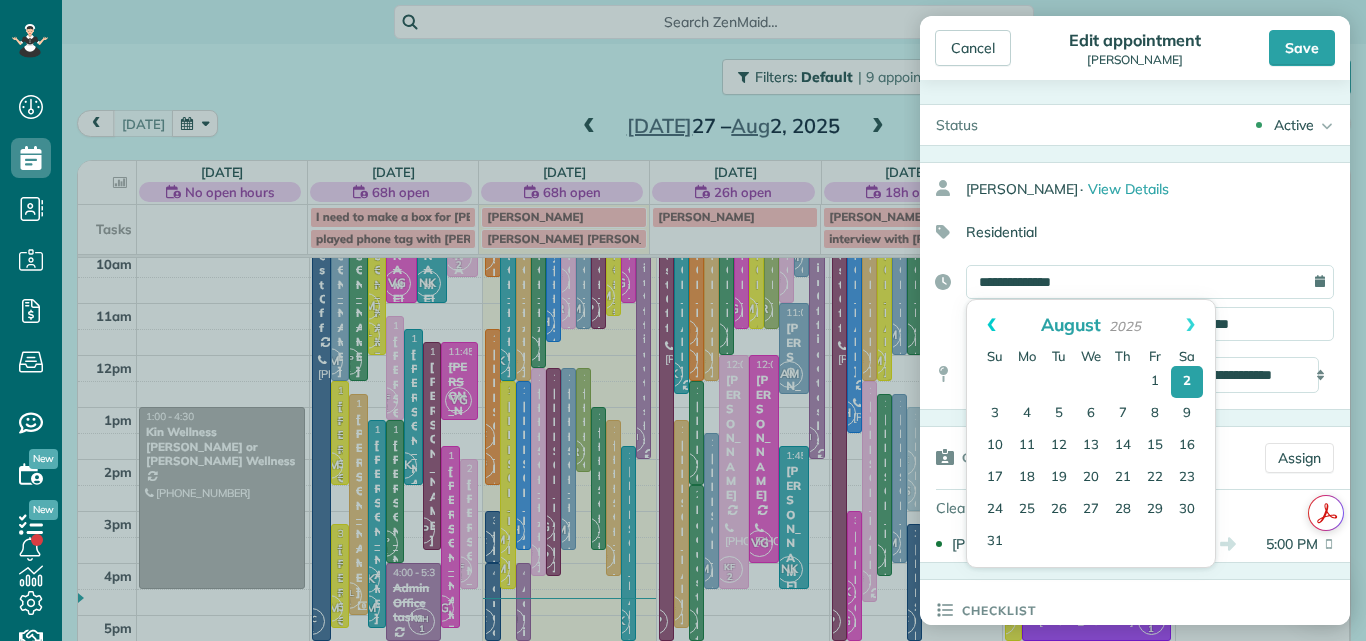 click on "Prev" at bounding box center [991, 325] 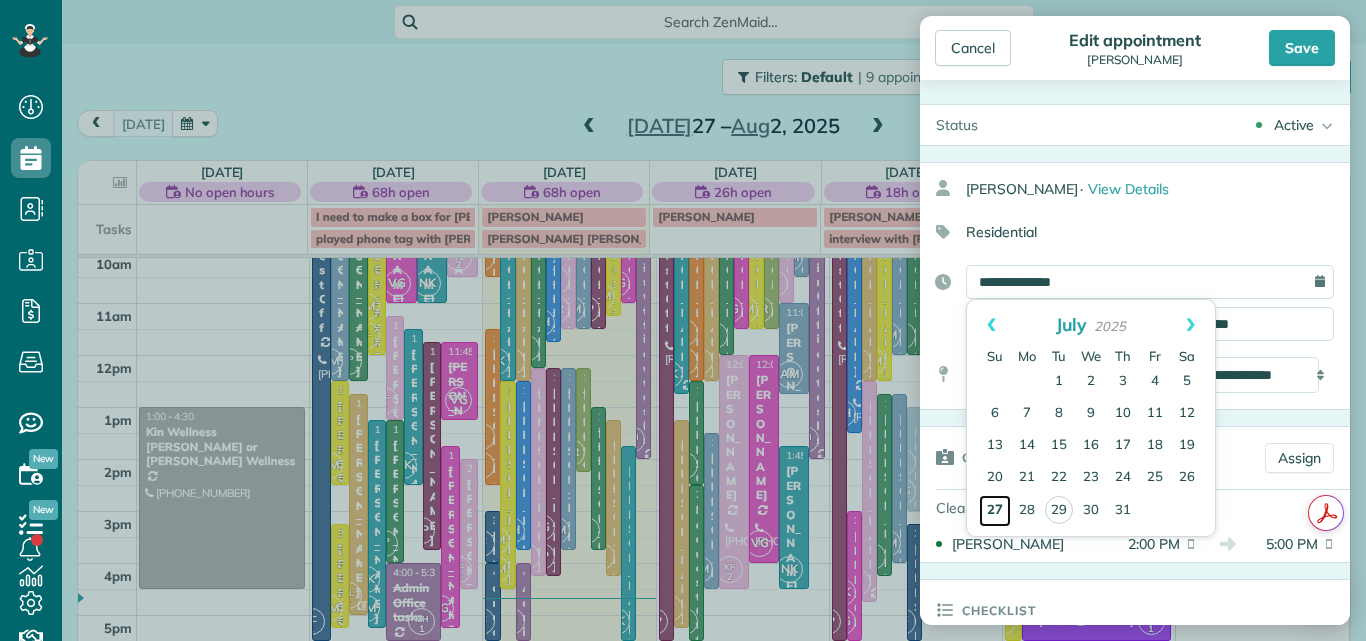 click on "27" at bounding box center (995, 511) 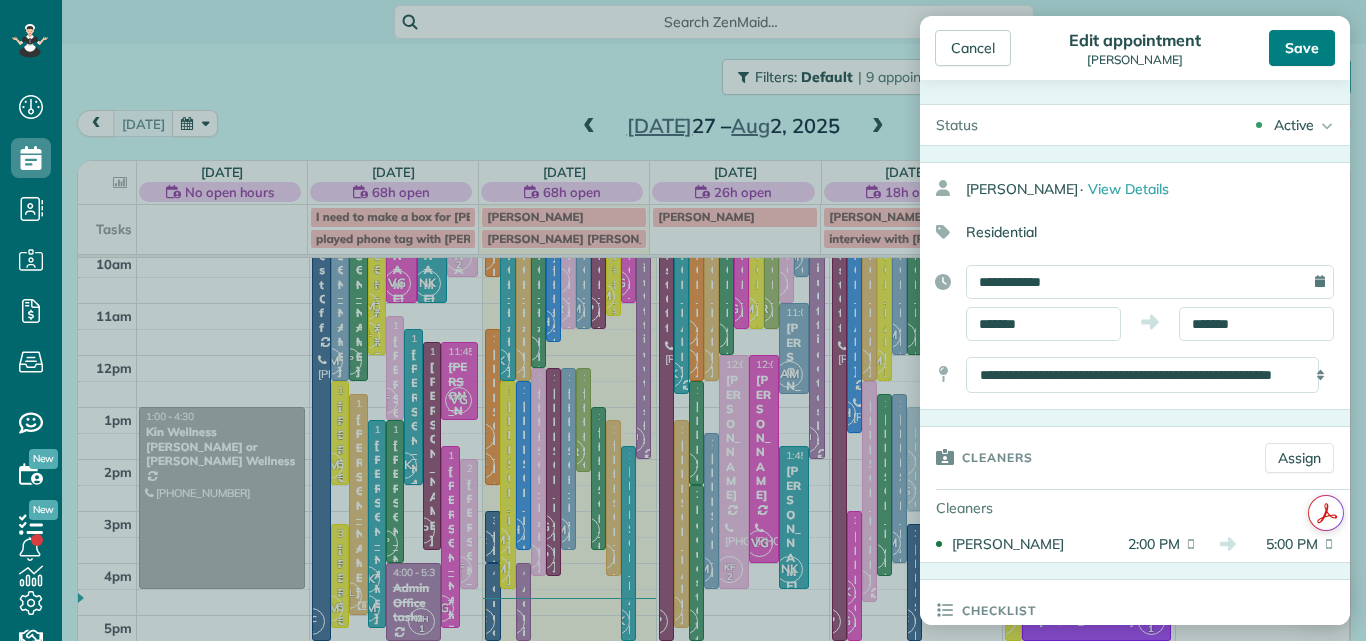 click on "Save" at bounding box center [1302, 48] 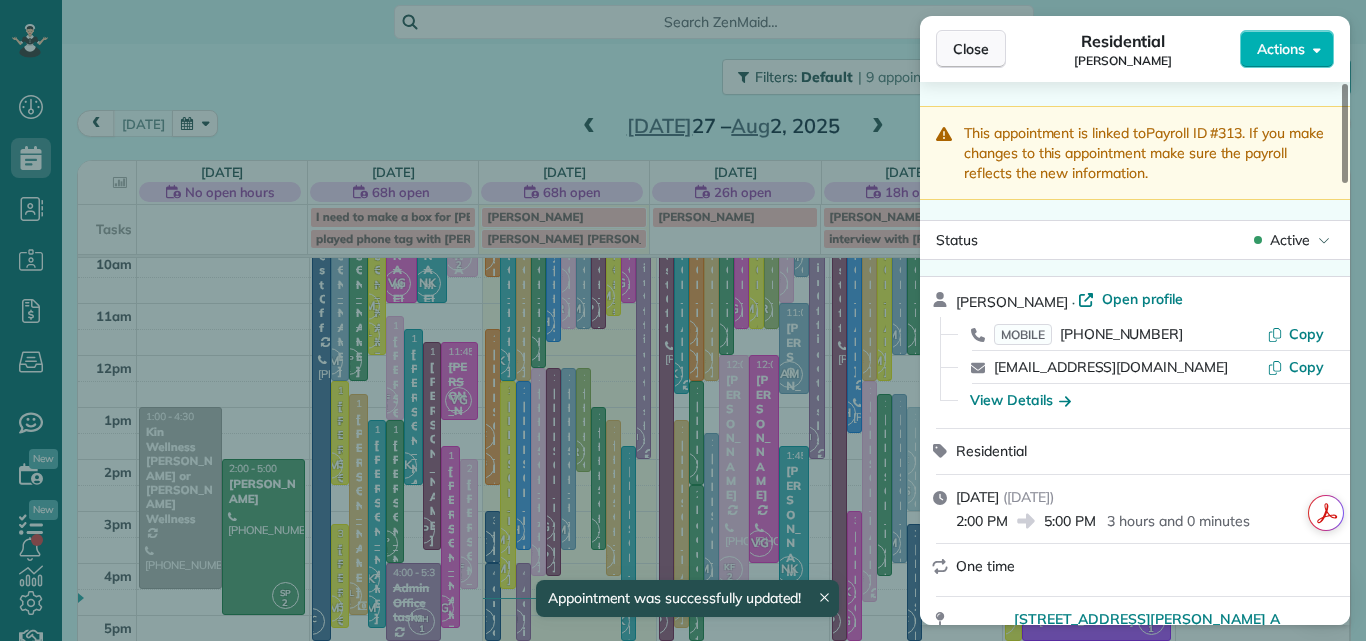 click on "Close" at bounding box center [971, 49] 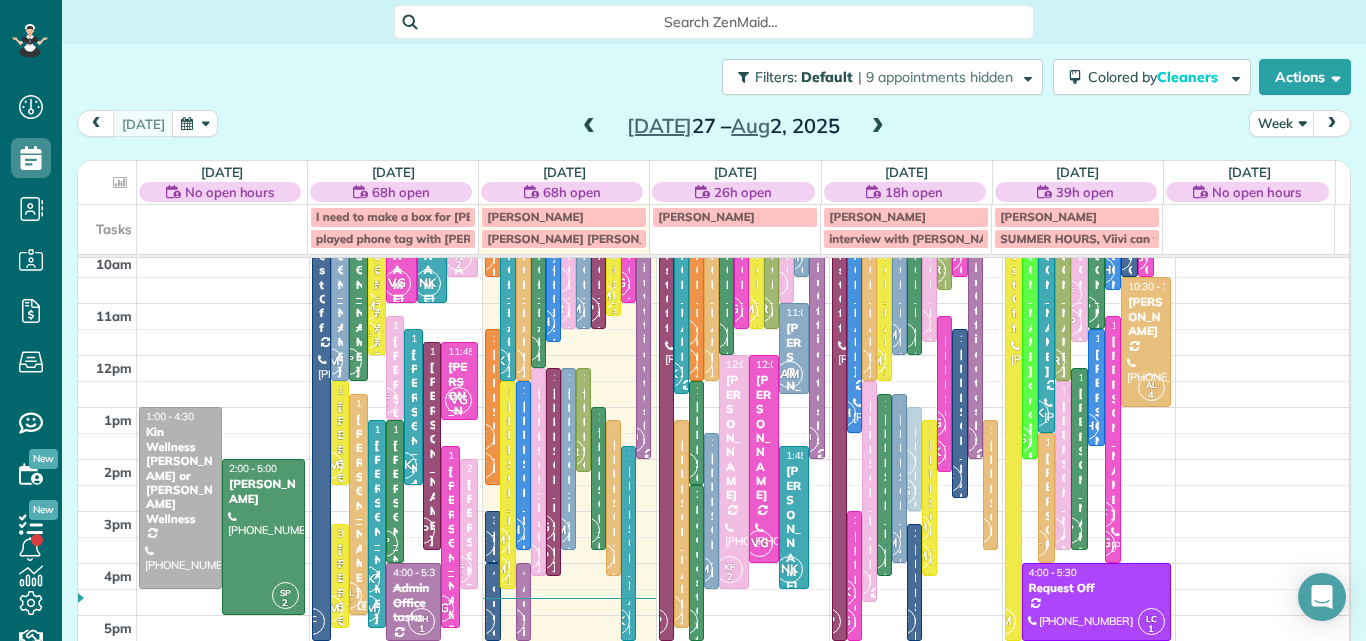 click at bounding box center [1332, 123] 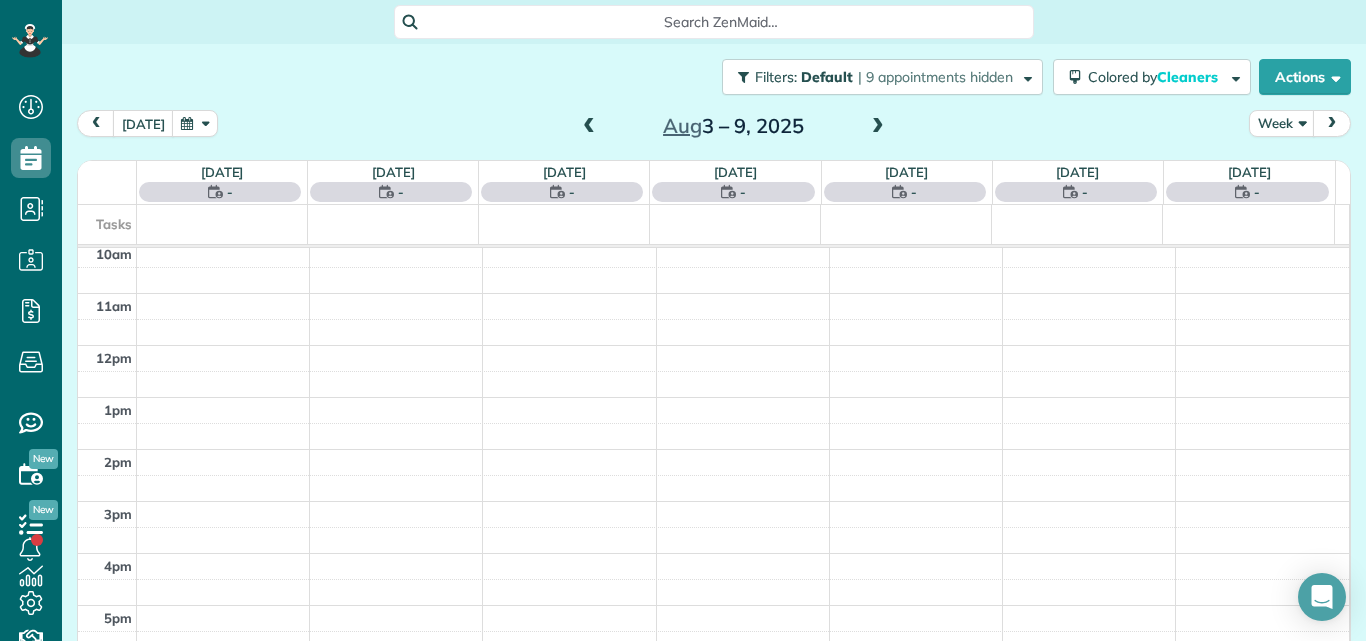 scroll, scrollTop: 0, scrollLeft: 0, axis: both 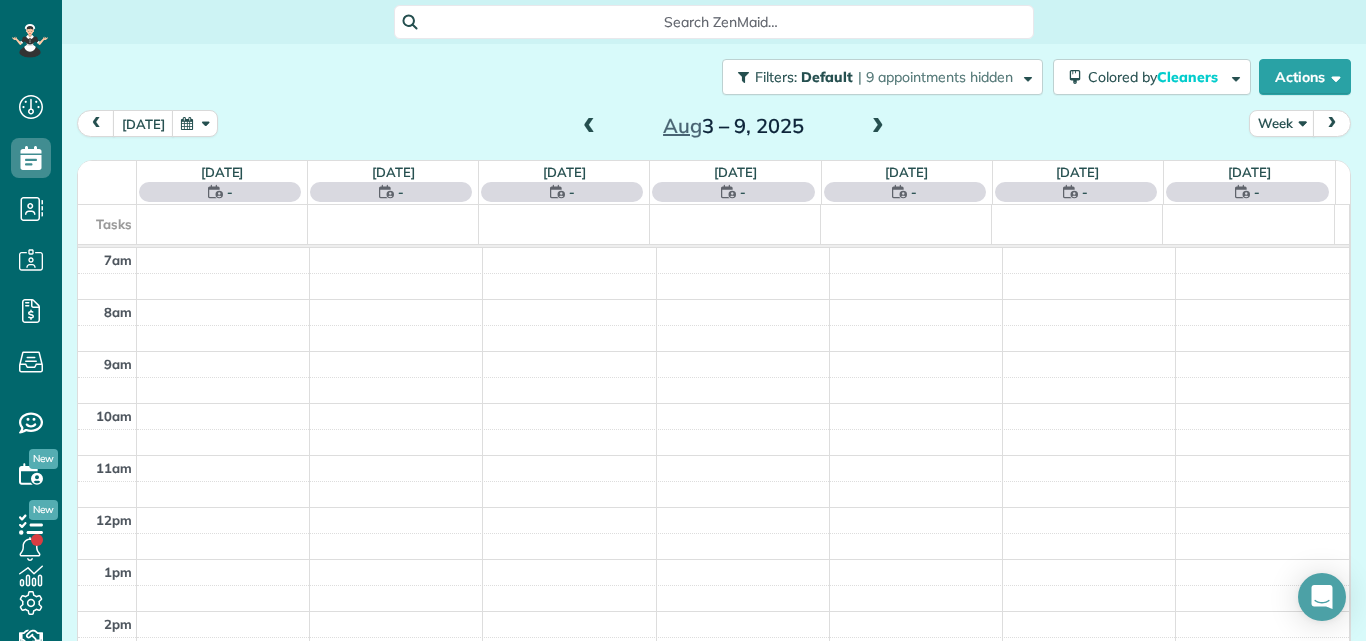 click at bounding box center (1332, 123) 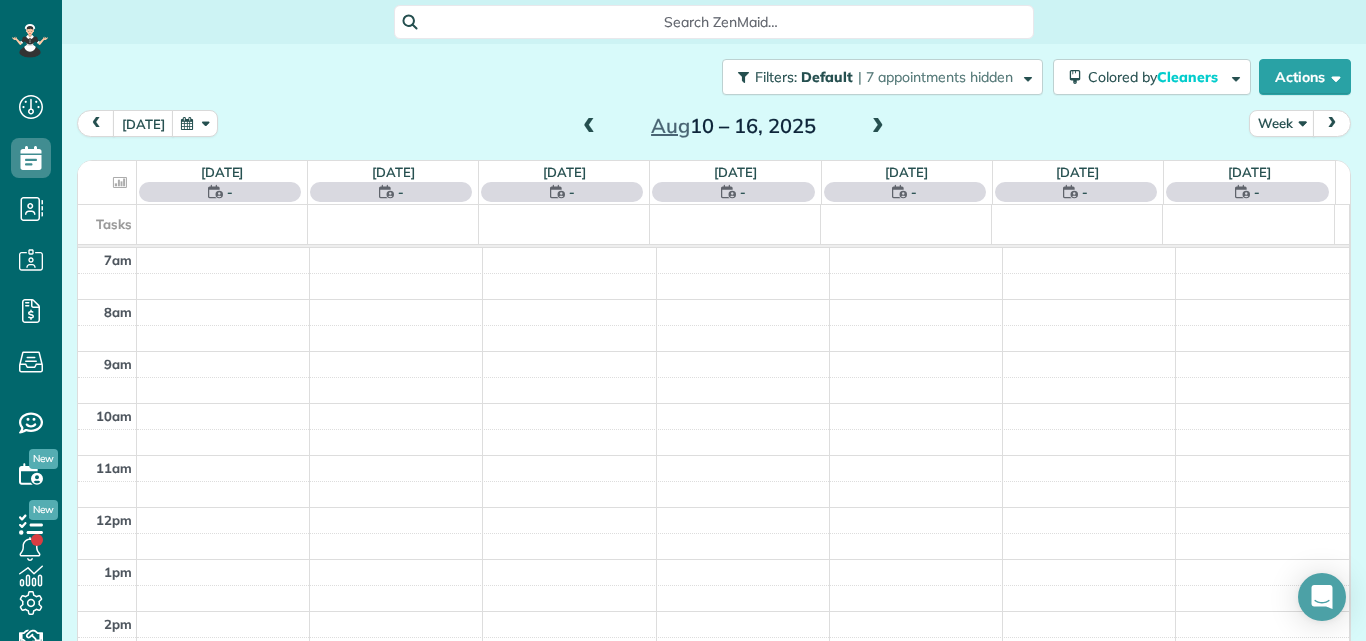 click at bounding box center [1332, 123] 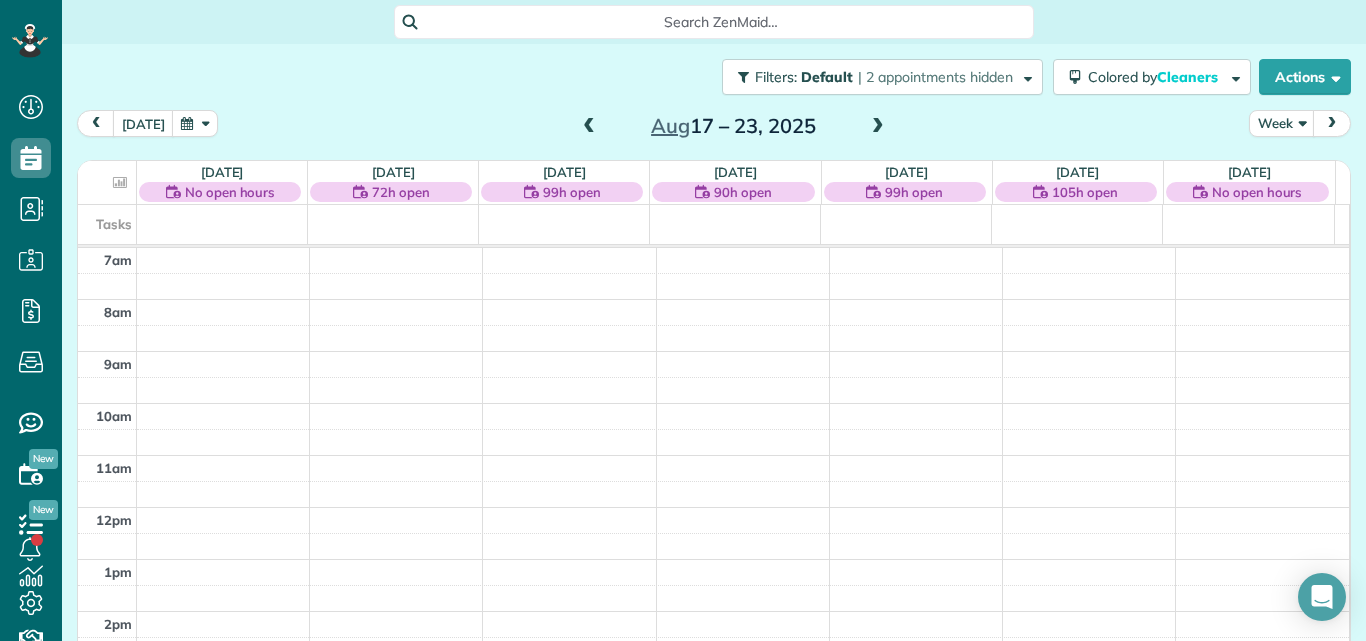 click at bounding box center [1332, 123] 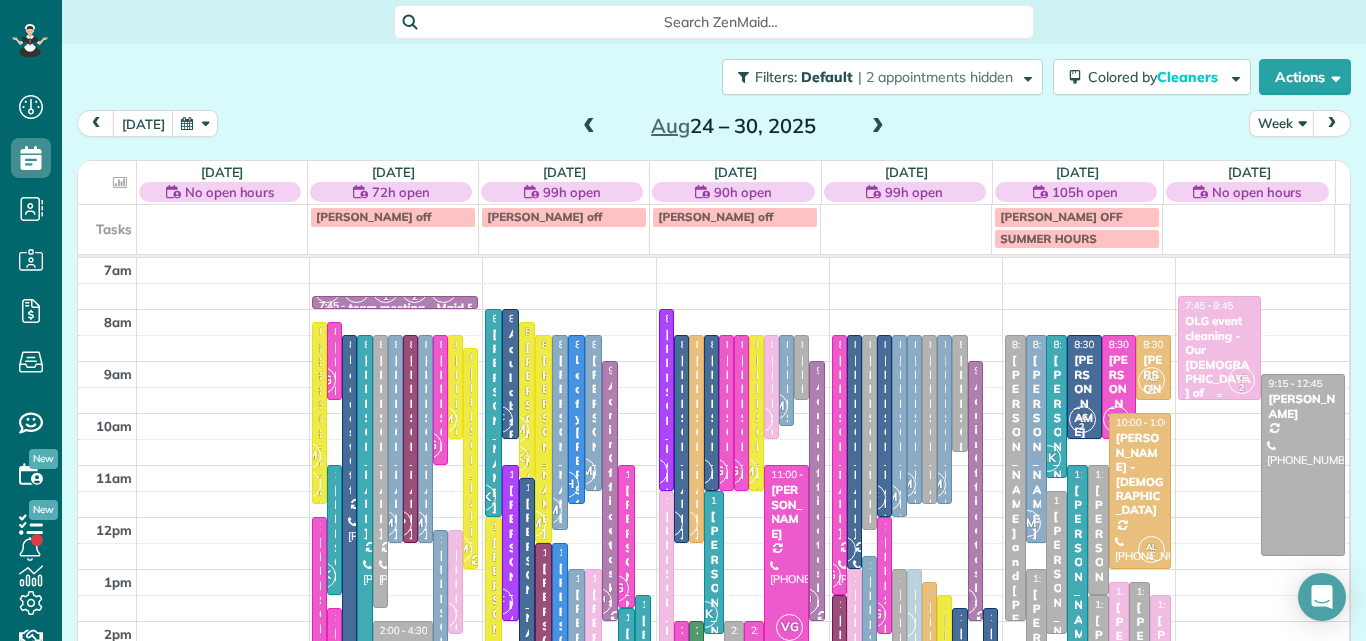 click on "OLG event cleaning - Our Lady of Guadalupe" at bounding box center (1219, 371) 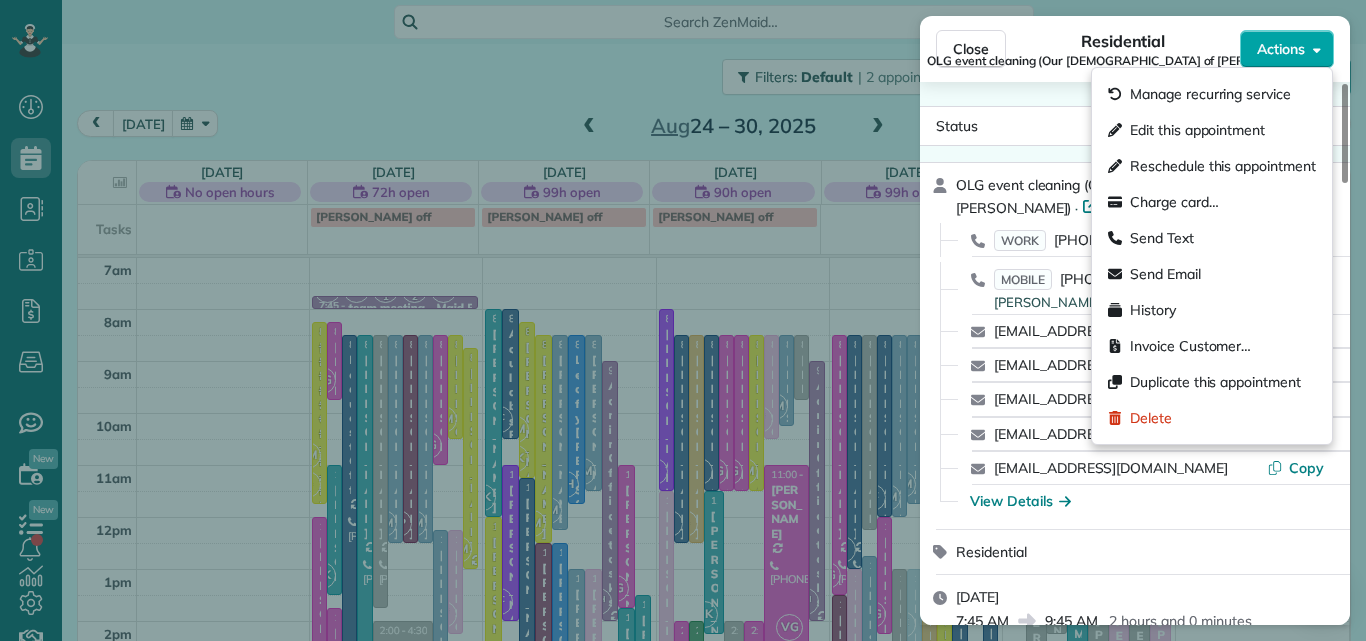 click on "Actions" at bounding box center [1281, 49] 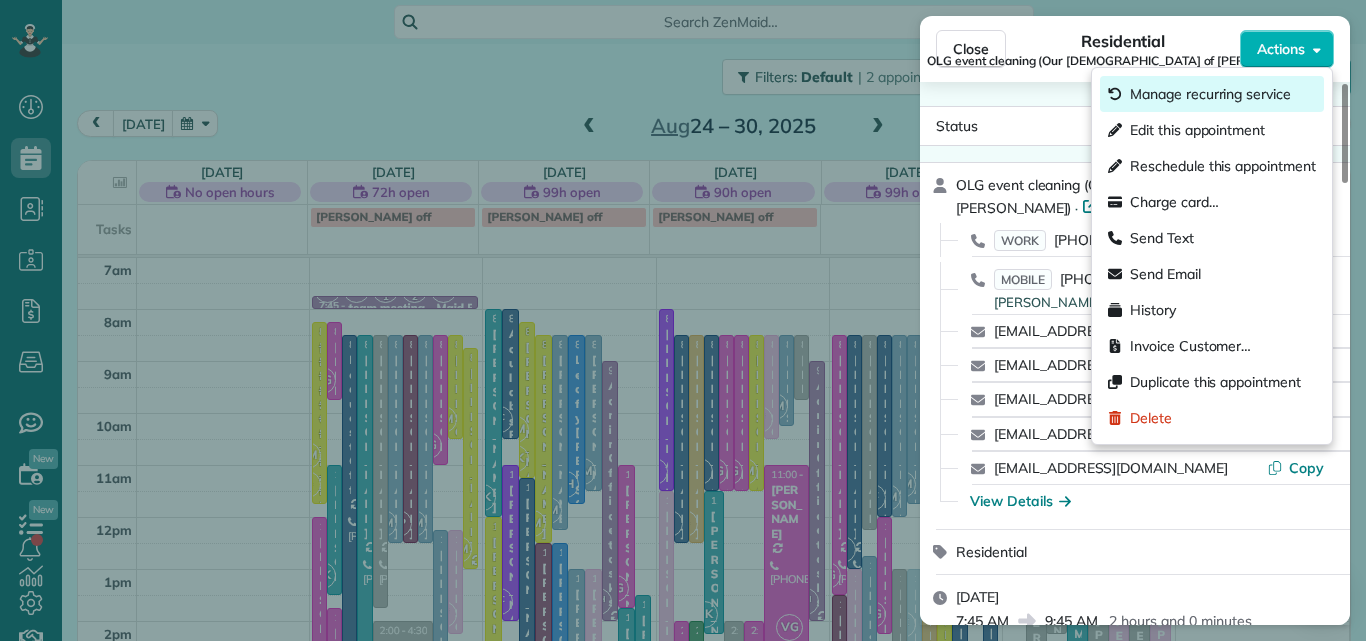 click on "Manage recurring service" at bounding box center [1210, 94] 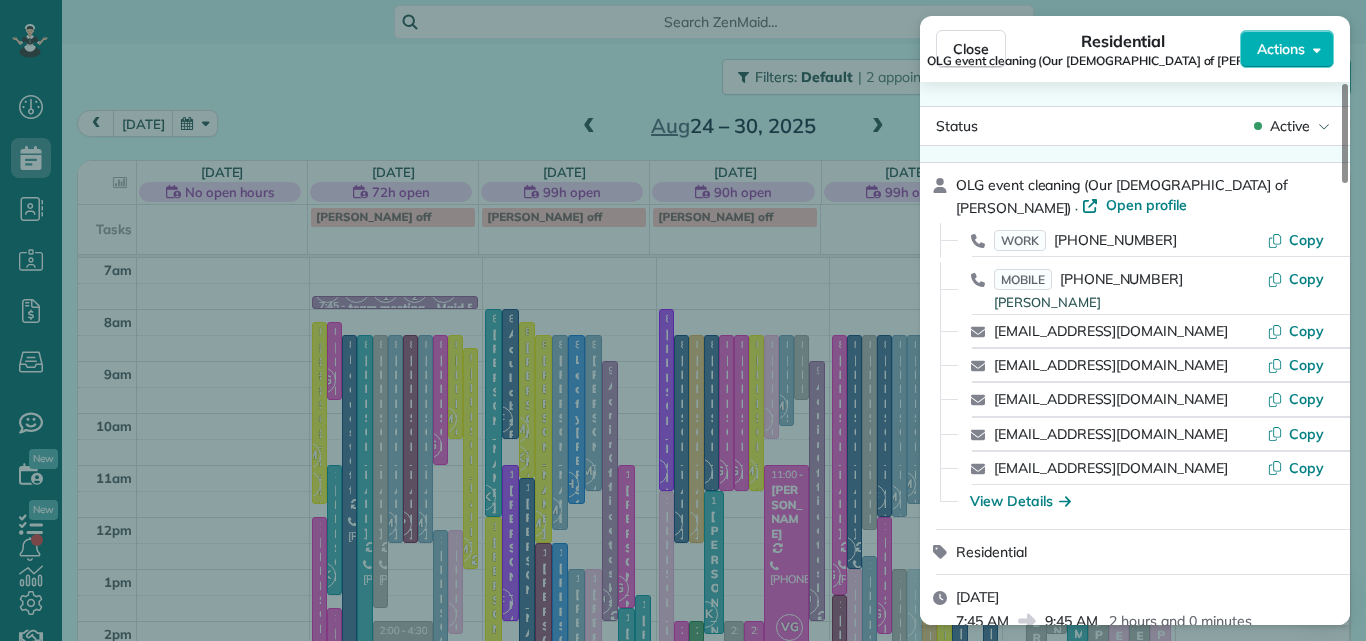 click on "Status Active OLG event cleaning (Our Lady of Guadalupe) · Open profile WORK (267) 247-5374 Copy MOBILE (917) 733-9914 Anthony cell Copy jsenour@olguadalupe.org Copy adavies@olguadalupe.org Copy prep@olguadalupe.org Copy olguadbulletin@gmail.com Copy generalmanager@olguadalupe.org Copy View Details Residential Saturday, August 30, 2025 7:45 AM 9:45 AM 2 hours and 0 minutes Repeats weekly Edit recurring service Previous (Aug 23) Next (Sep 06) 5194 Cold Spring Creamery Road Doylestown PA 18902 Service was not rated yet Cleaners Time in and out Assign Invite Team No team assigned yet Cleaners Kathleen   Ferrugiari 7:45 AM 9:45 AM Checklist Try Now Keep this appointment up to your standards. Stay on top of every detail, keep your cleaners organised, and your client happy. Assign a checklist Watch a 5 min demo Billing Billing actions Service Add an item Overcharge $0.00 Discount $0.00 Coupon discount - Primary tax Sales Tax (6%) $0.00 Secondary tax non profit (0%) - Total appointment price $0.00 Tips collected No" at bounding box center (1135, 353) 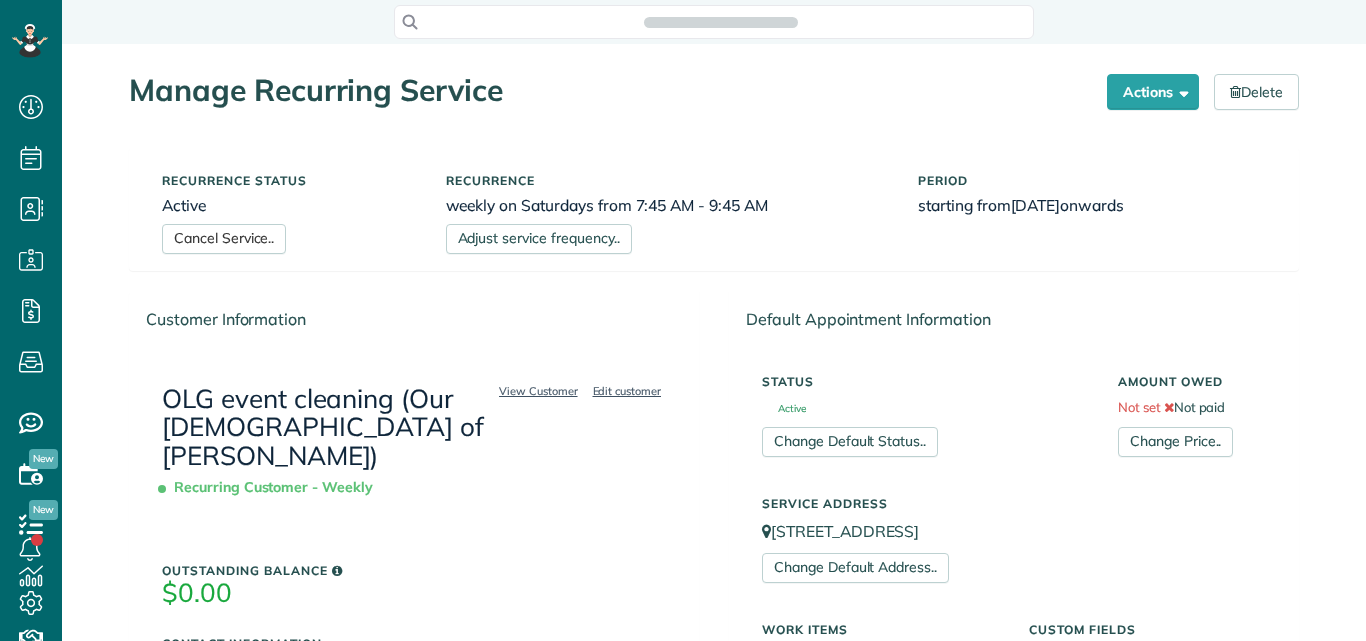 click on "Cancel Service.." at bounding box center (224, 239) 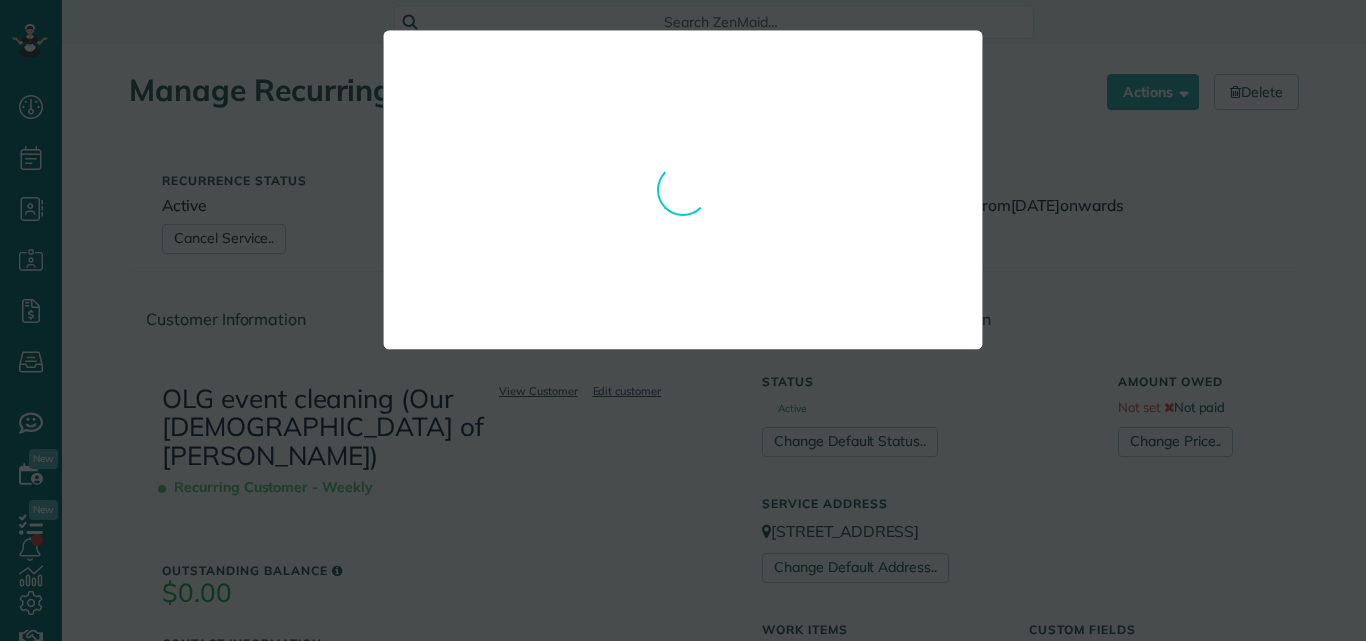 scroll, scrollTop: 641, scrollLeft: 62, axis: both 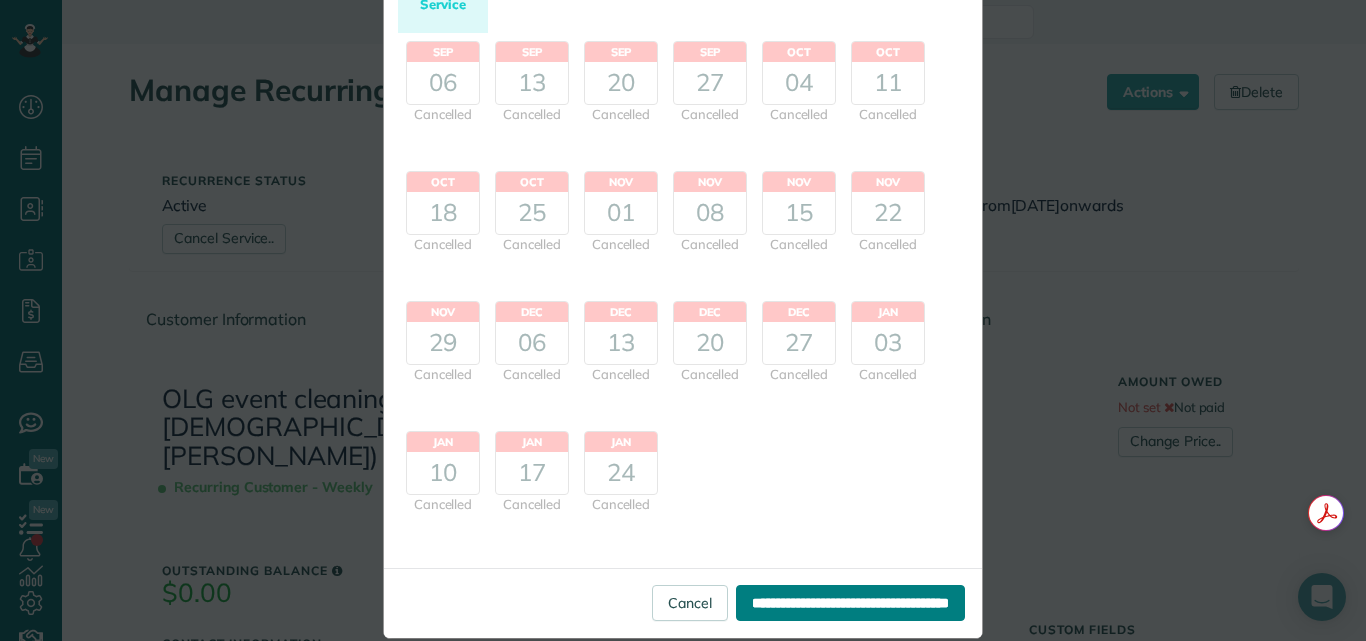 click on "**********" at bounding box center (850, 603) 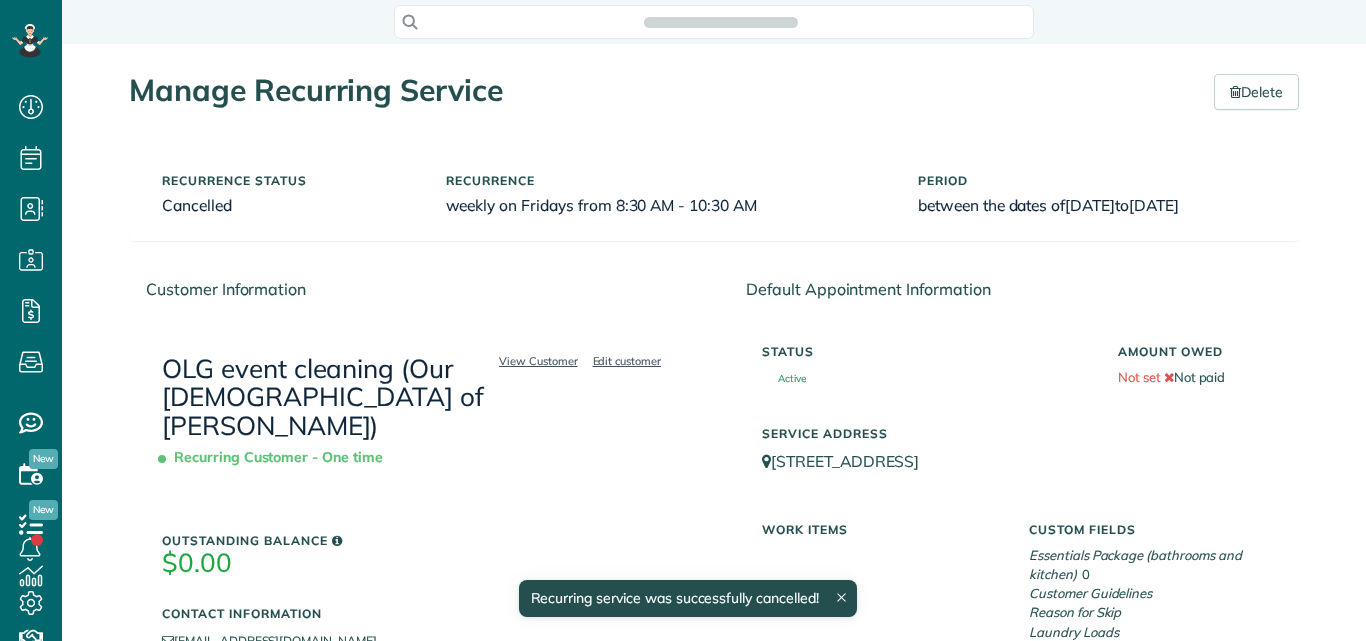 scroll, scrollTop: 0, scrollLeft: 0, axis: both 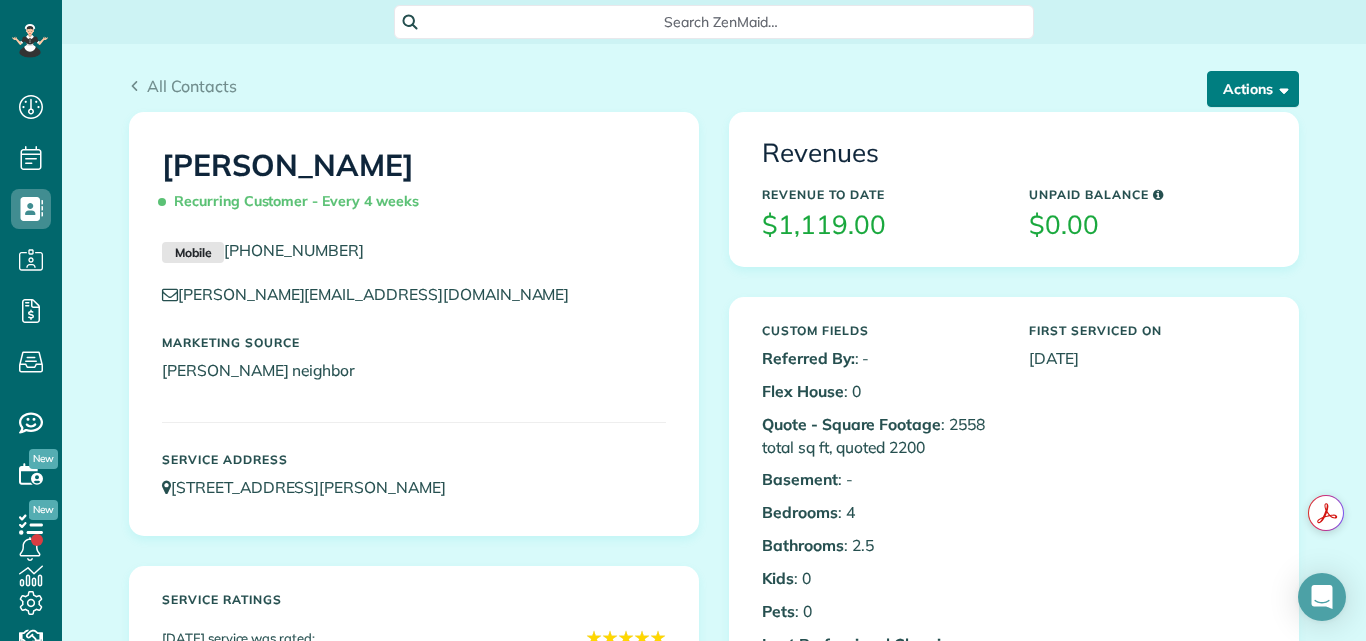 click on "Actions" at bounding box center (1253, 89) 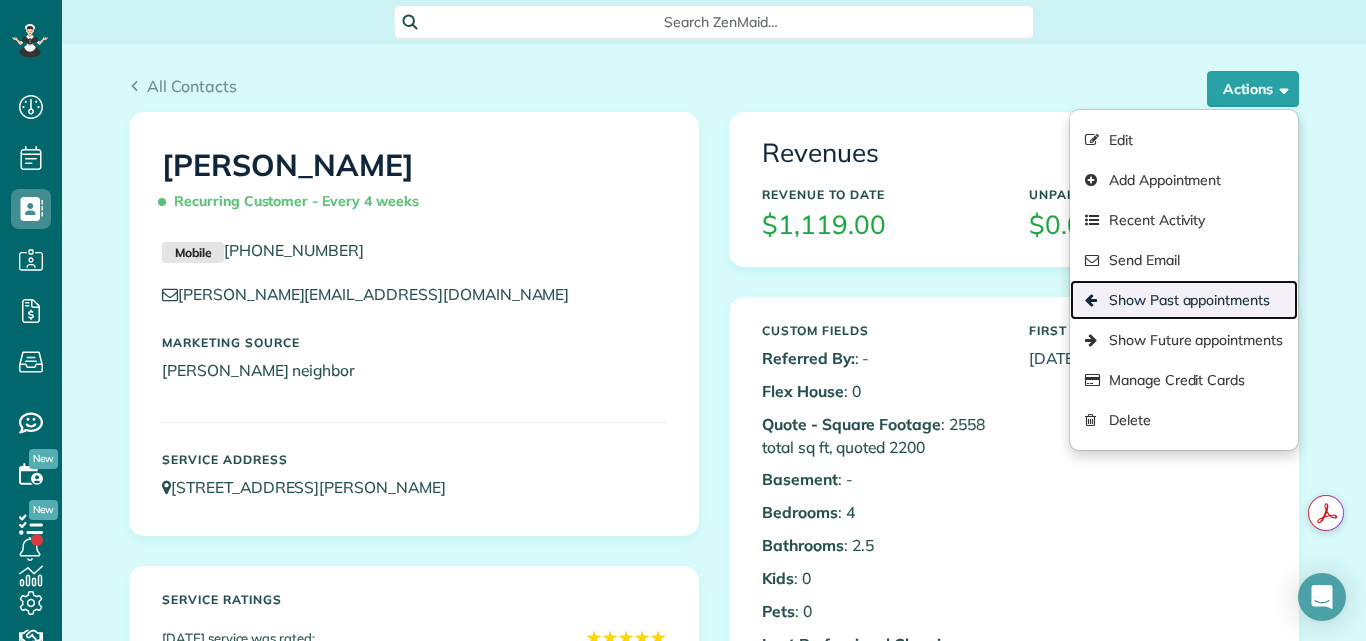 click on "Show Past appointments" at bounding box center (1184, 300) 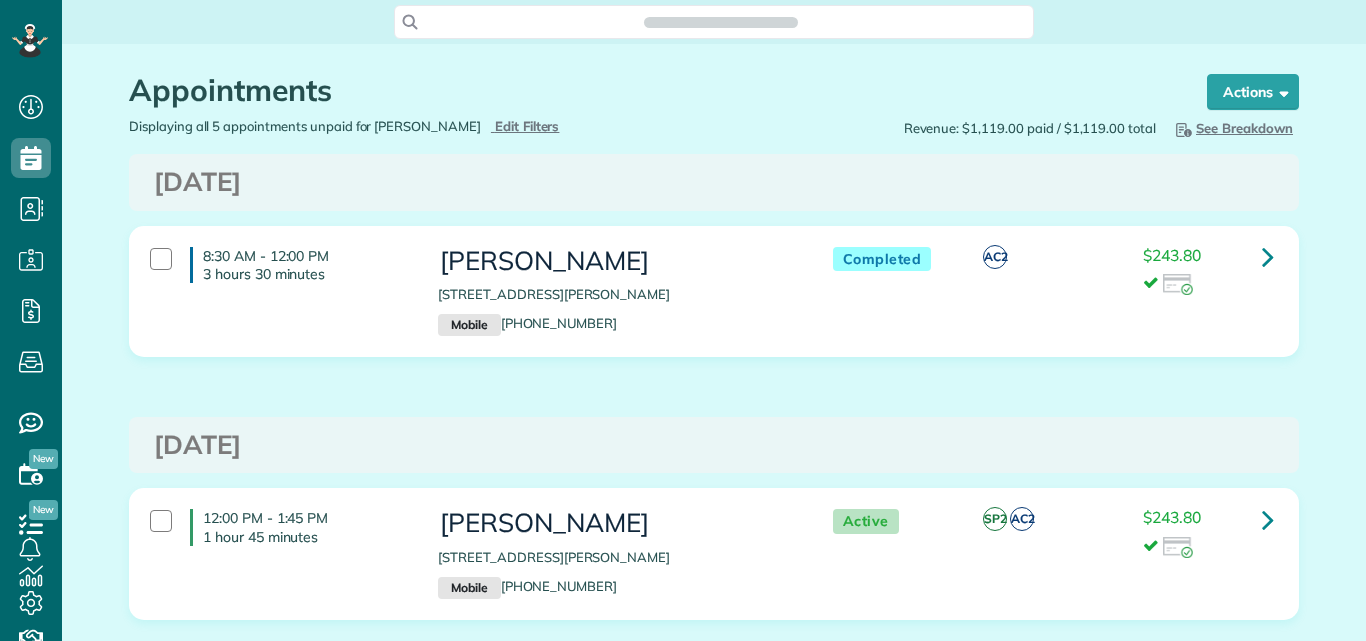 scroll, scrollTop: 0, scrollLeft: 0, axis: both 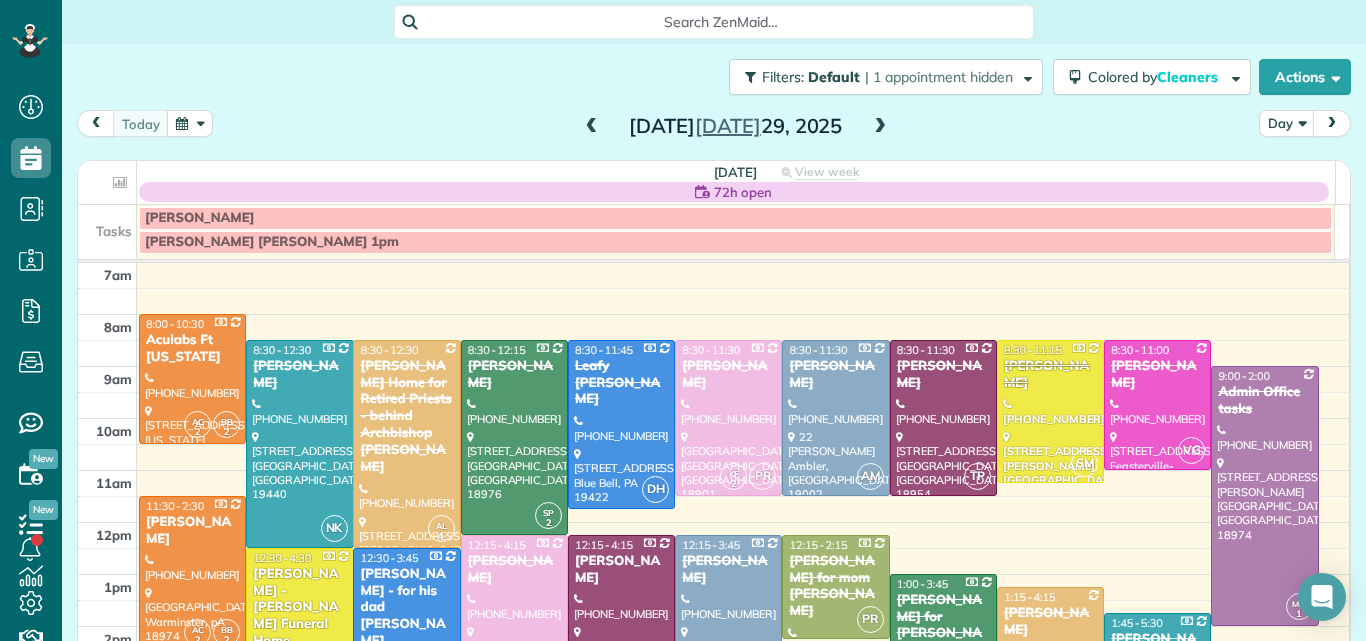 click at bounding box center [880, 127] 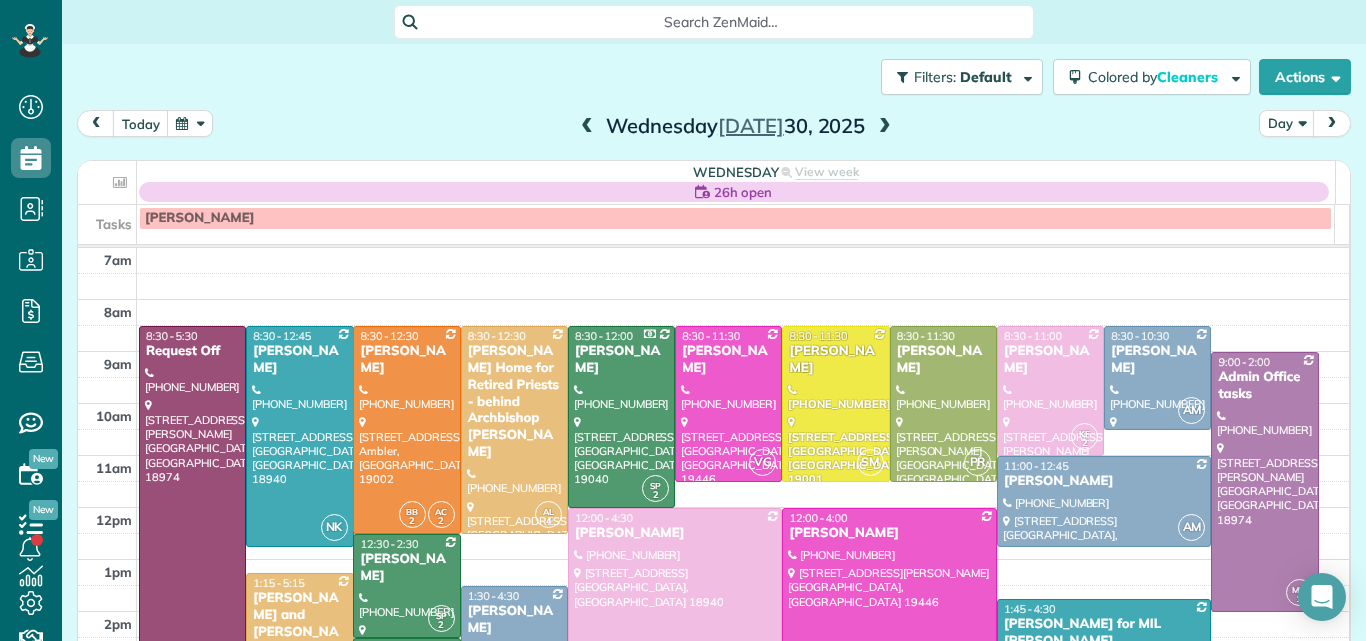 click at bounding box center [885, 127] 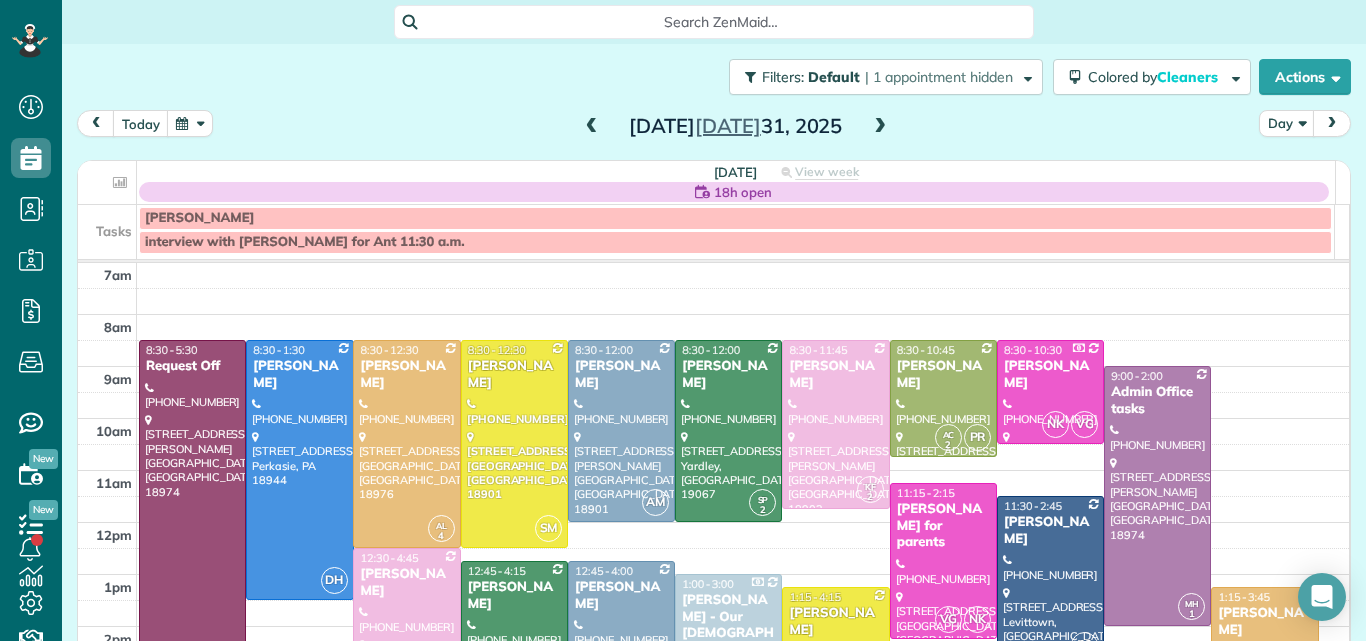 click at bounding box center (880, 127) 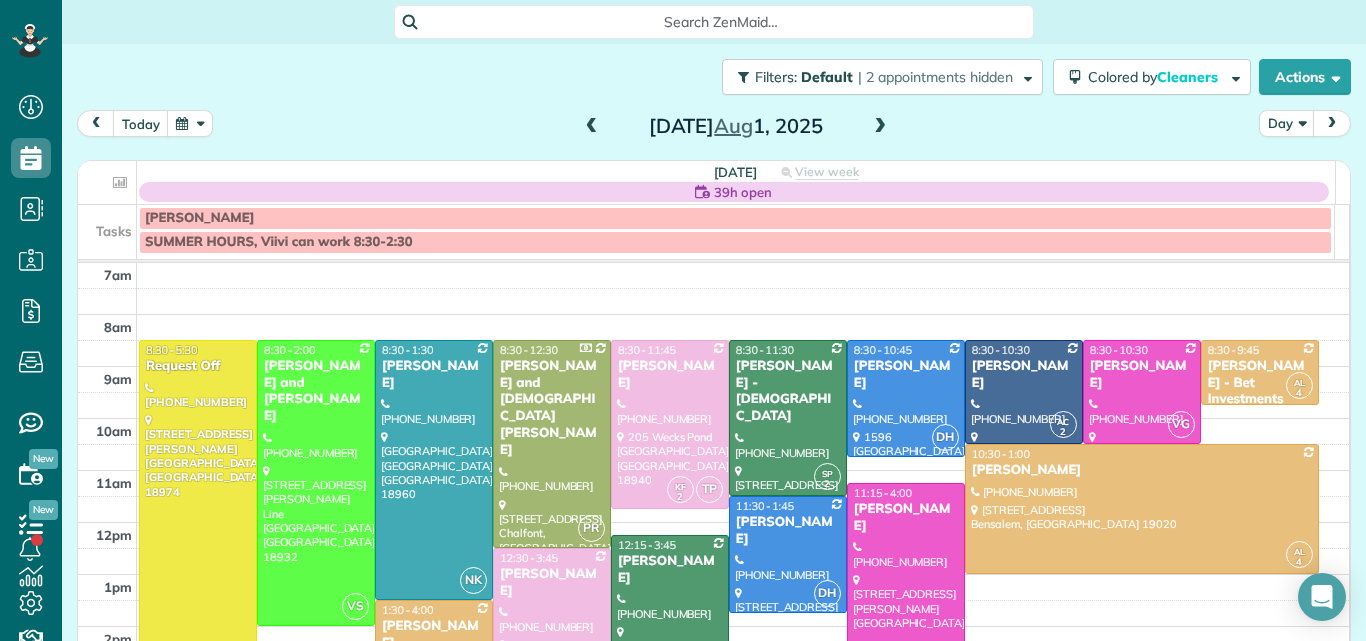click at bounding box center (880, 127) 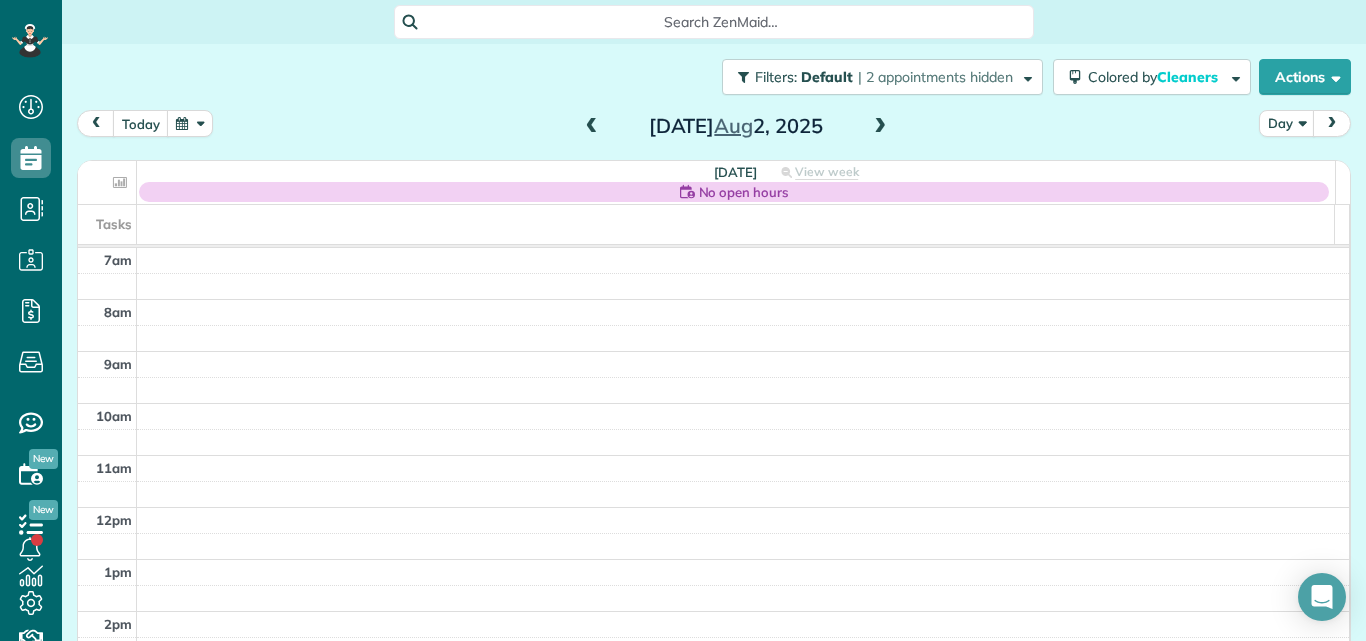 click at bounding box center [880, 127] 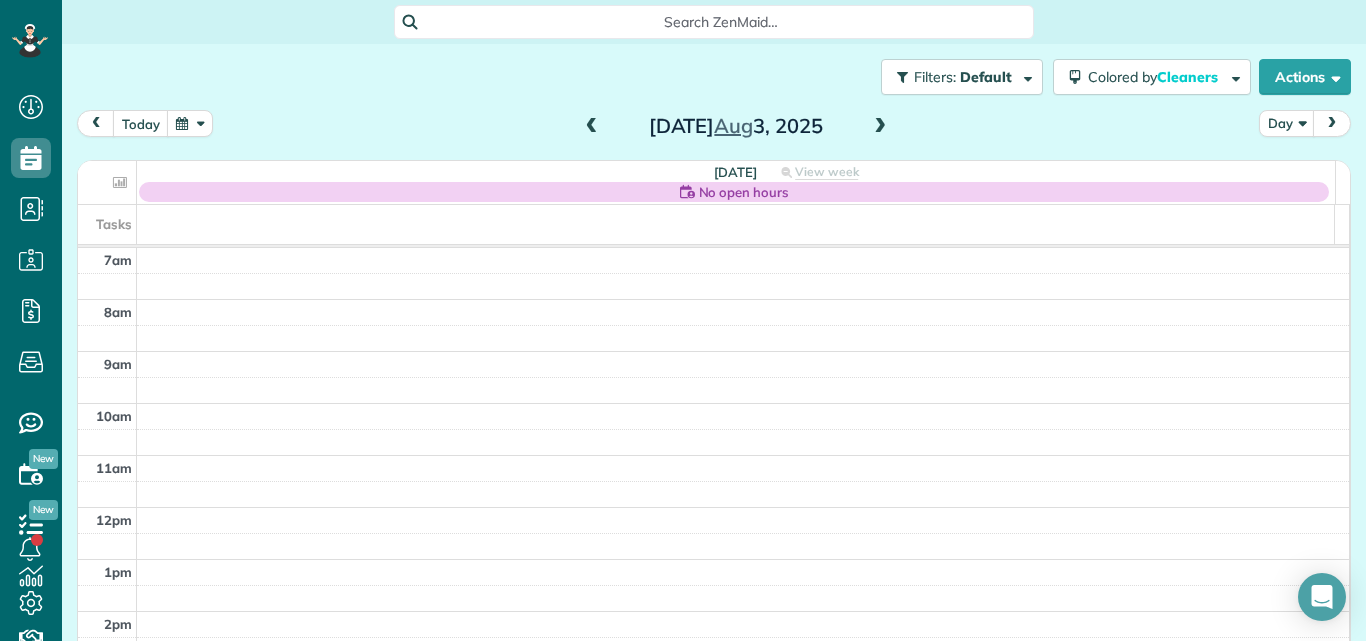 click at bounding box center (880, 127) 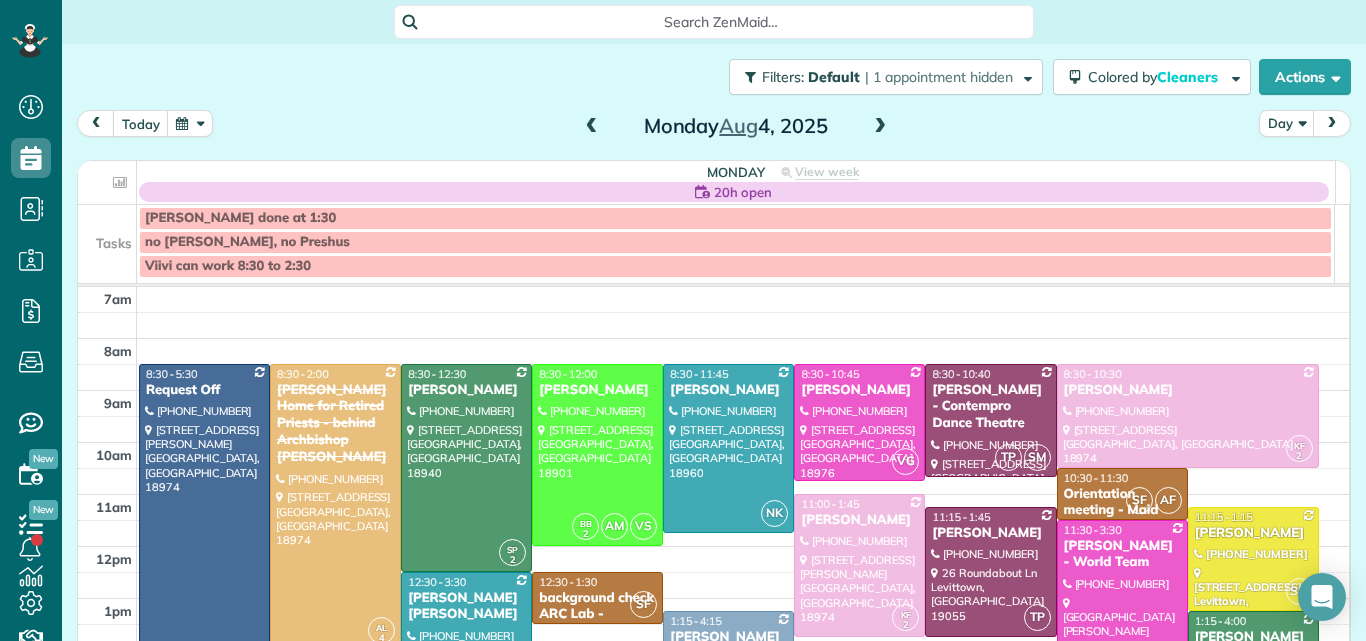 click at bounding box center (880, 127) 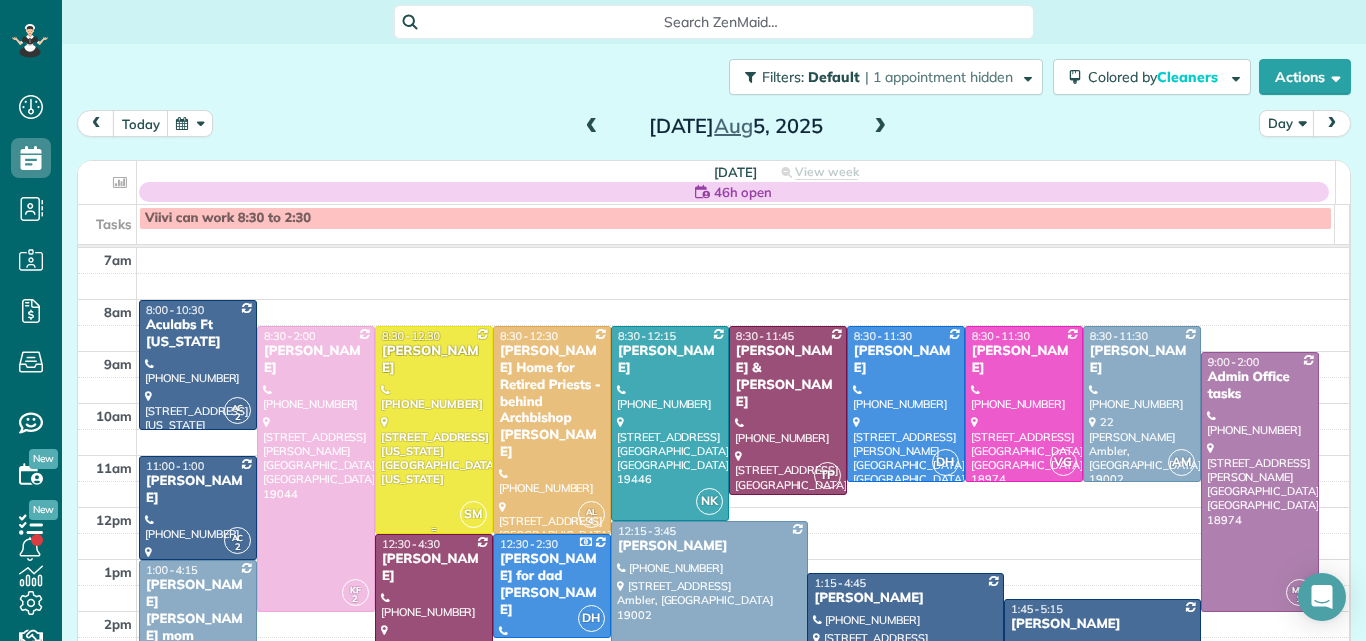 click at bounding box center [434, 430] 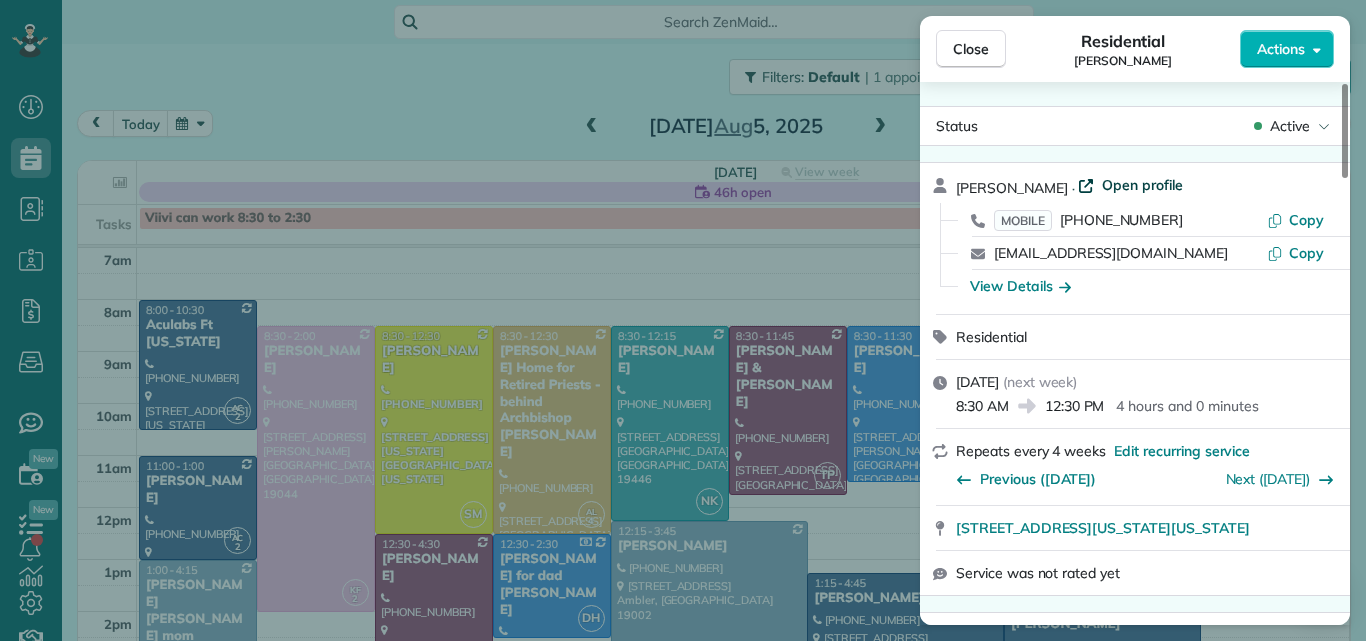 click on "Open profile" at bounding box center (1142, 185) 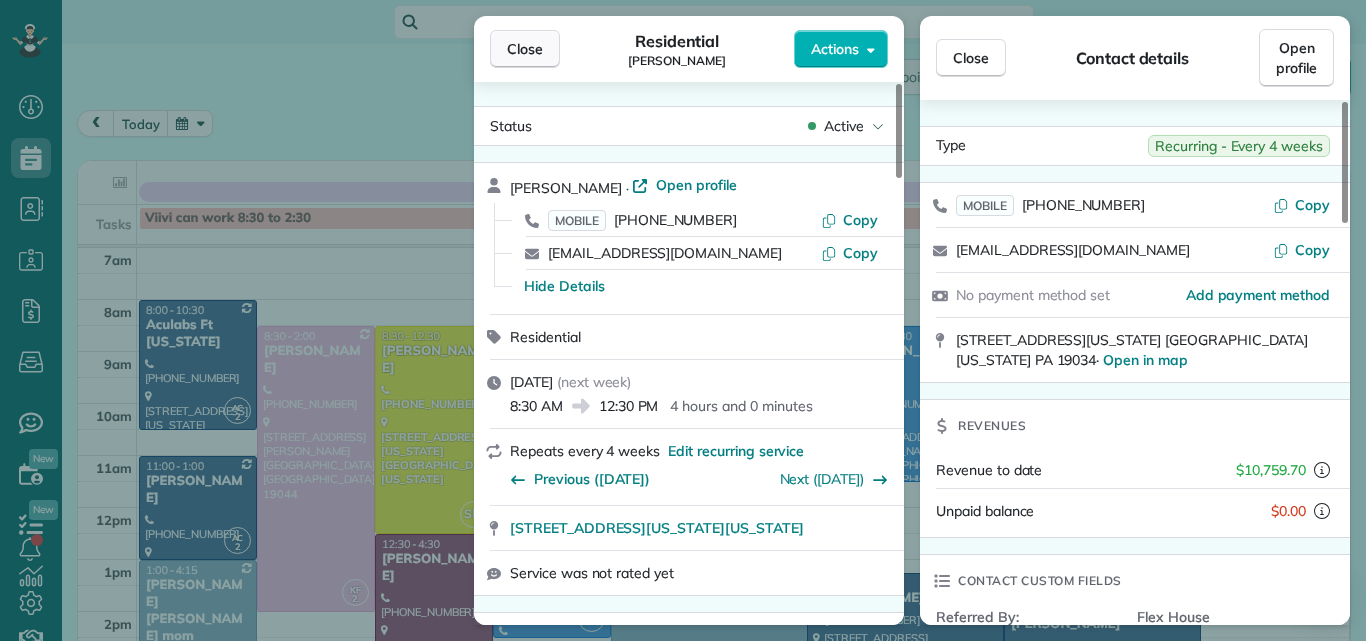 click on "Close" at bounding box center (525, 49) 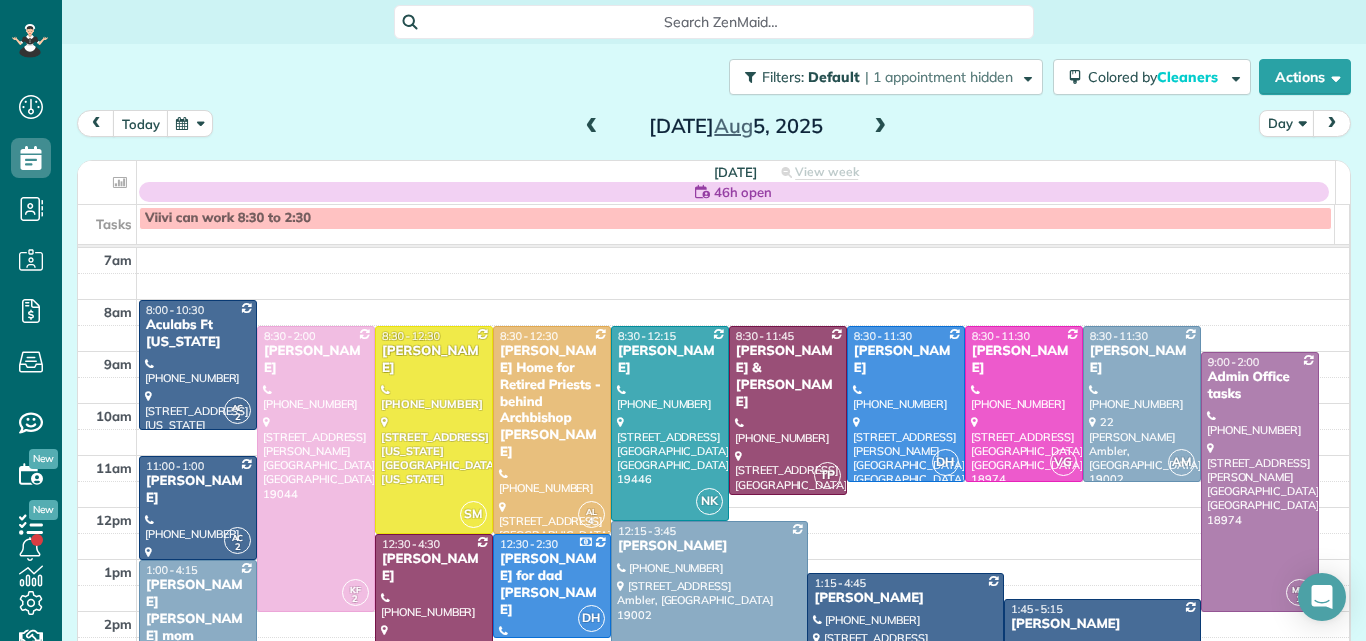 click at bounding box center (592, 127) 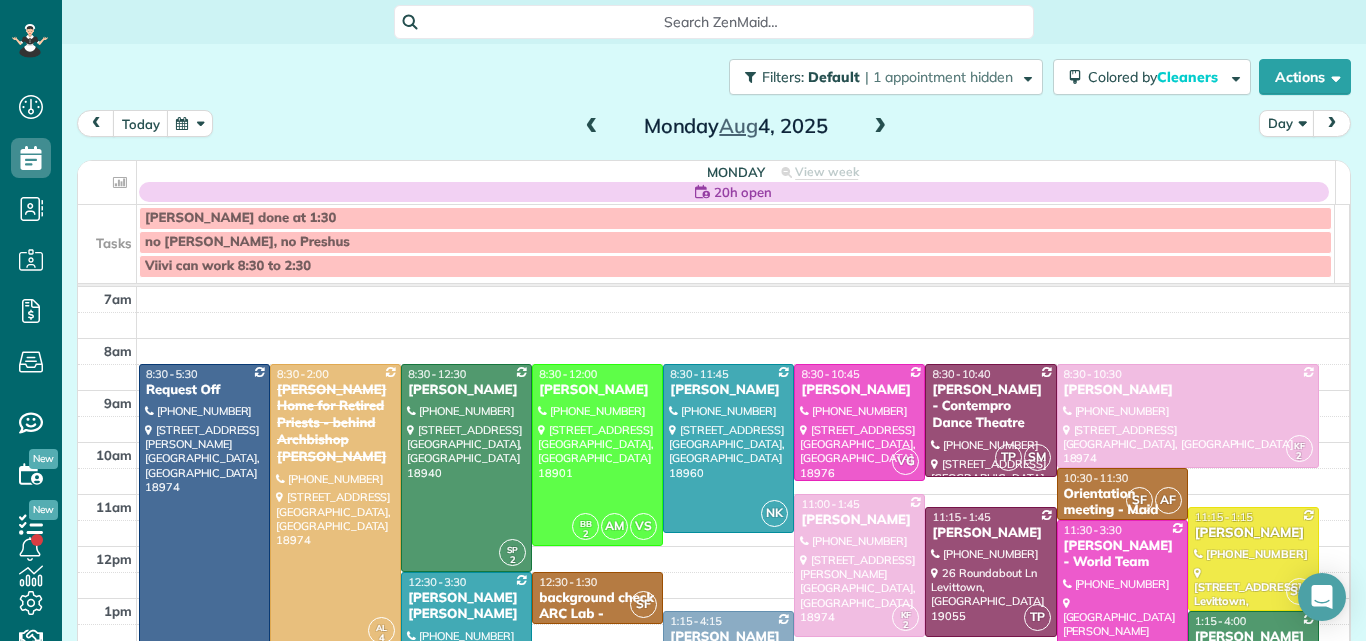 click at bounding box center (592, 127) 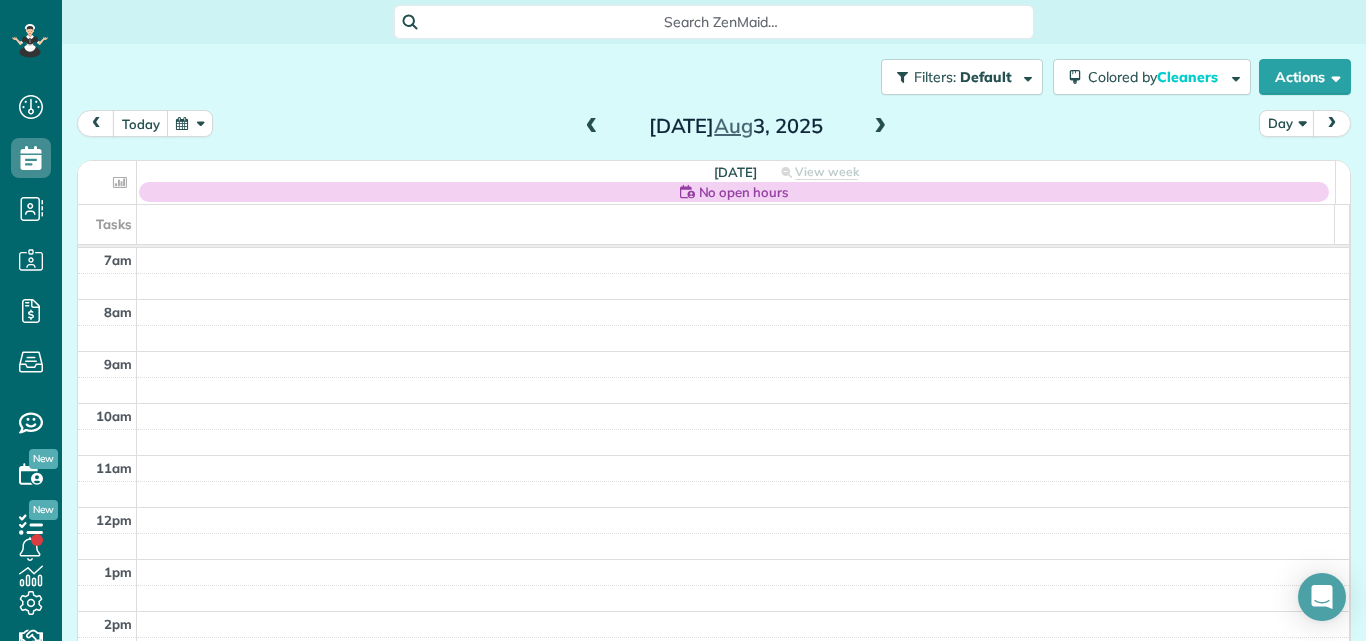 click at bounding box center (592, 127) 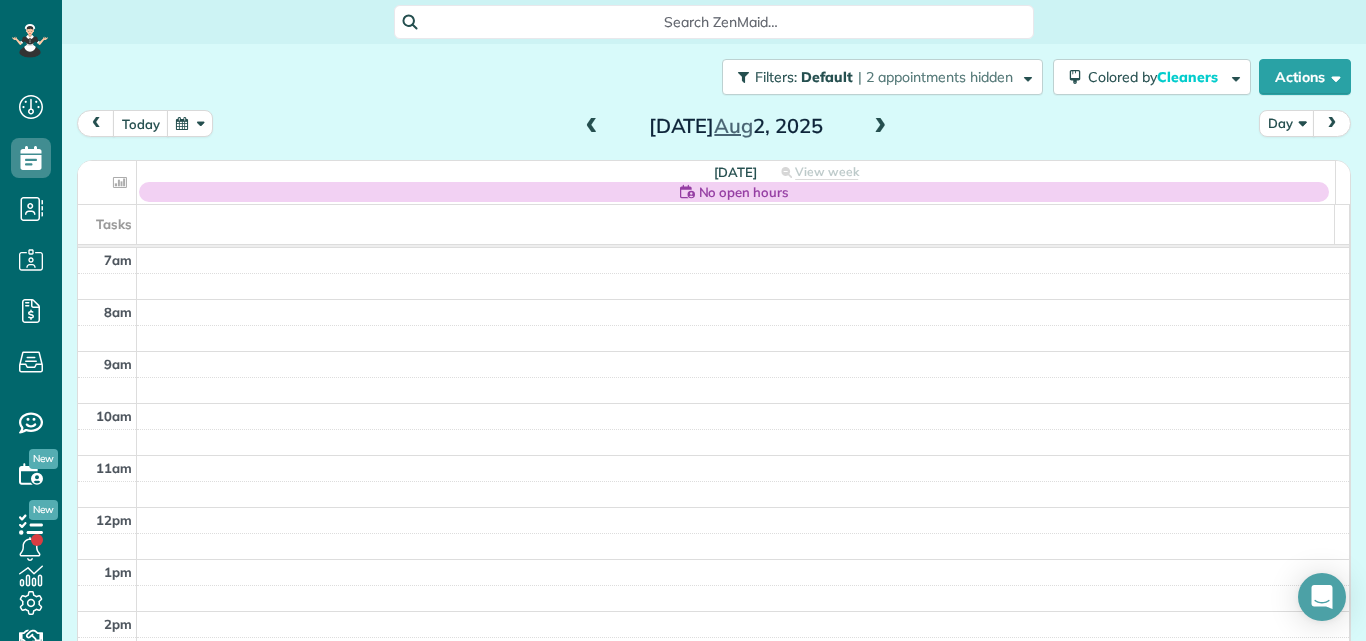 click at bounding box center [592, 127] 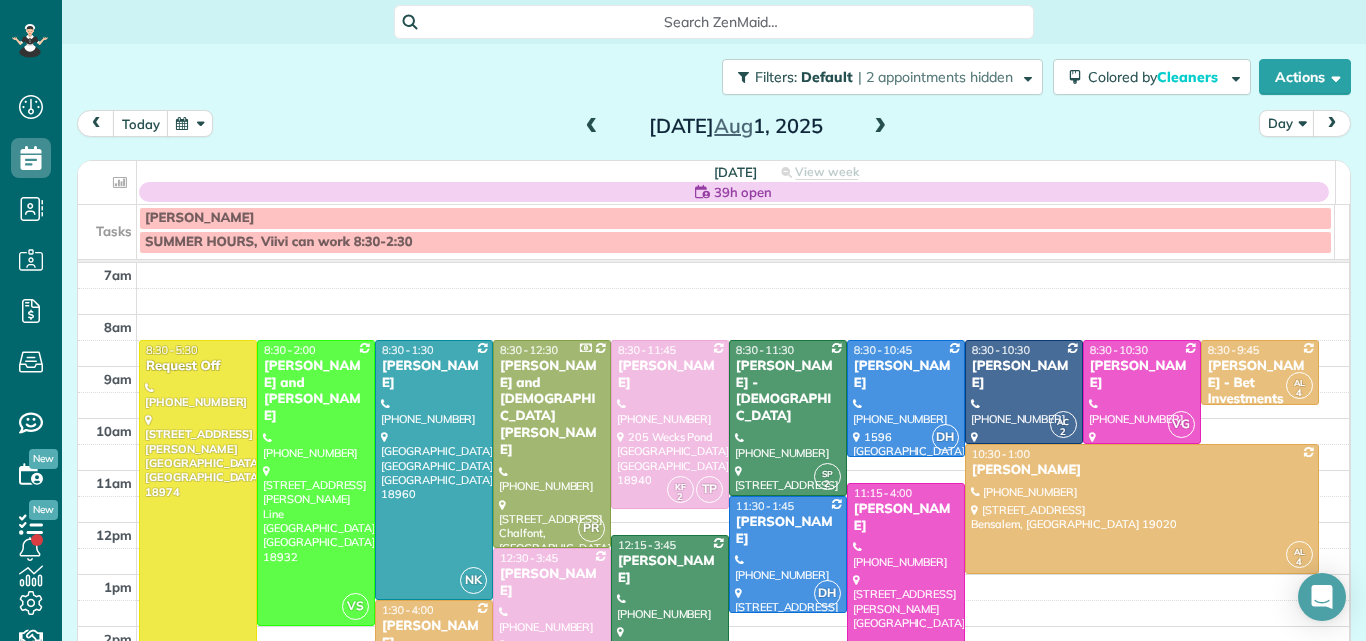 click at bounding box center [592, 127] 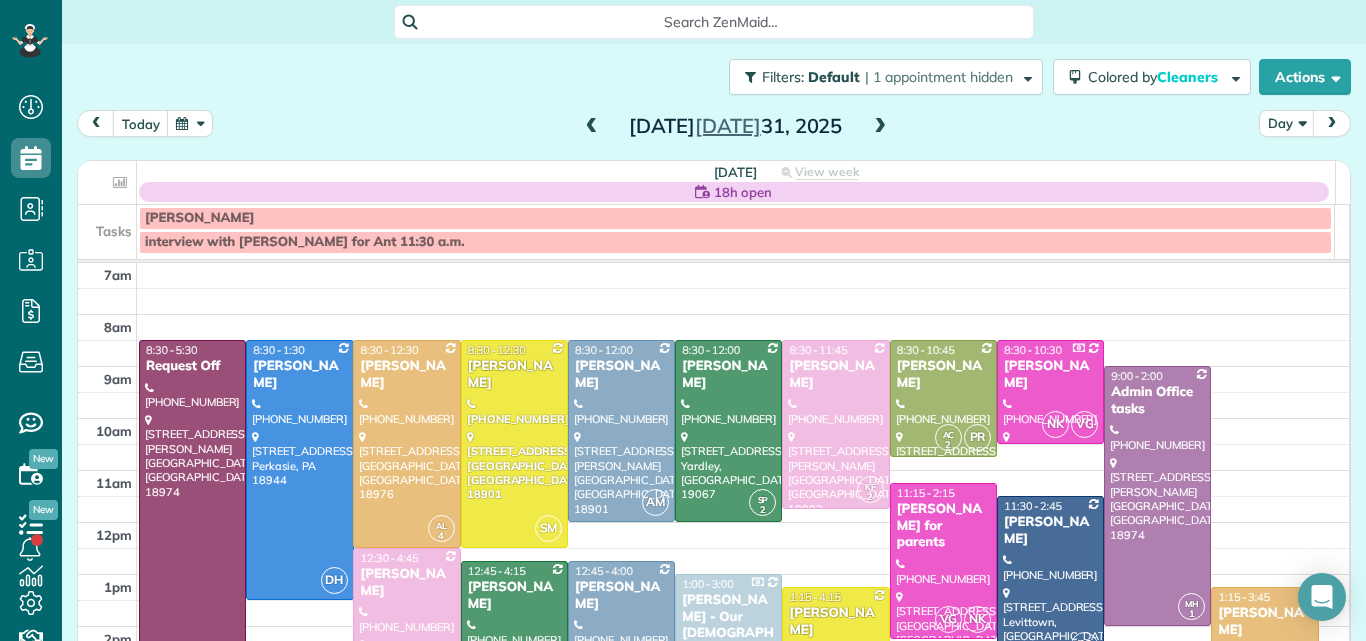 click at bounding box center (592, 127) 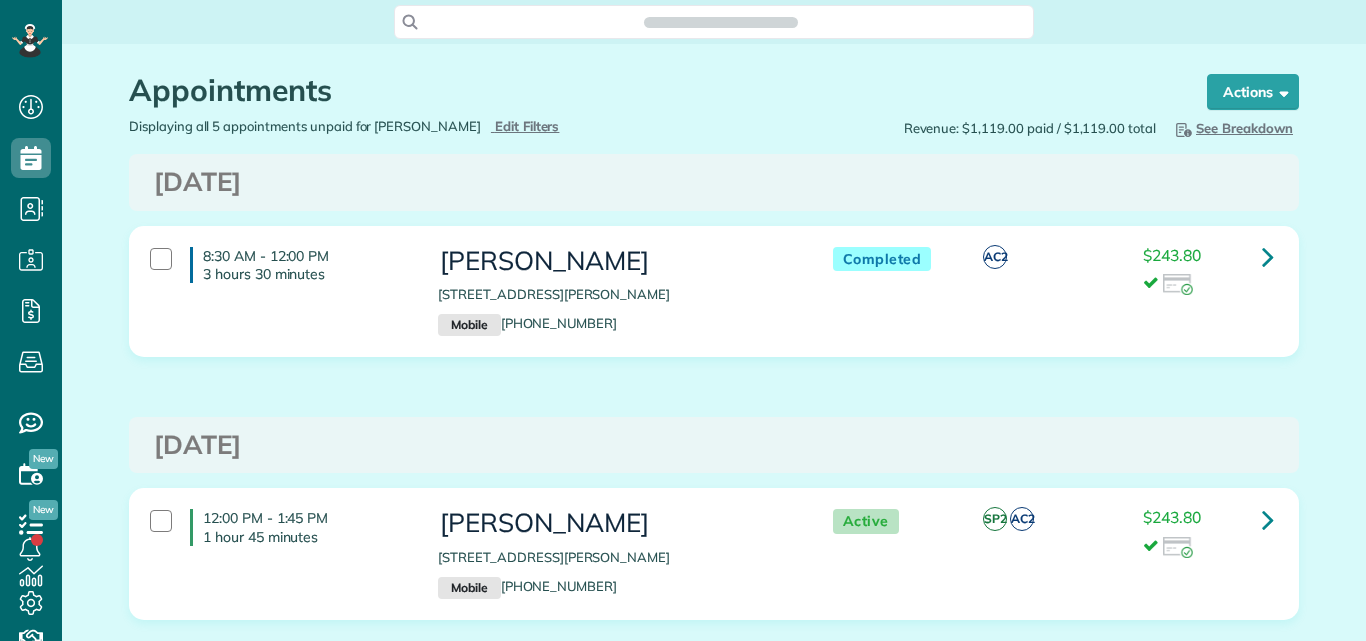 scroll, scrollTop: 0, scrollLeft: 0, axis: both 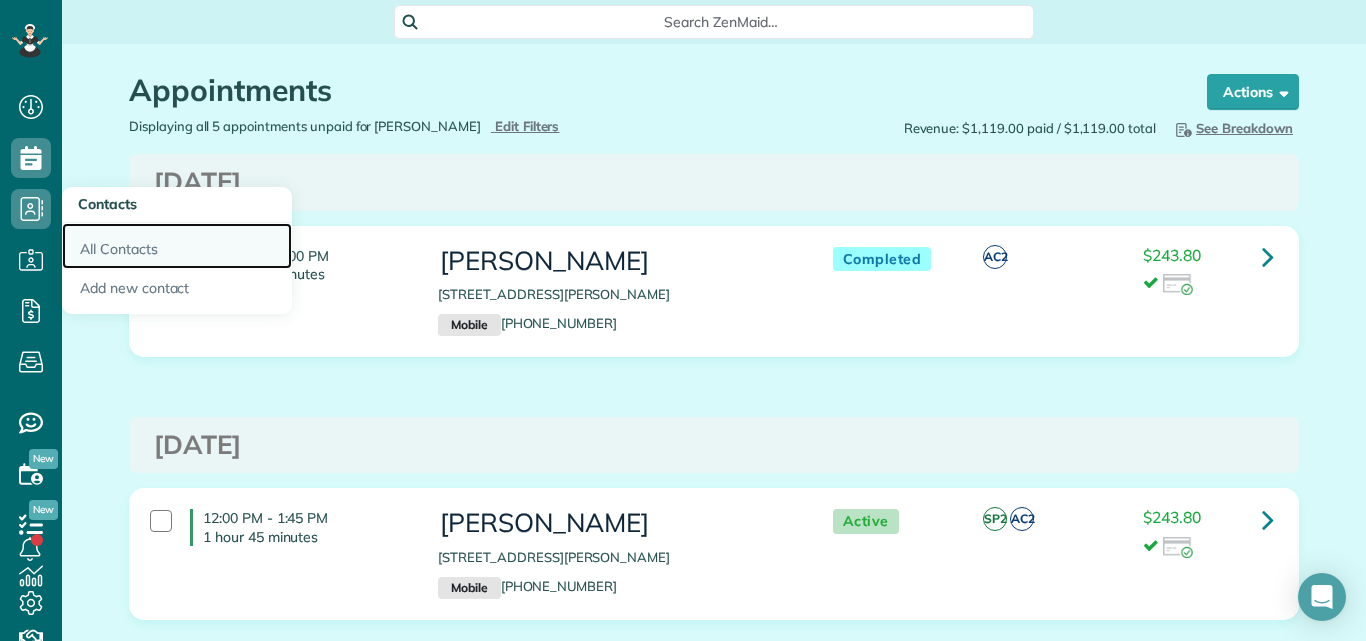 click on "All Contacts" at bounding box center (177, 246) 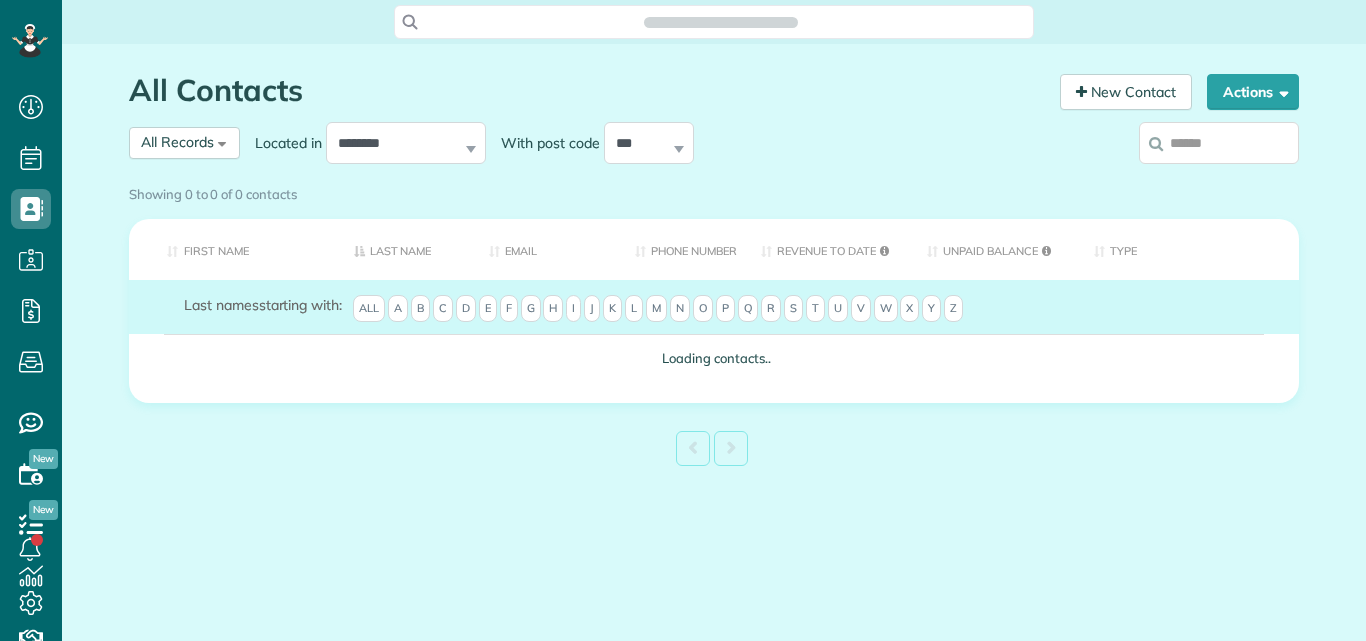 drag, startPoint x: 0, startPoint y: 0, endPoint x: 1183, endPoint y: 140, distance: 1191.2552 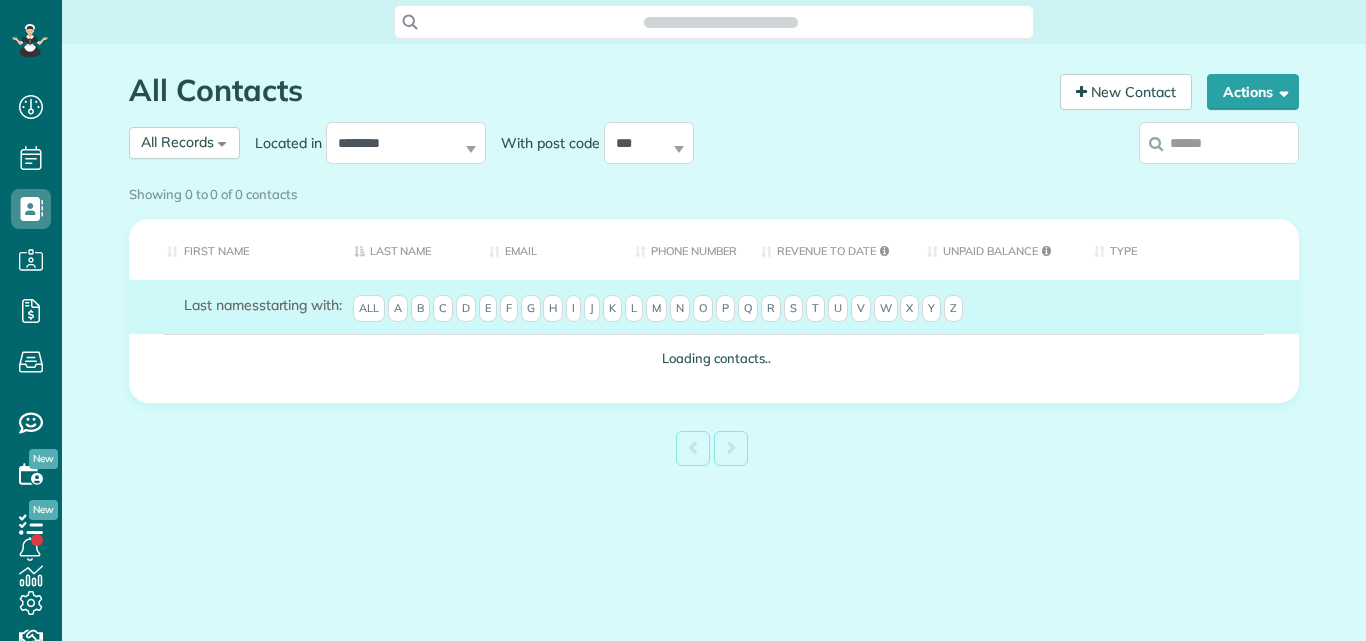 click at bounding box center [1219, 143] 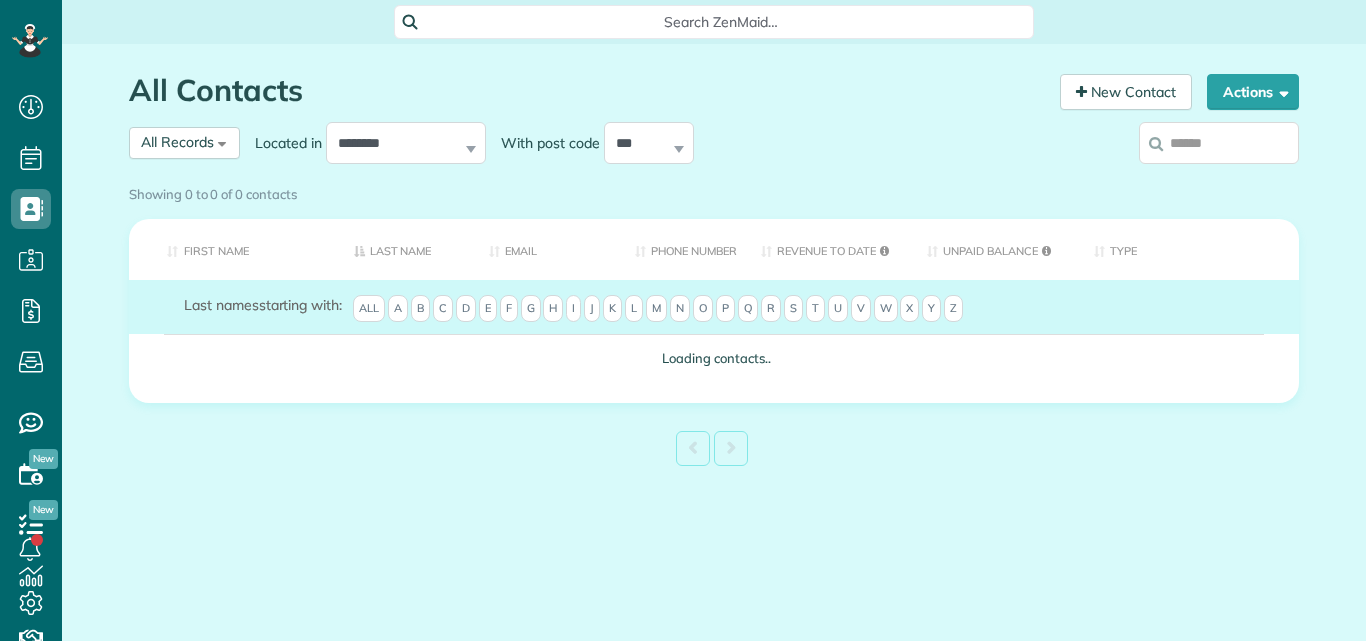 scroll, scrollTop: 0, scrollLeft: 0, axis: both 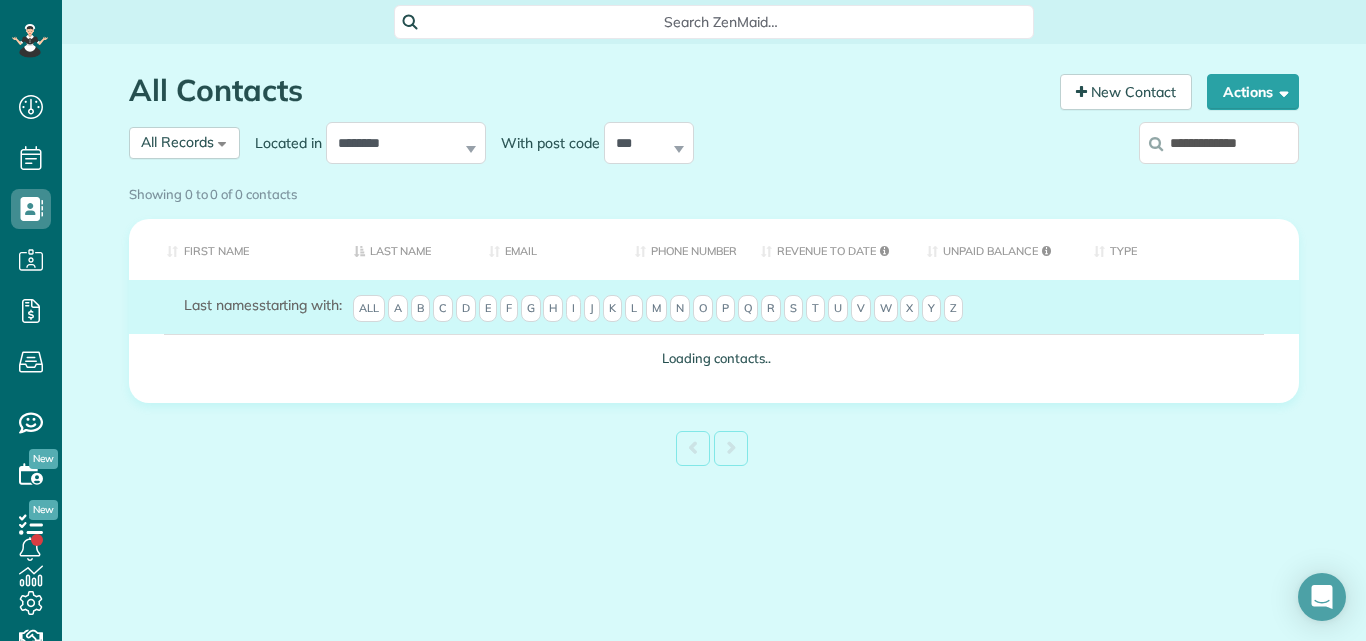 type on "**********" 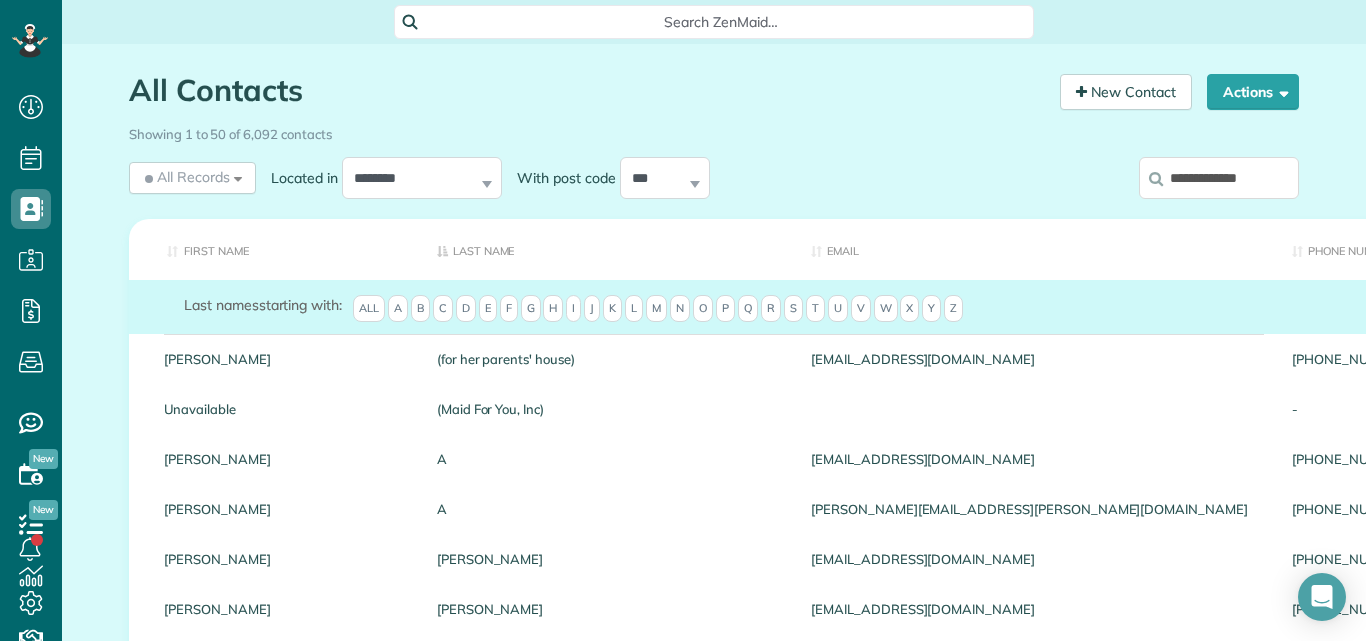 click on "**********" at bounding box center (1219, 178) 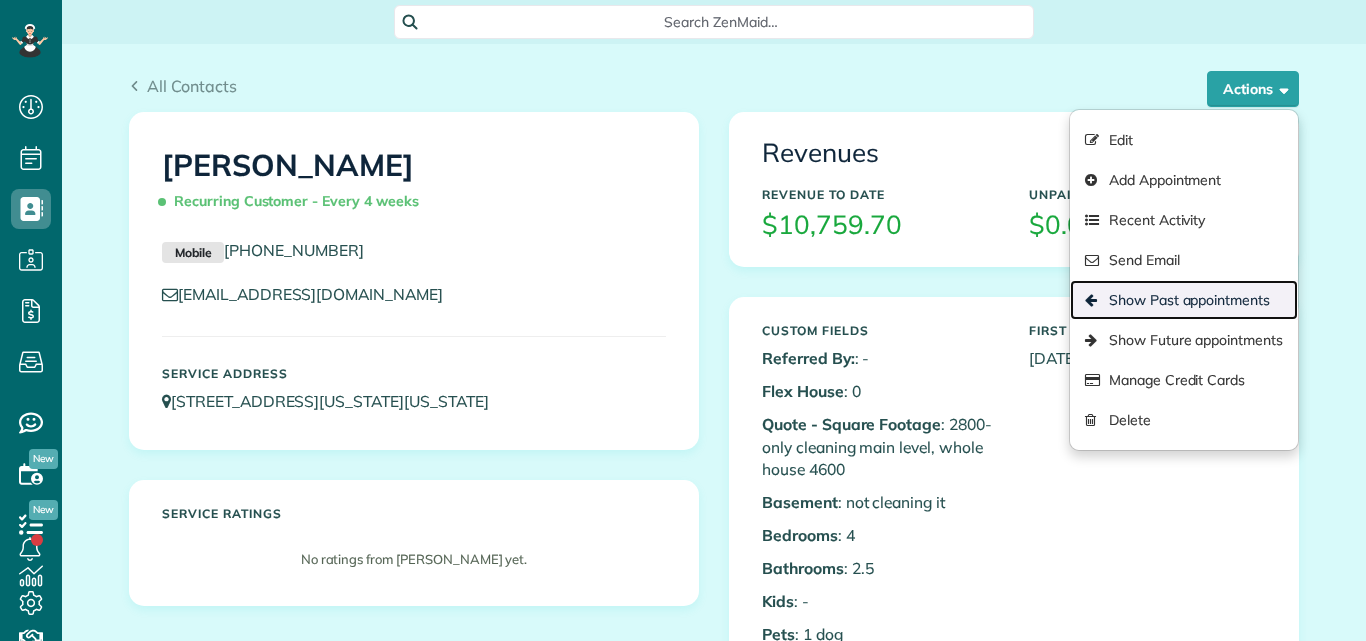 click on "Show Past appointments" at bounding box center [1184, 300] 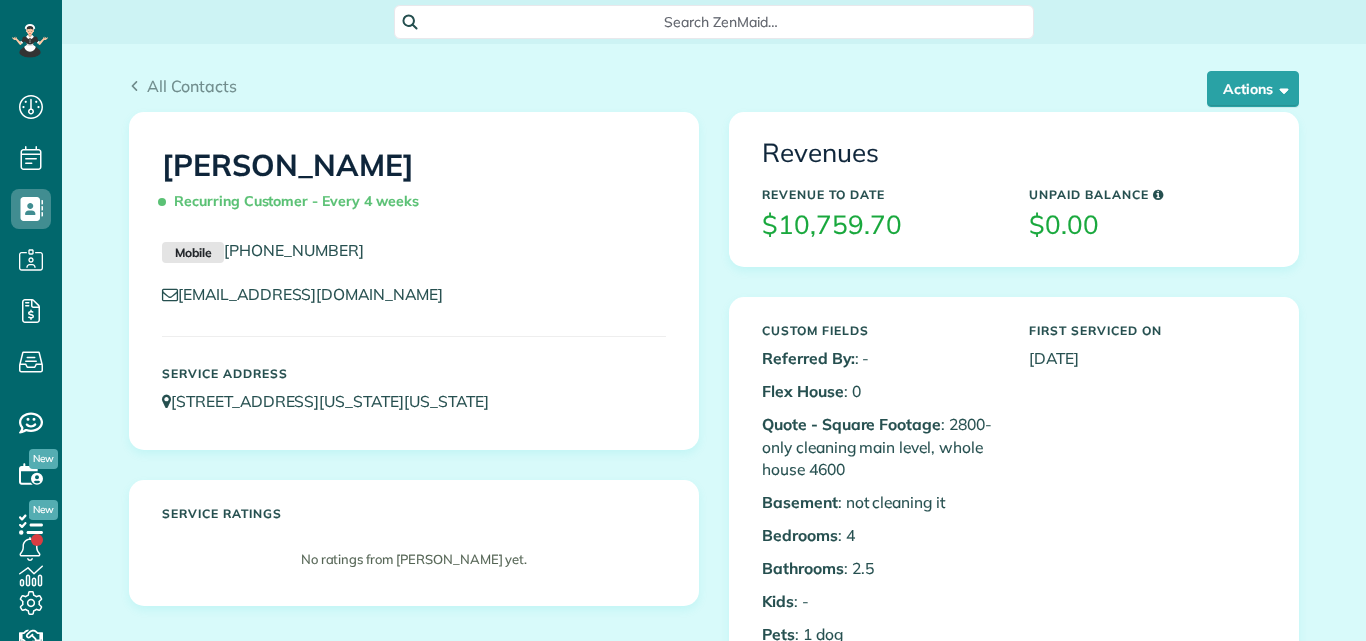 scroll, scrollTop: 0, scrollLeft: 0, axis: both 